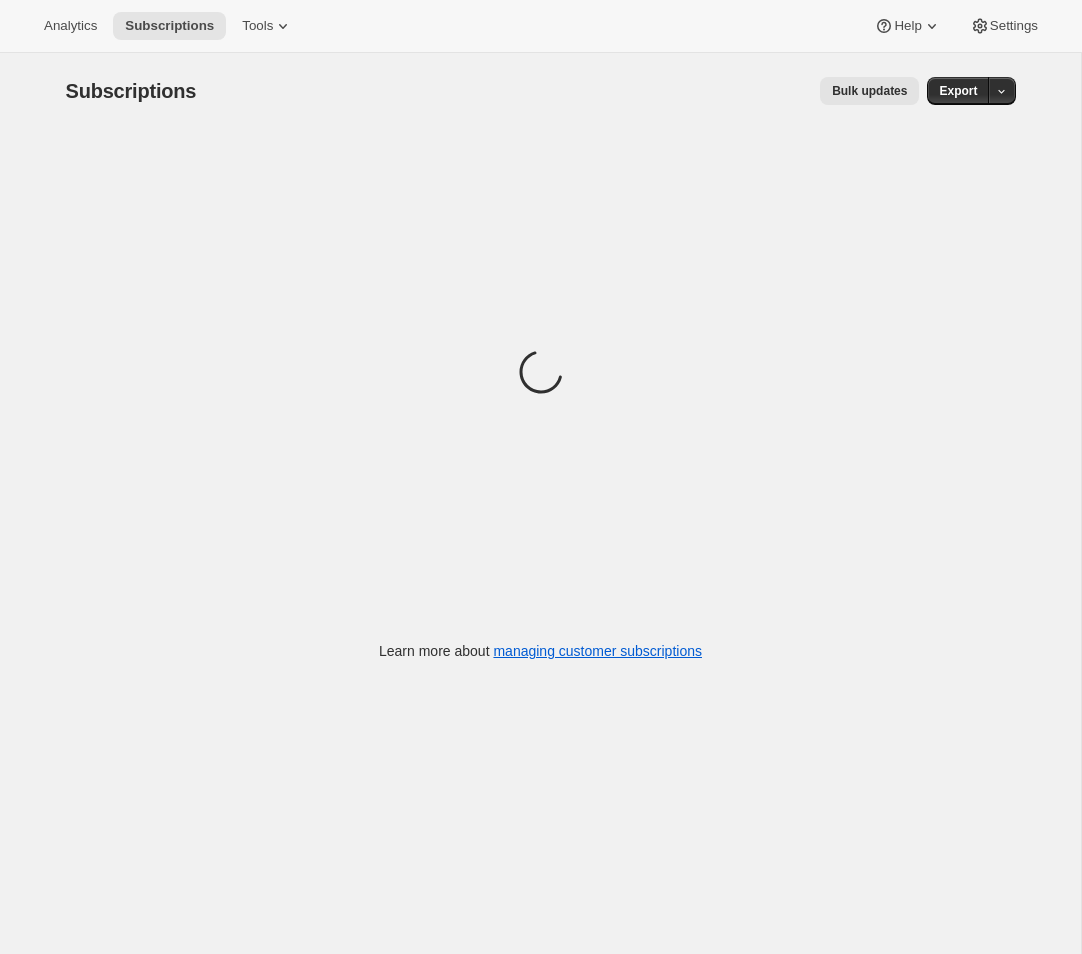 scroll, scrollTop: 0, scrollLeft: 0, axis: both 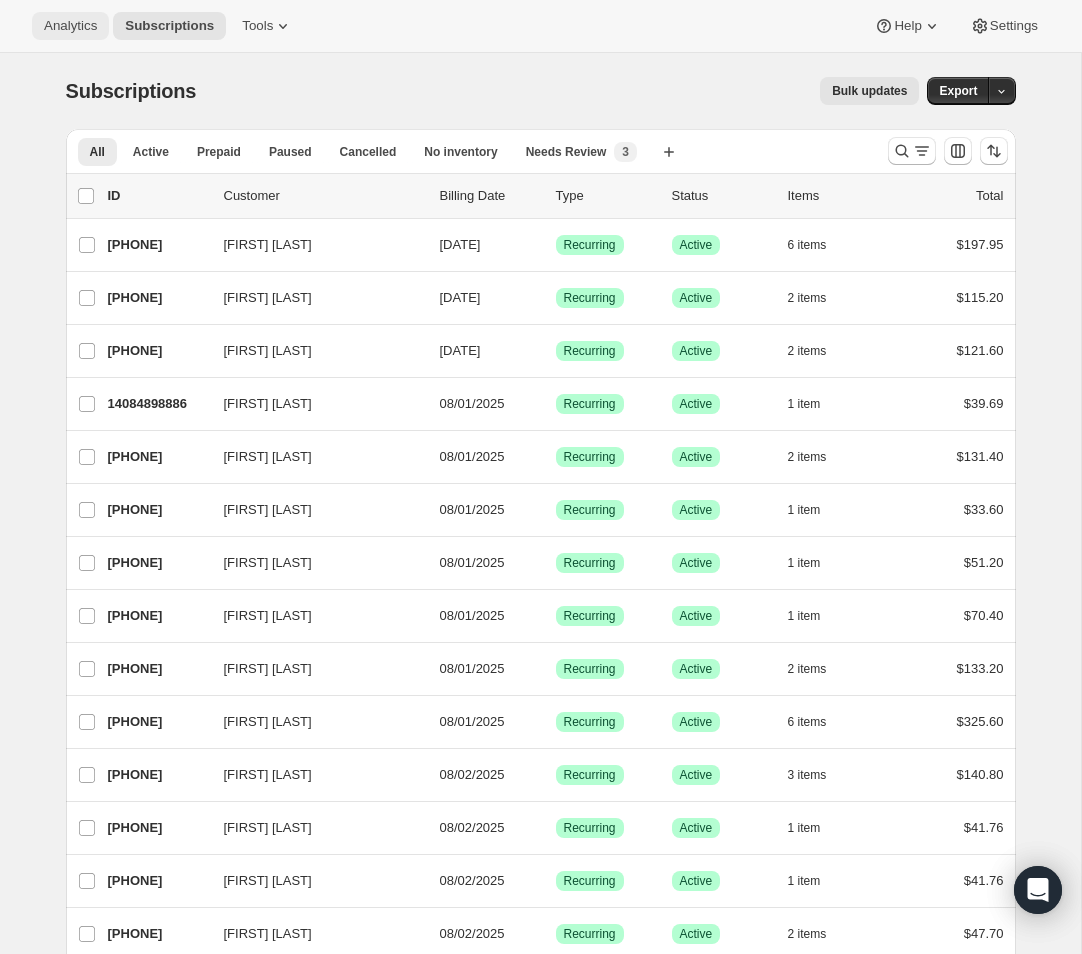 click on "Analytics" at bounding box center (70, 26) 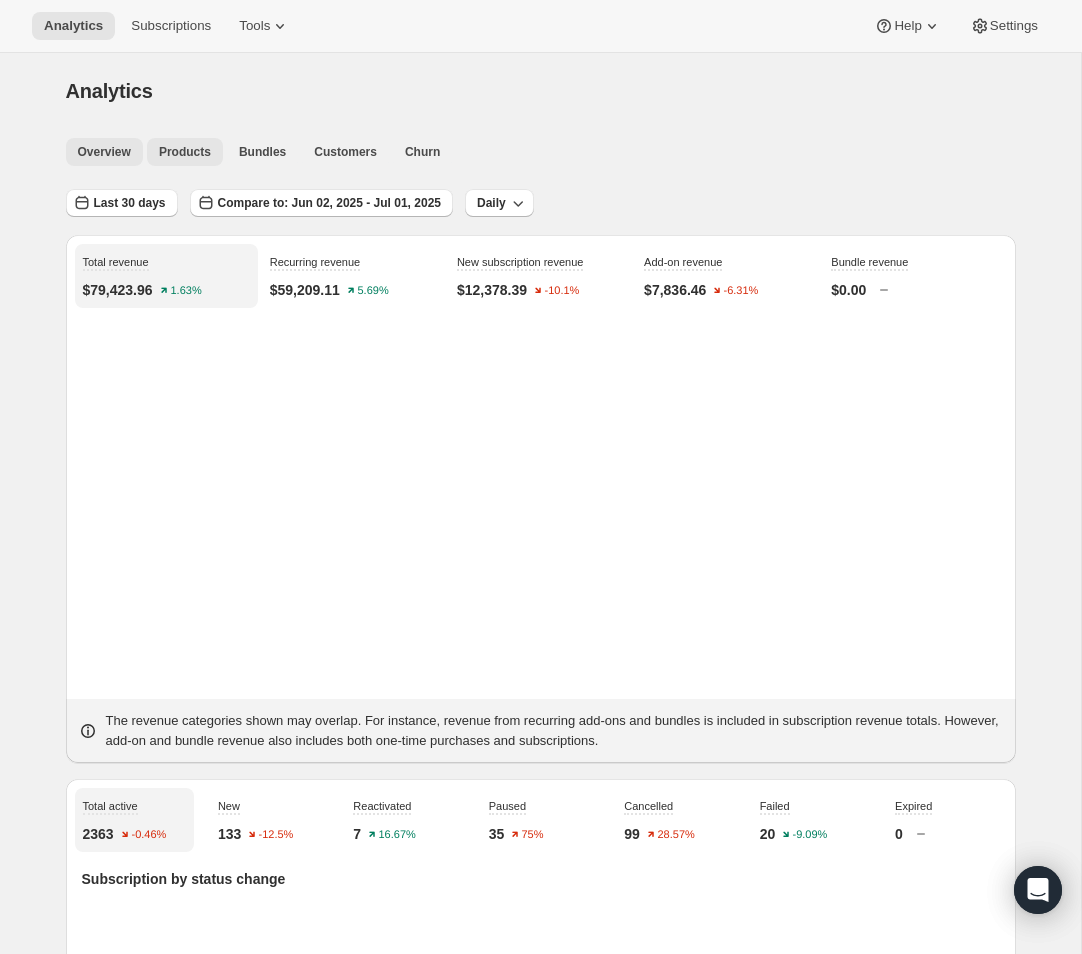 click on "Products" at bounding box center [185, 152] 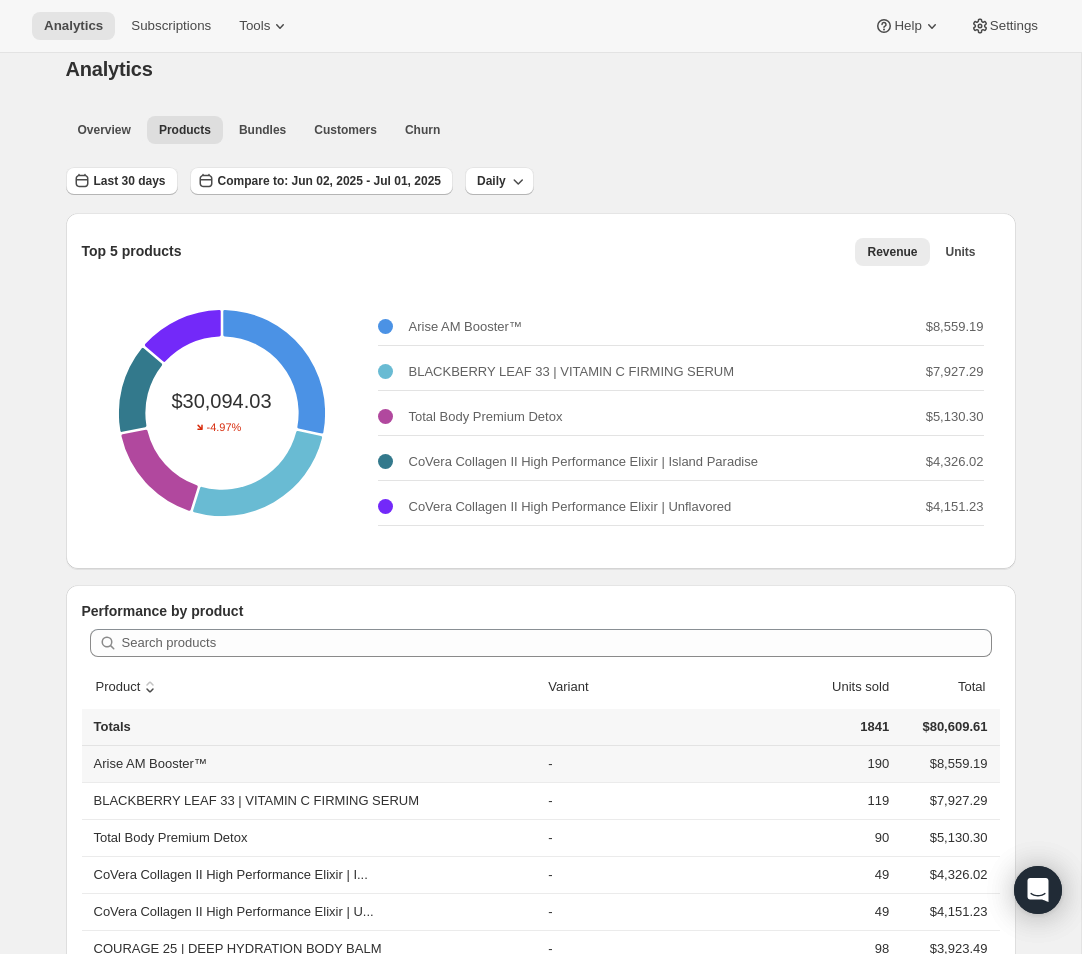 scroll, scrollTop: 0, scrollLeft: 0, axis: both 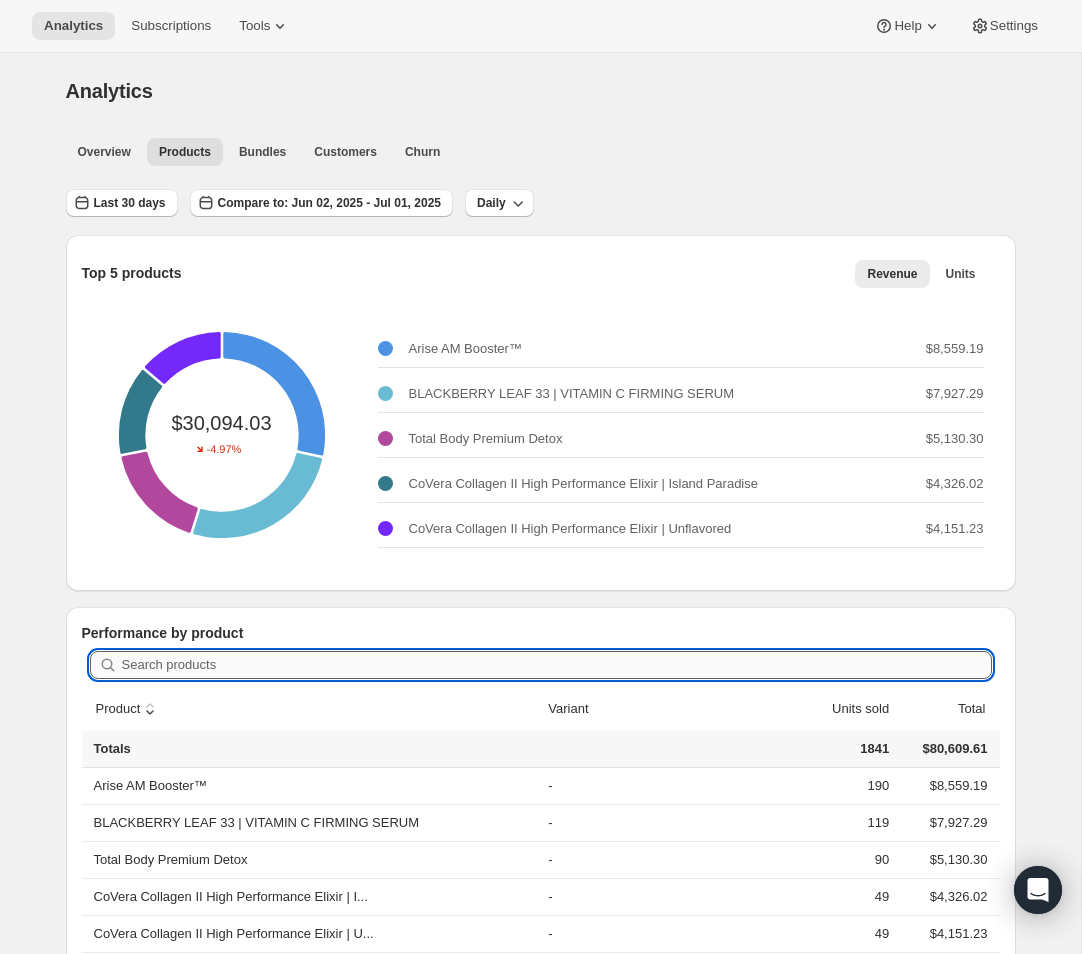 click on "Search products" at bounding box center (557, 665) 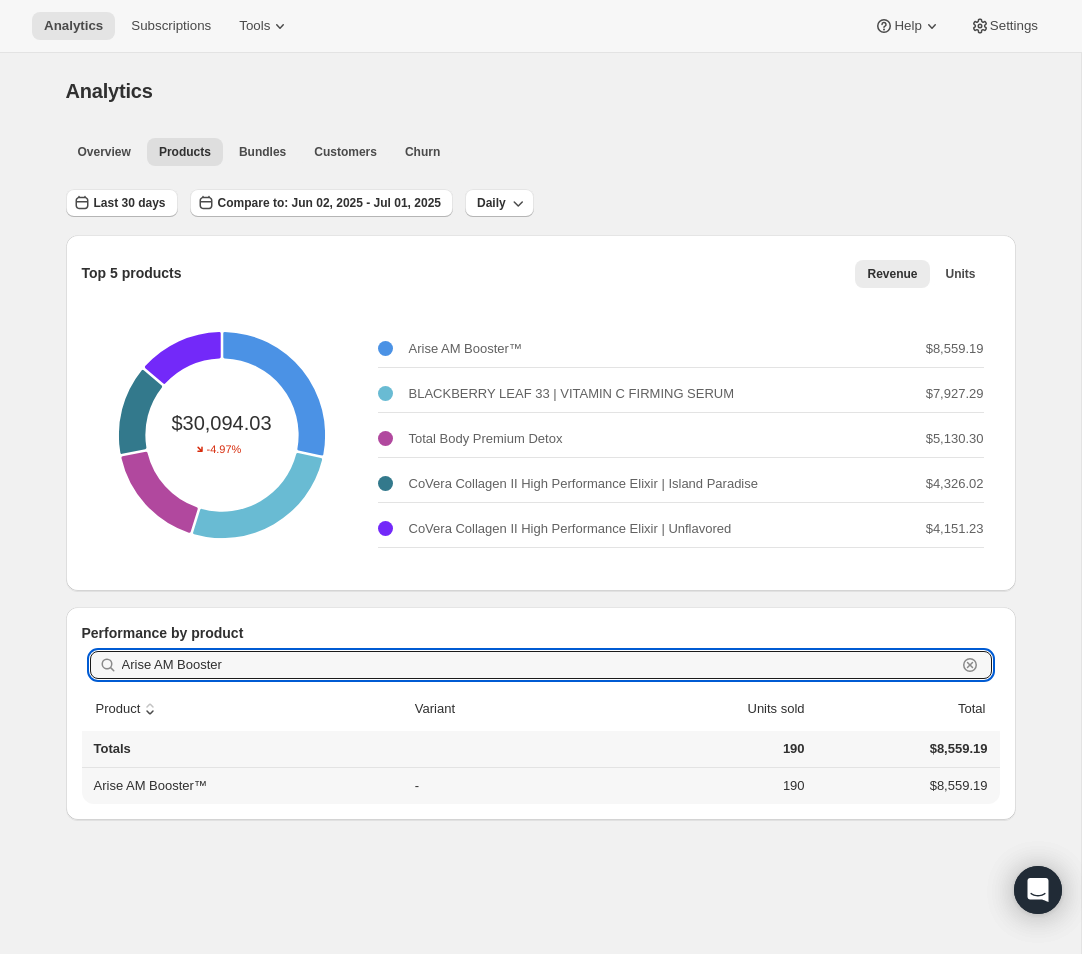type on "Arise AM Booster" 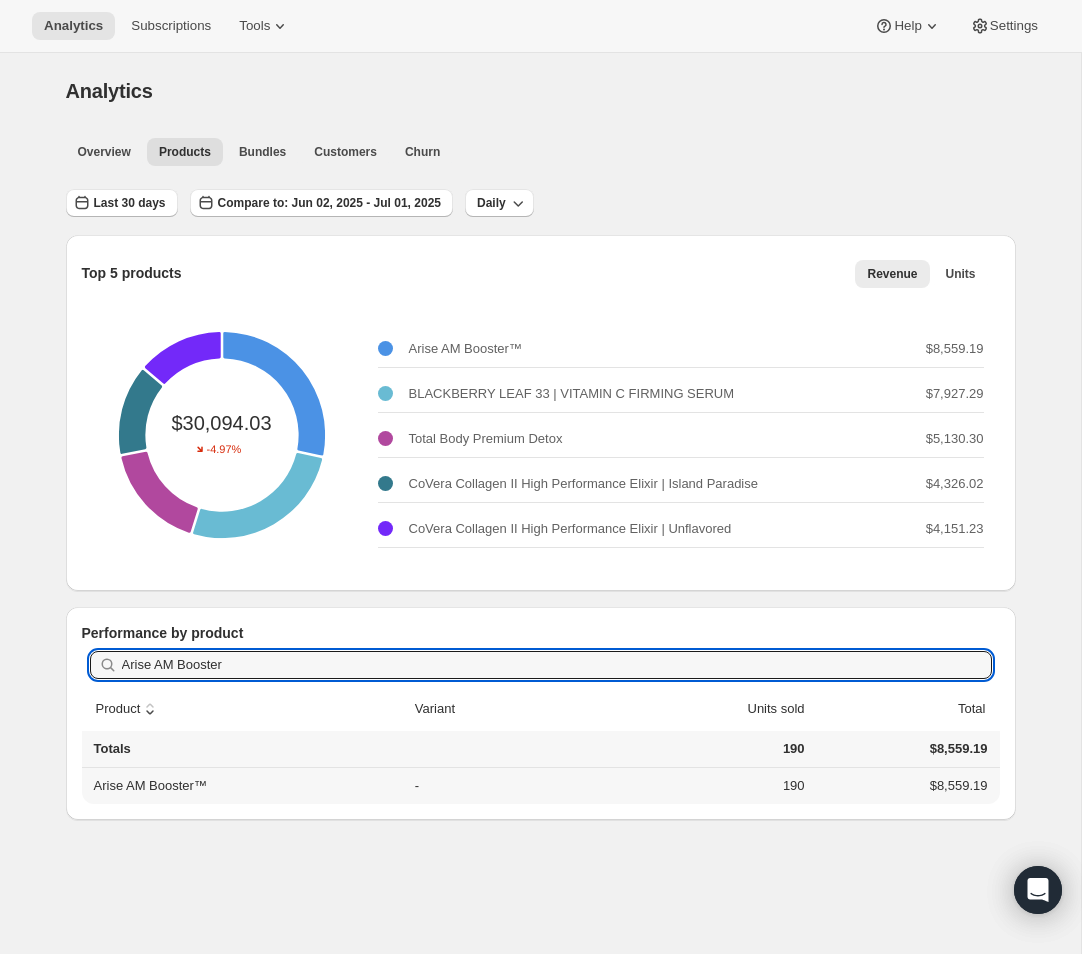 click on "Arise AM Booster™" at bounding box center (245, 786) 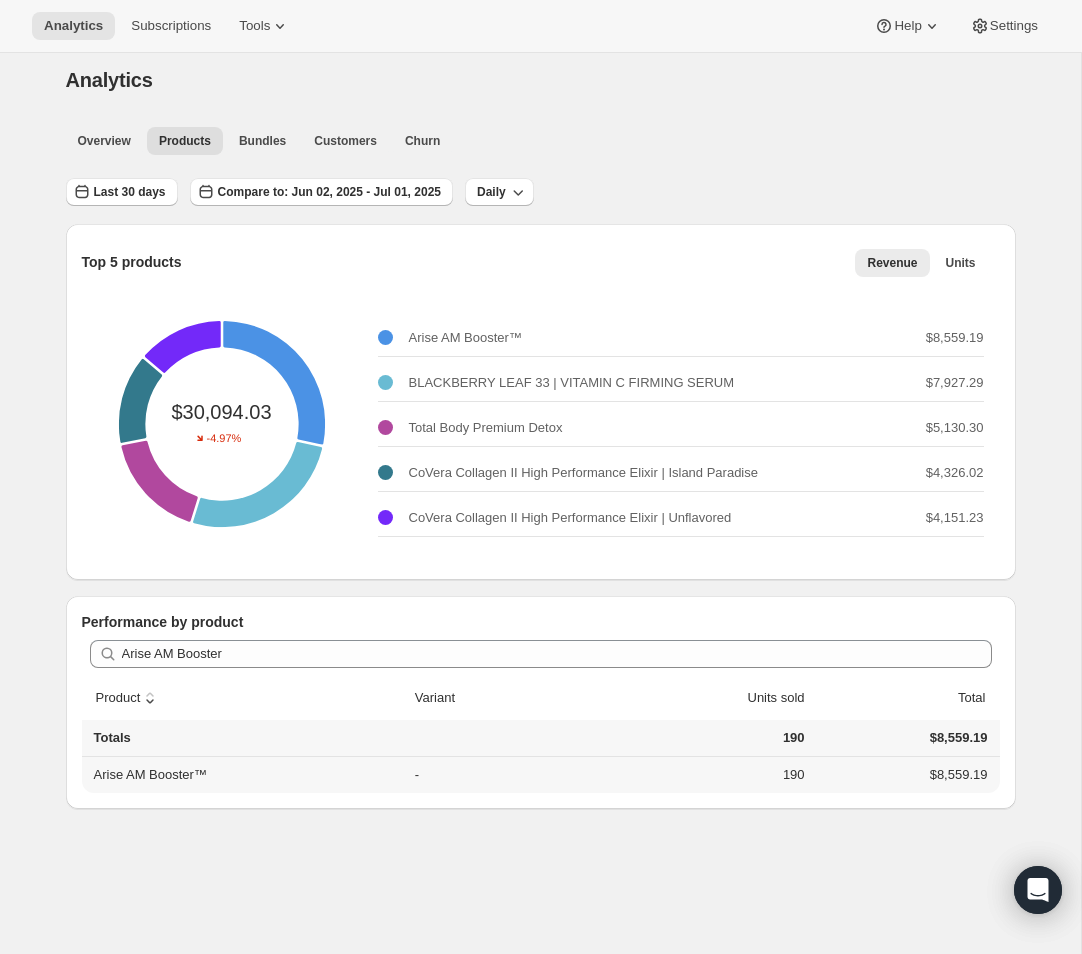 scroll, scrollTop: 0, scrollLeft: 0, axis: both 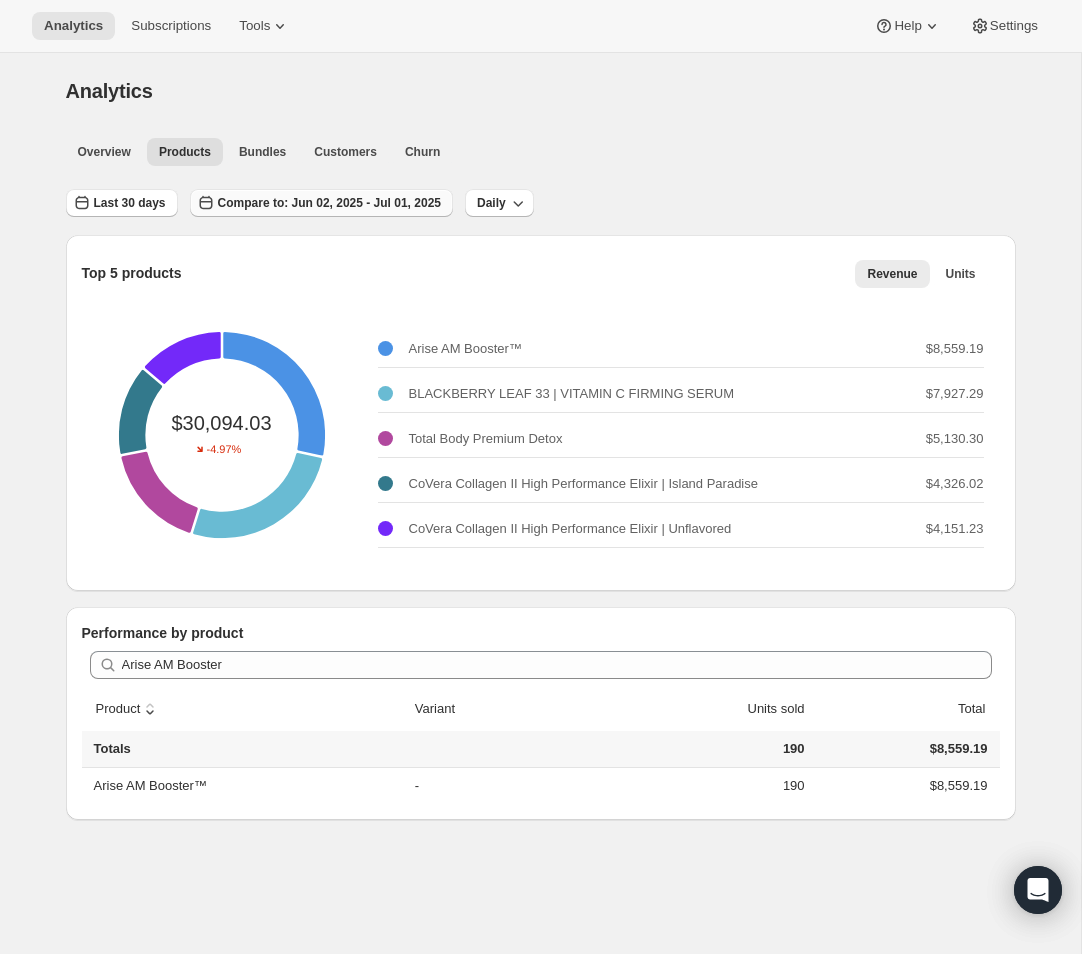 click on "Compare to: Jun 02, 2025 - Jul 01, 2025" at bounding box center (329, 203) 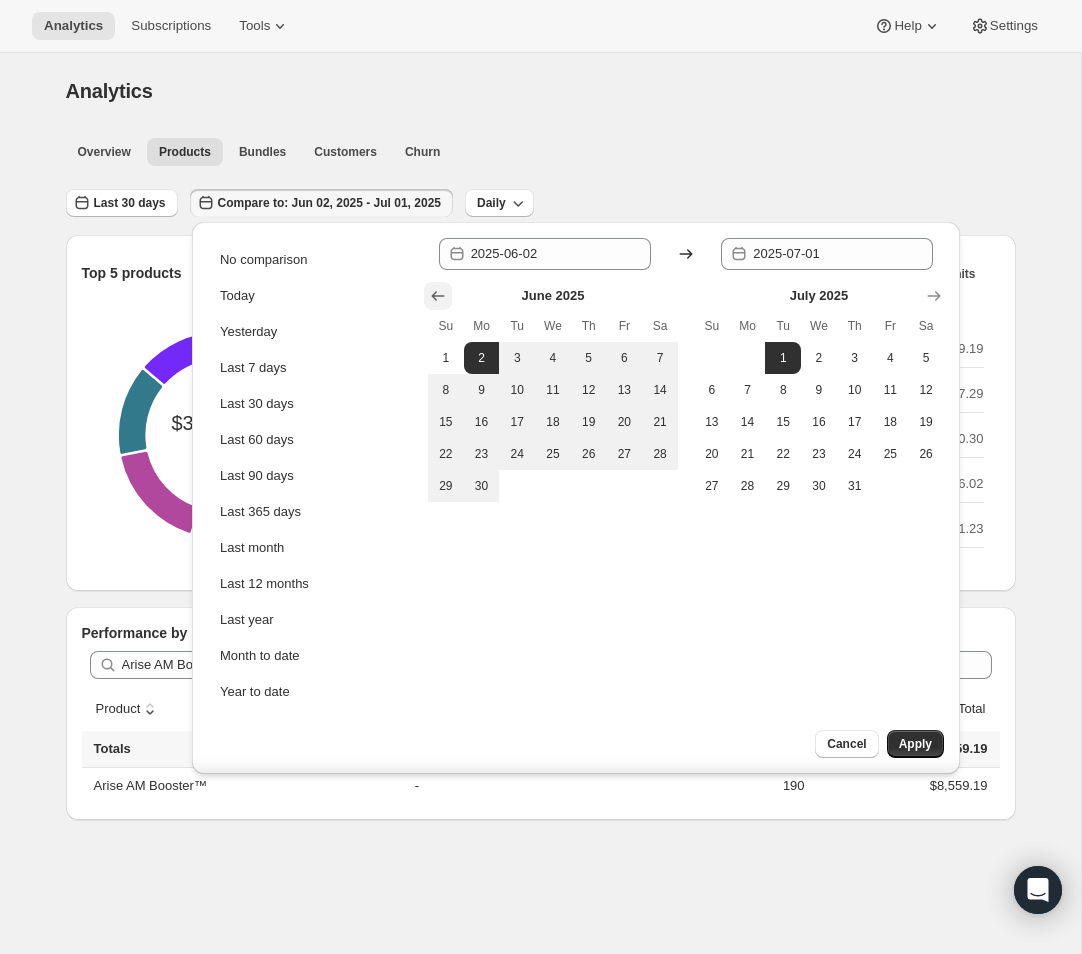 click 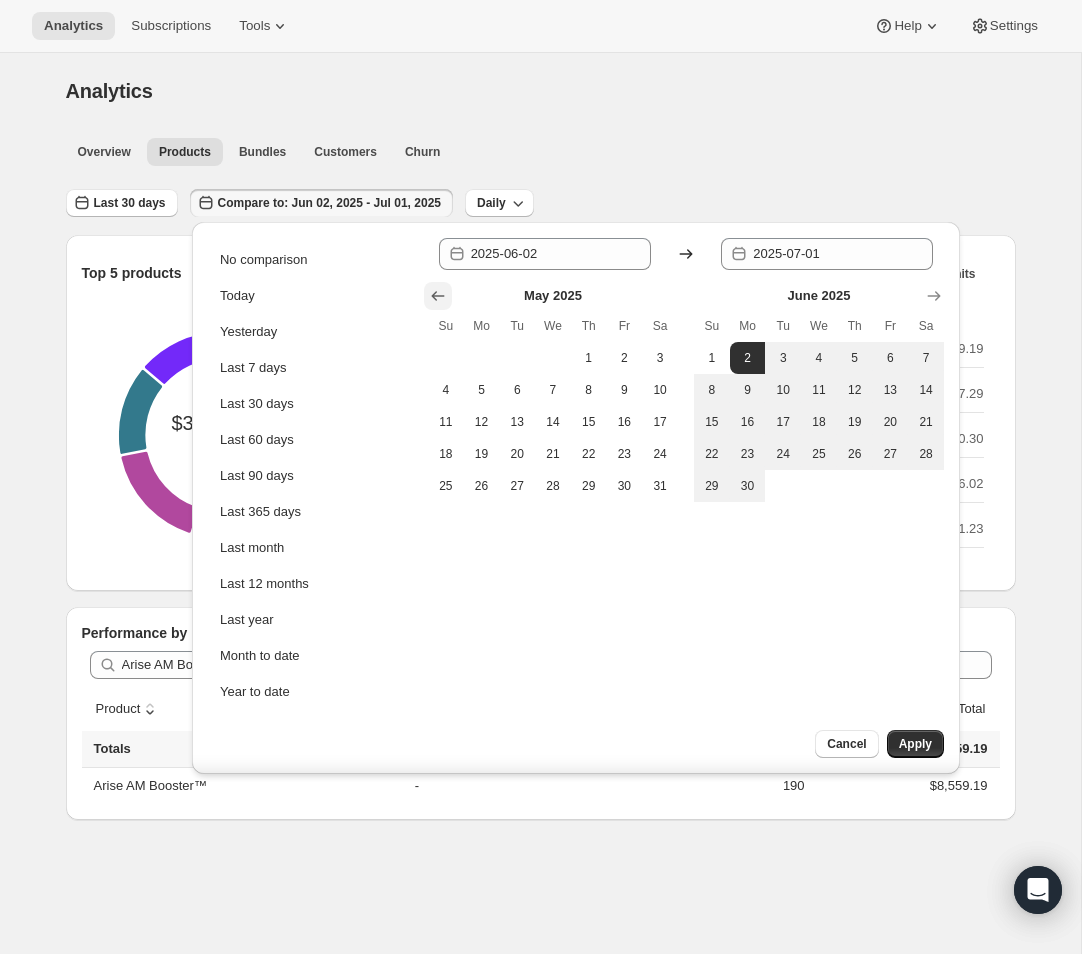 click 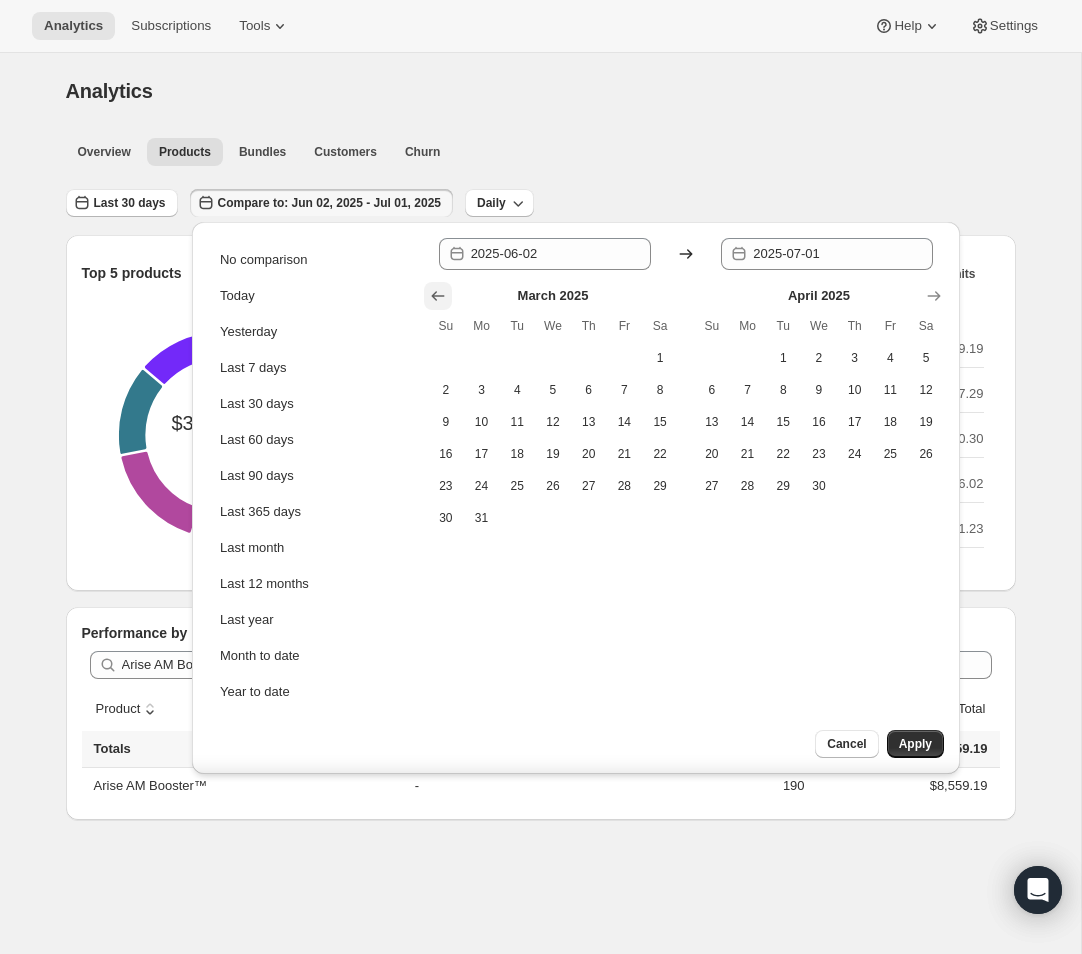 click 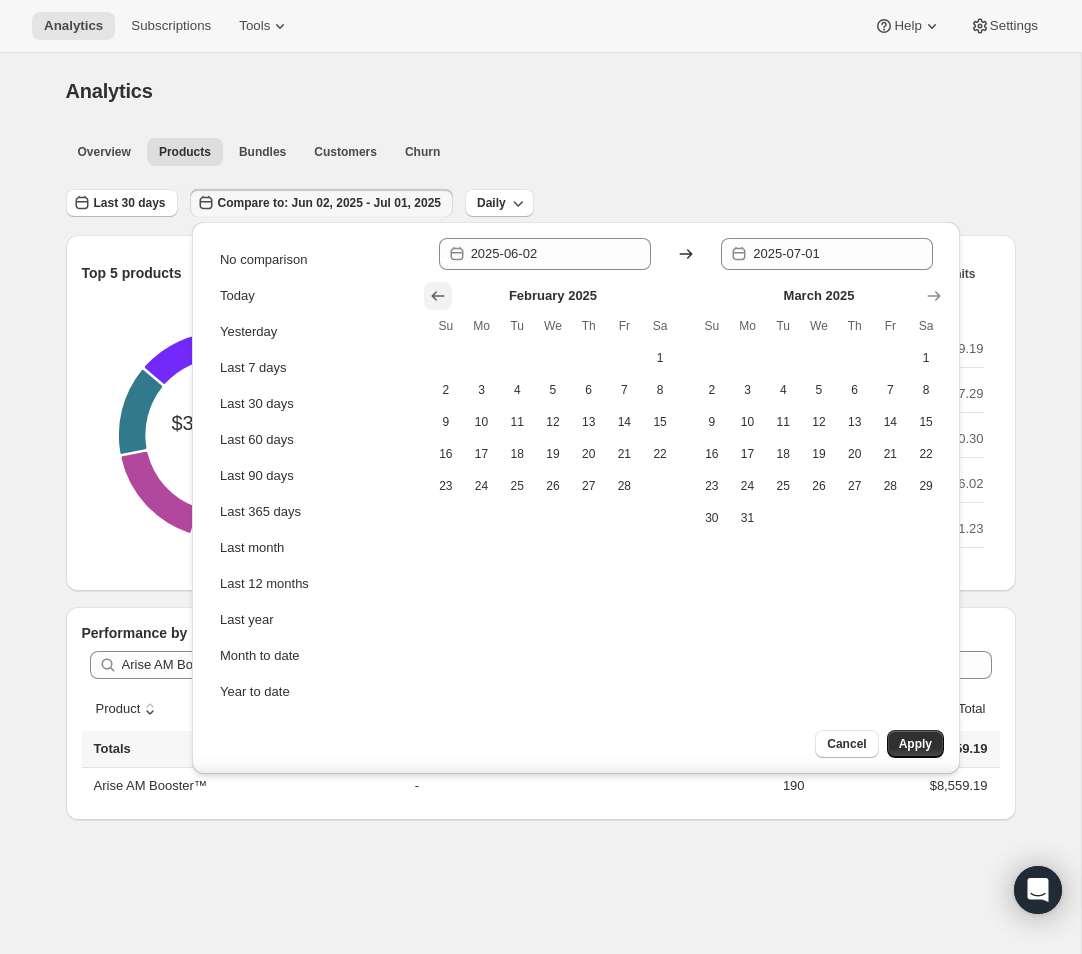 click 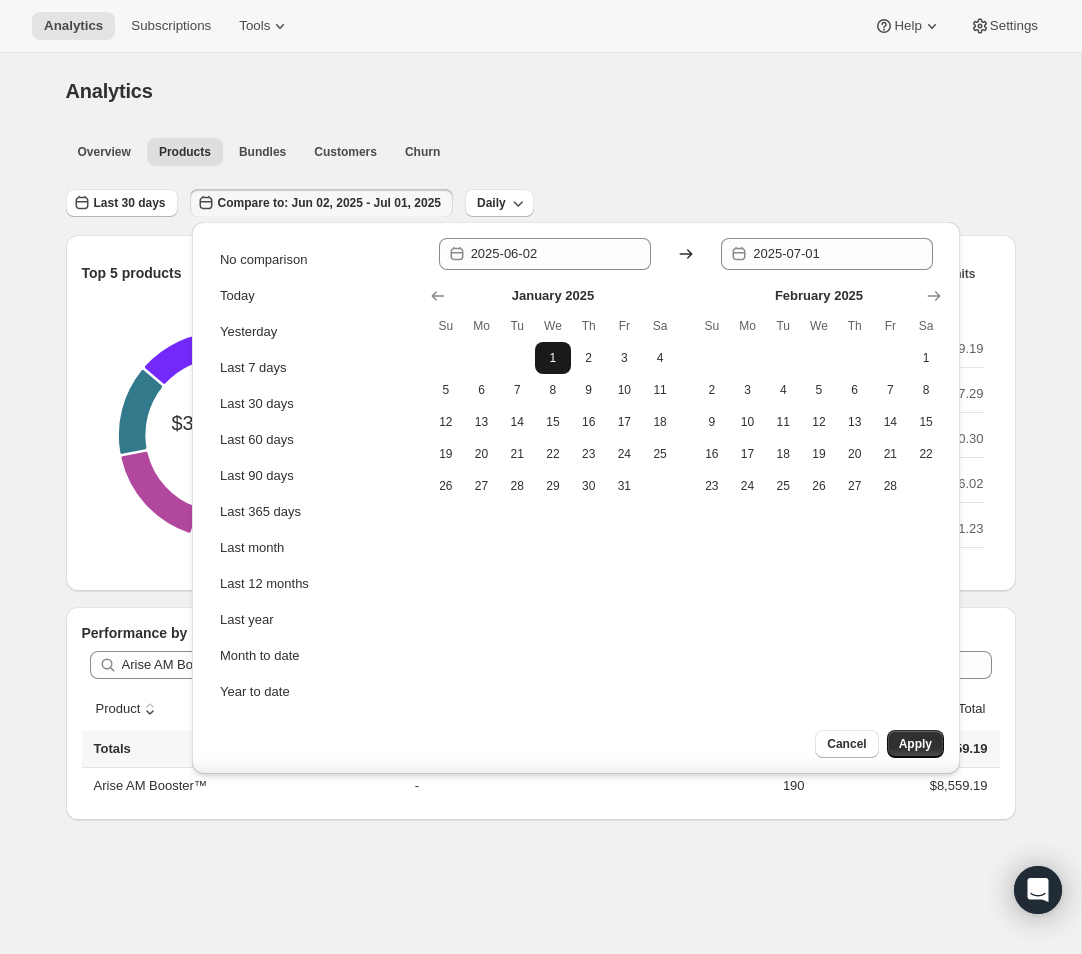 click on "1" at bounding box center (553, 358) 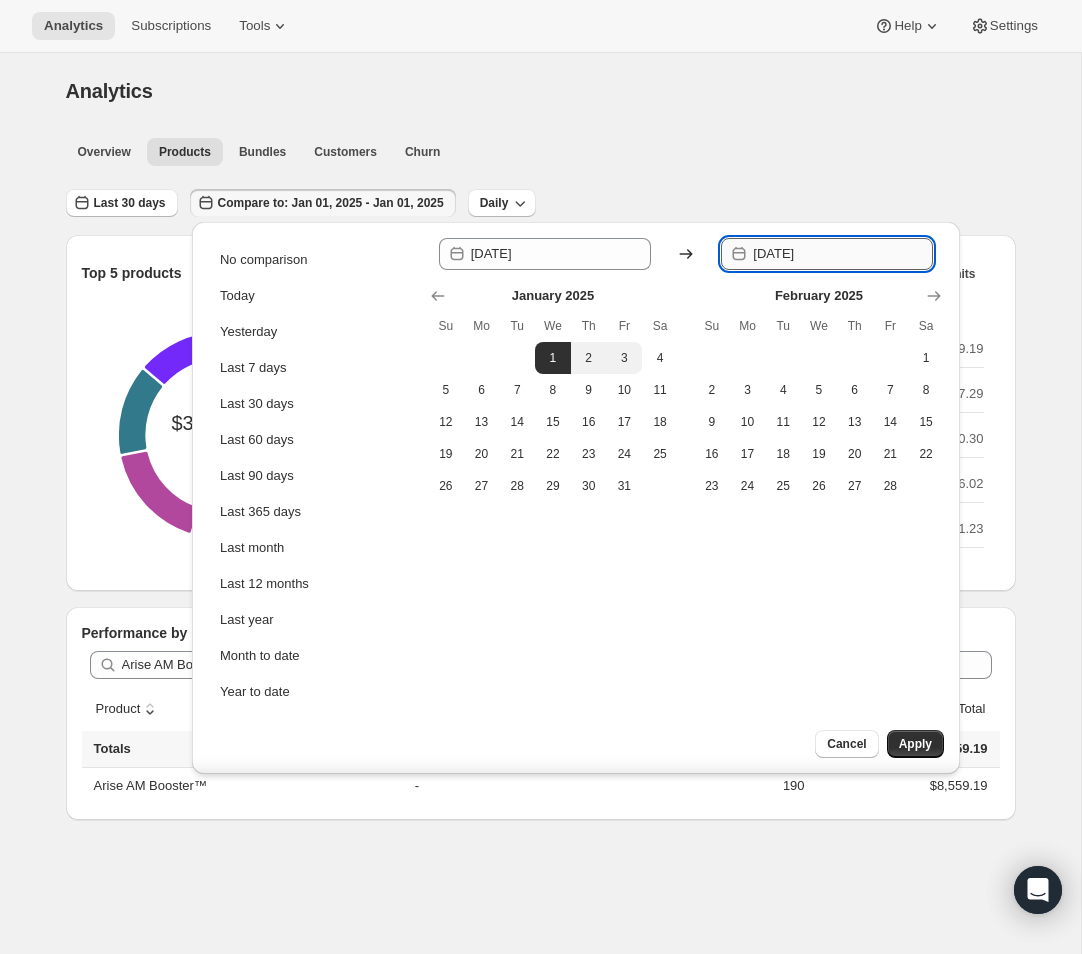 click on "2025-01-01" at bounding box center (843, 254) 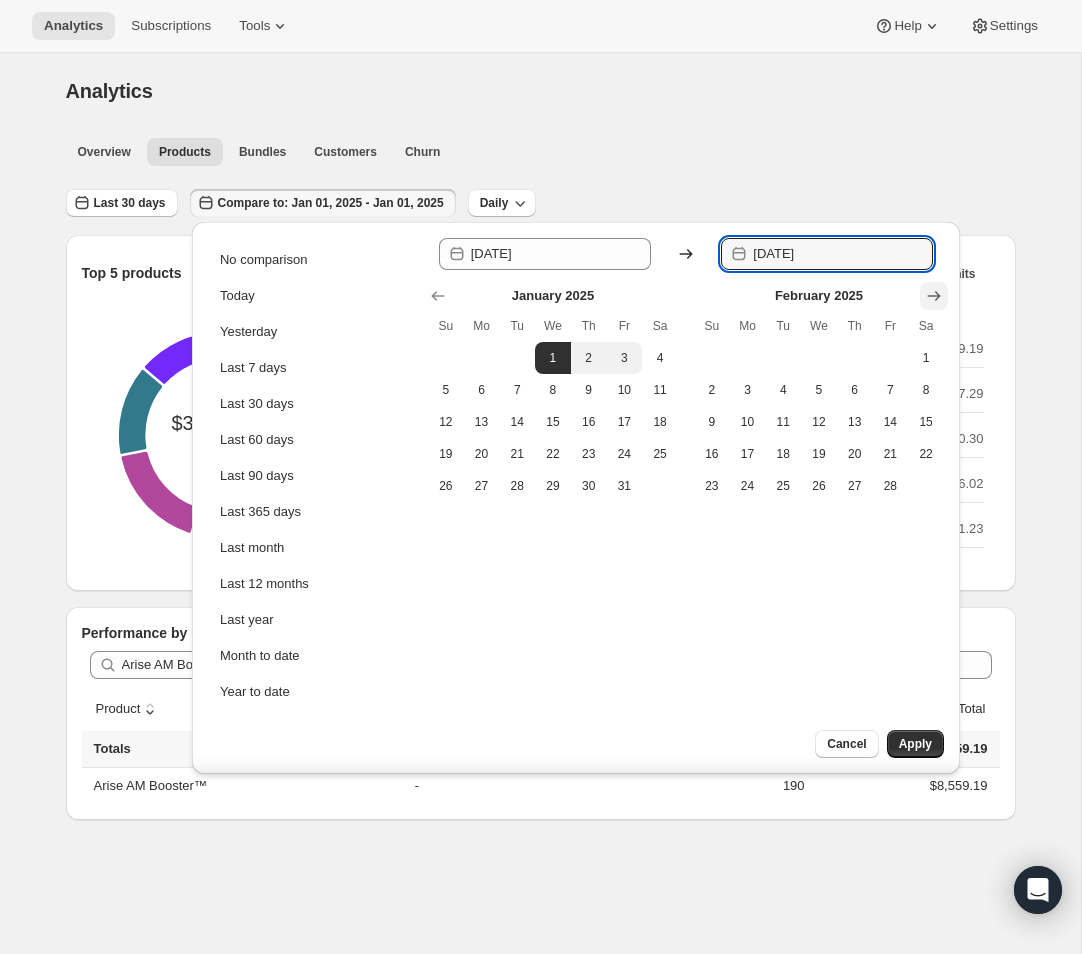click 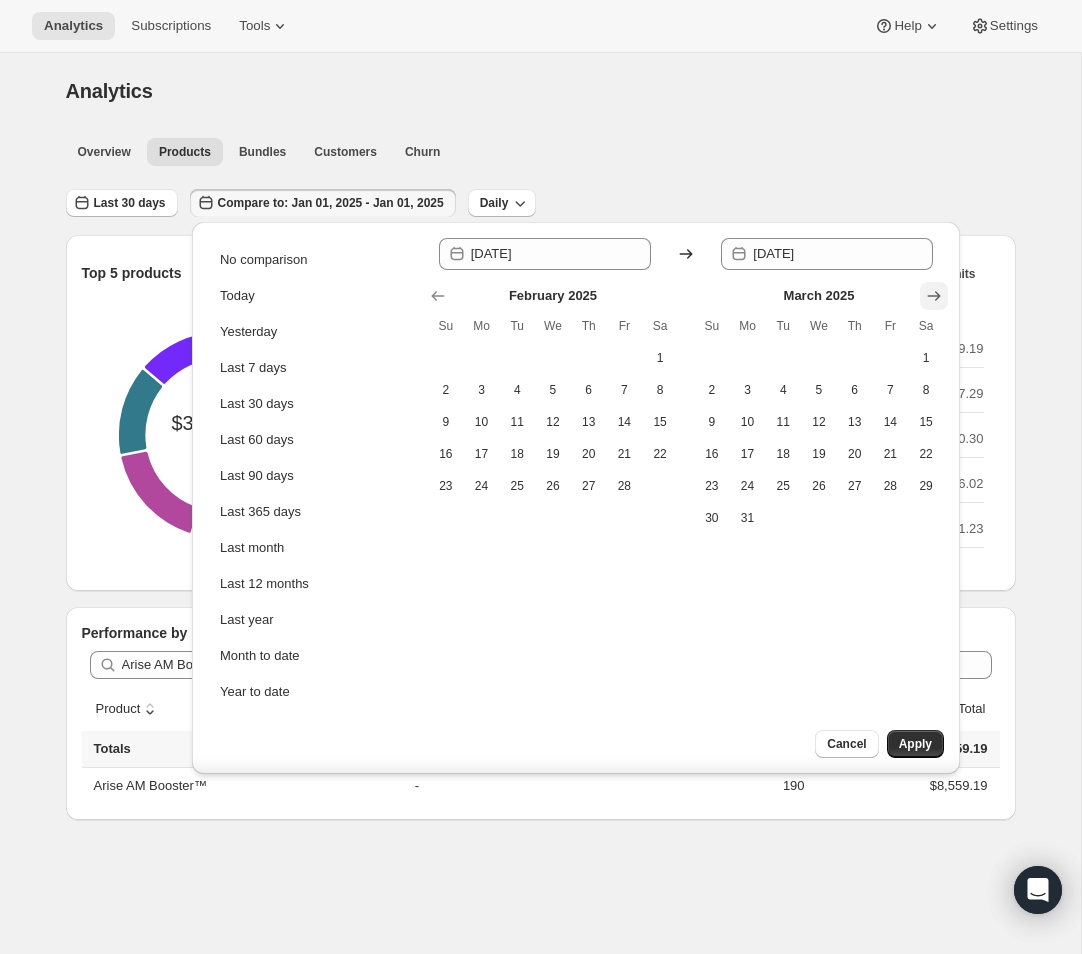 click 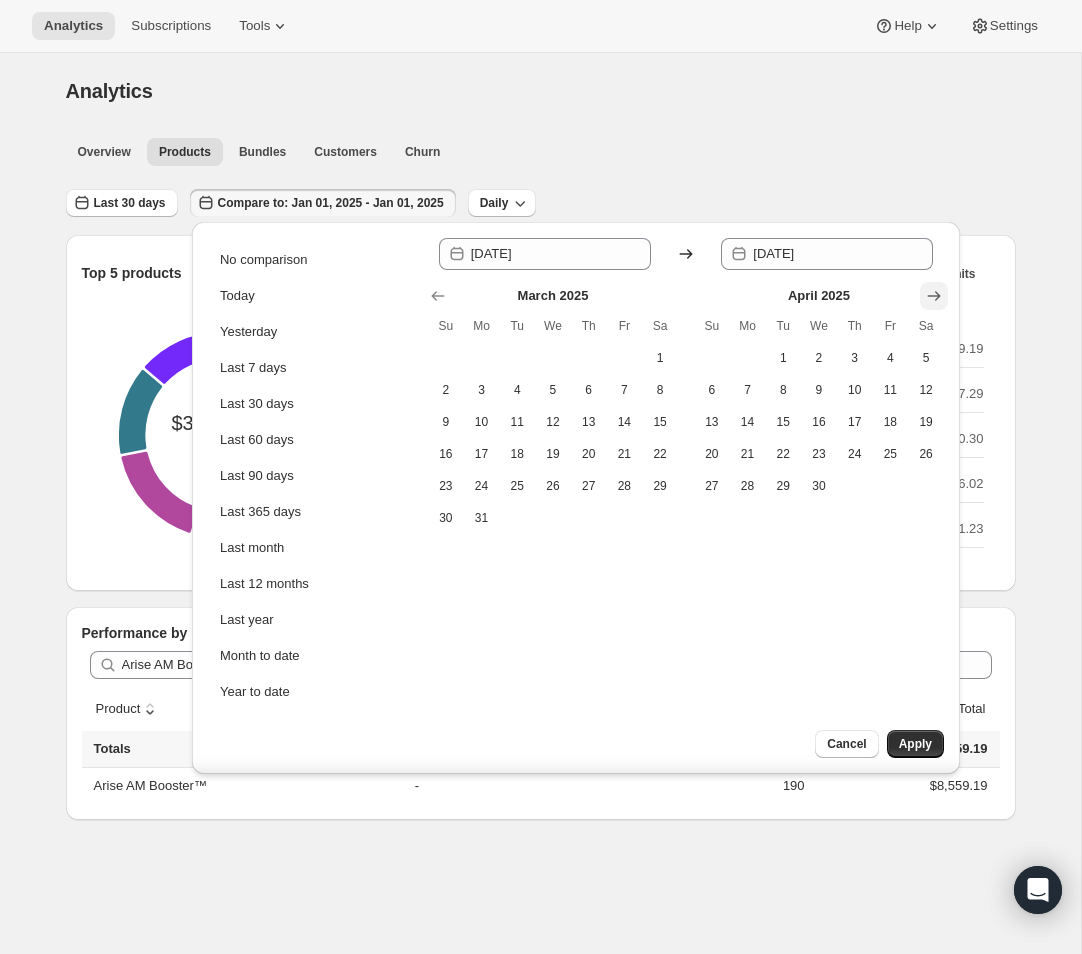 click 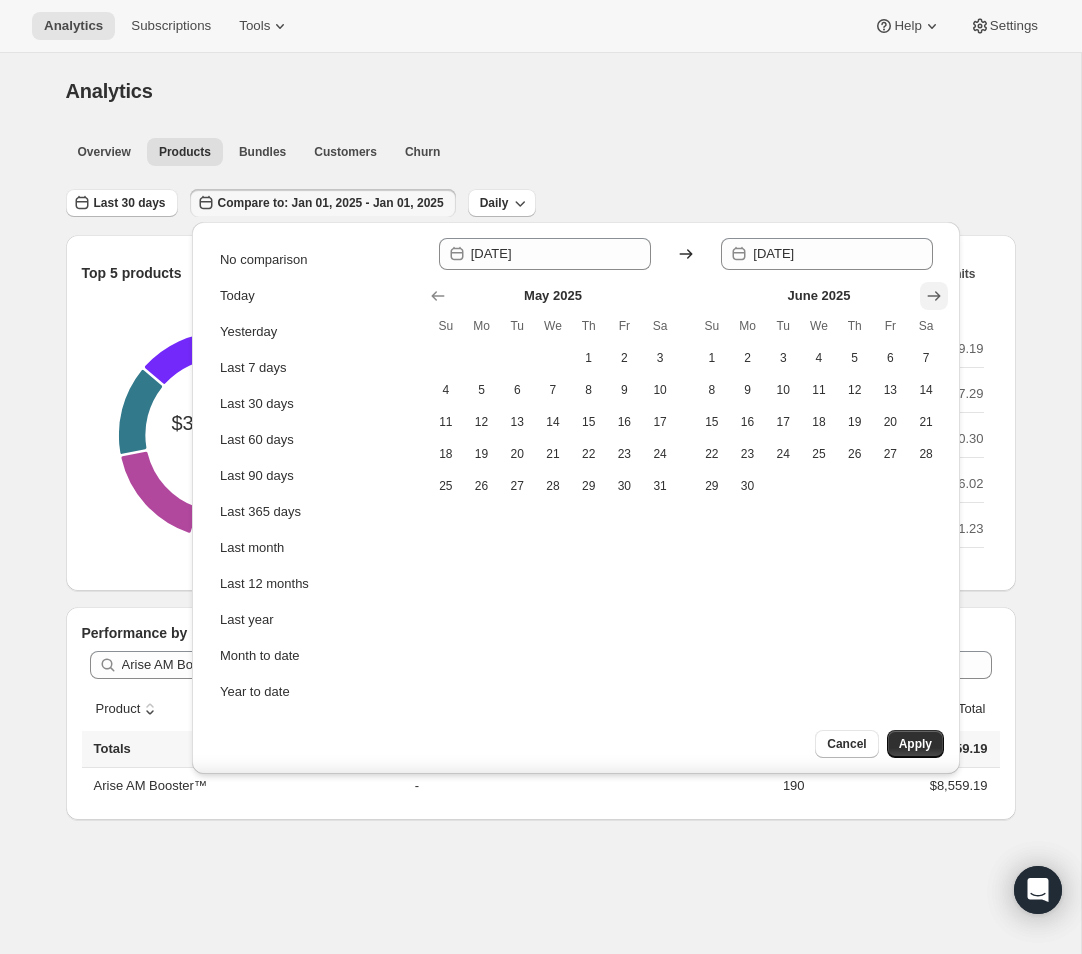 click 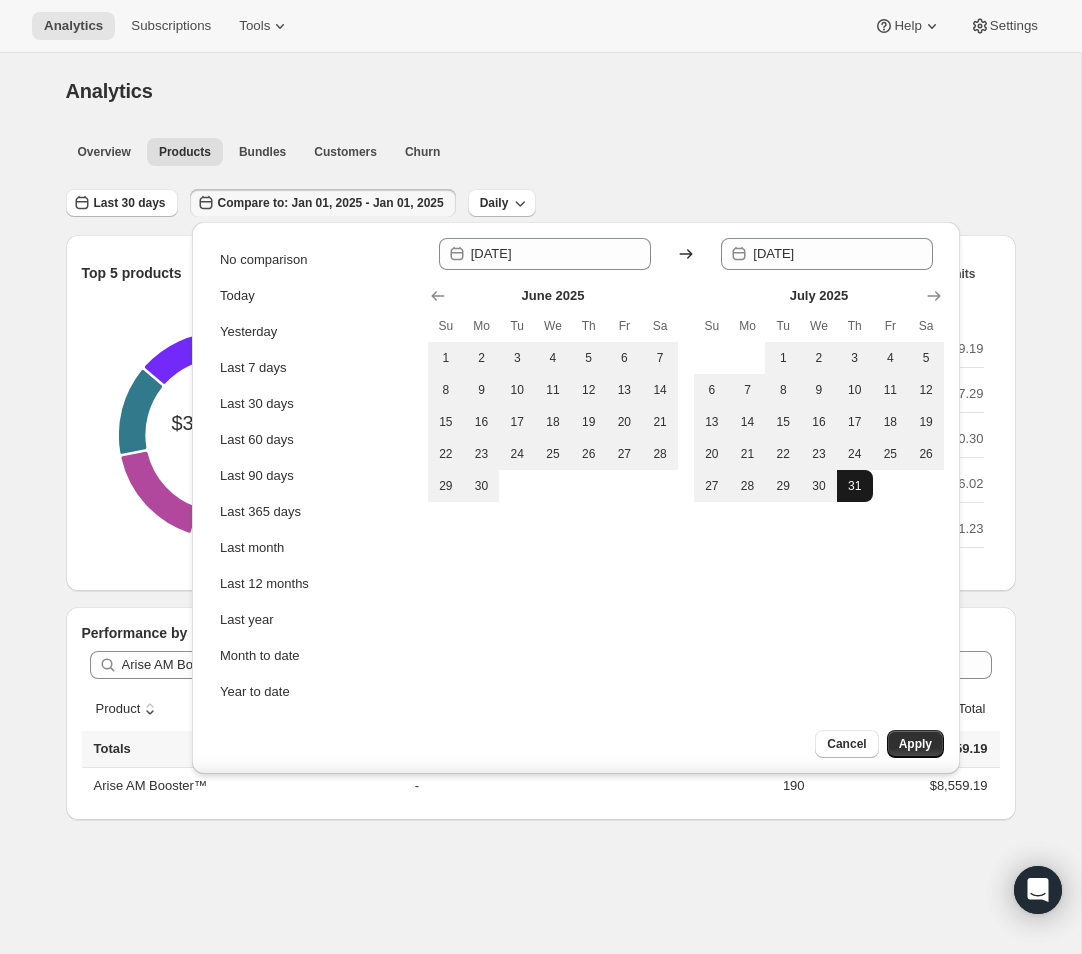 drag, startPoint x: 862, startPoint y: 479, endPoint x: 876, endPoint y: 535, distance: 57.72348 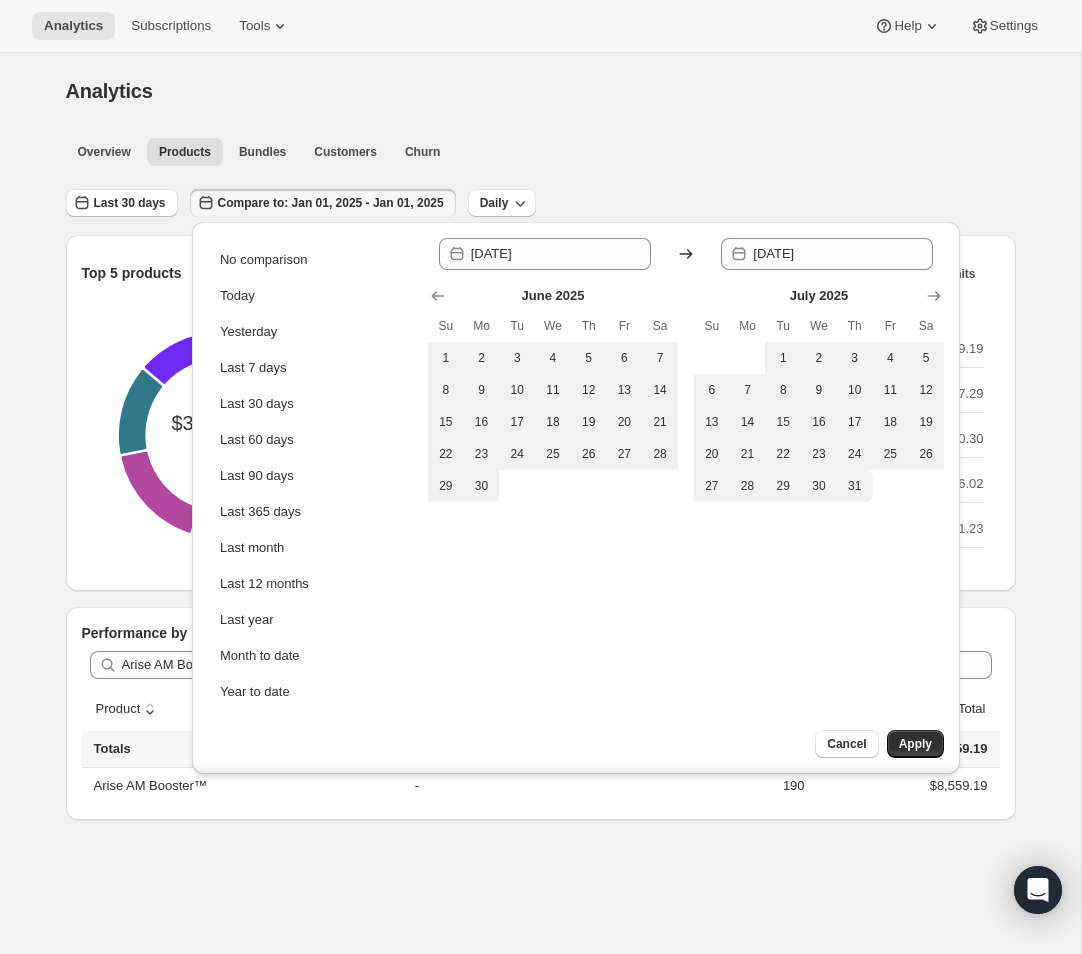click on "31" at bounding box center [855, 486] 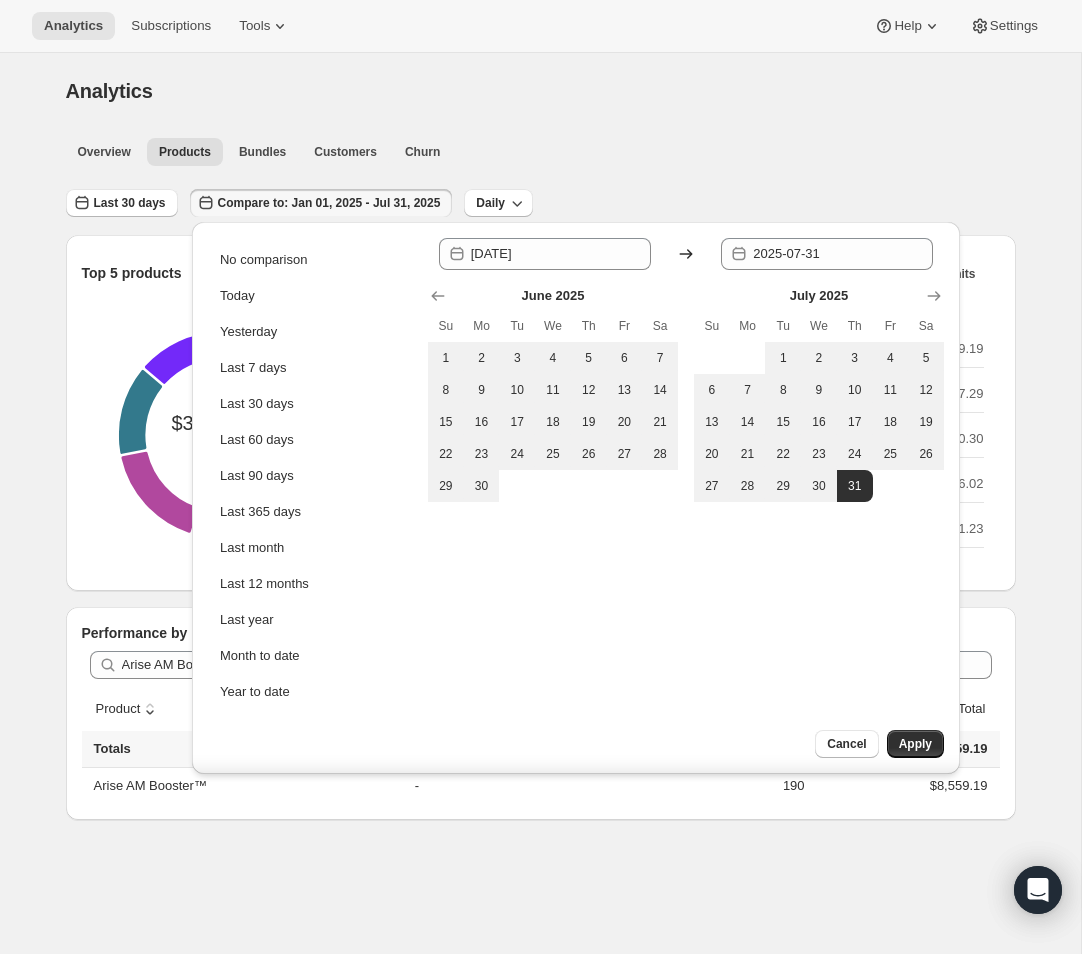 click on "Apply" at bounding box center [915, 744] 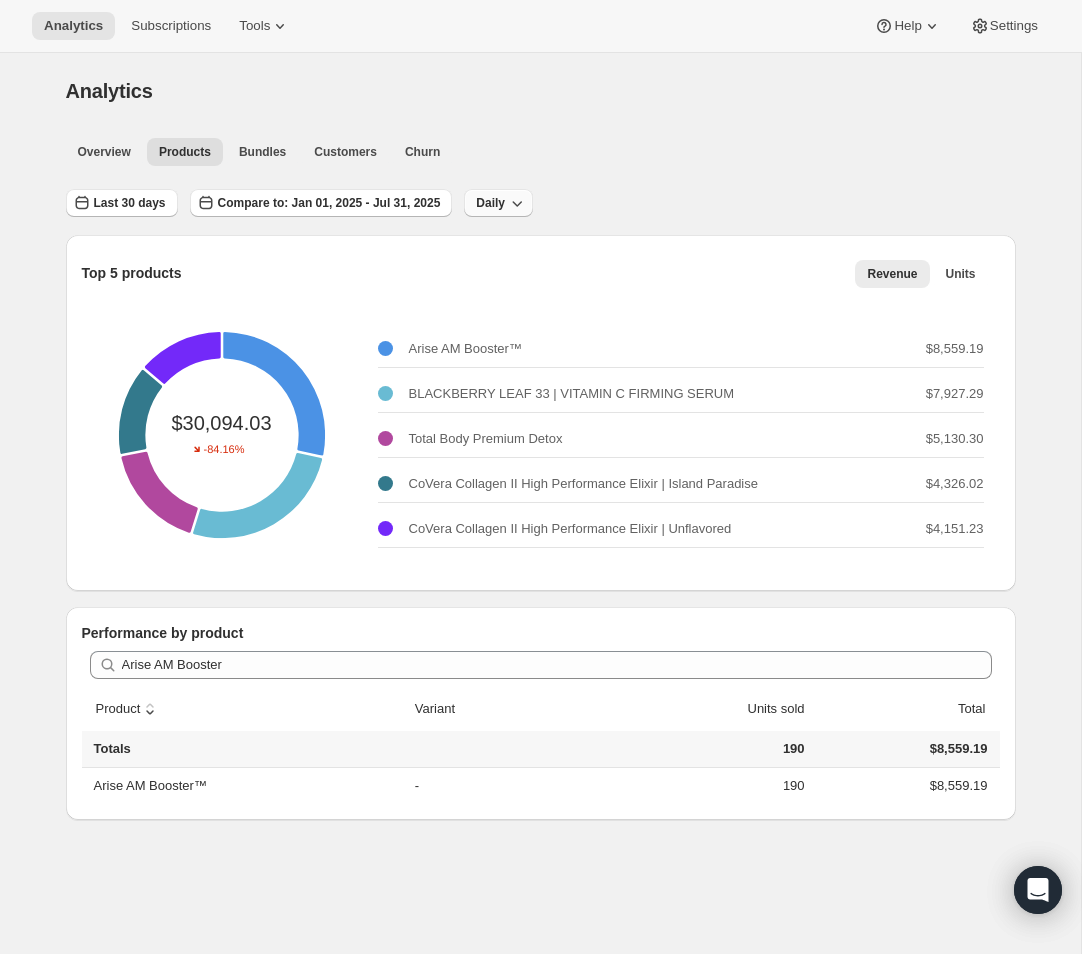 click on "Daily" at bounding box center (490, 203) 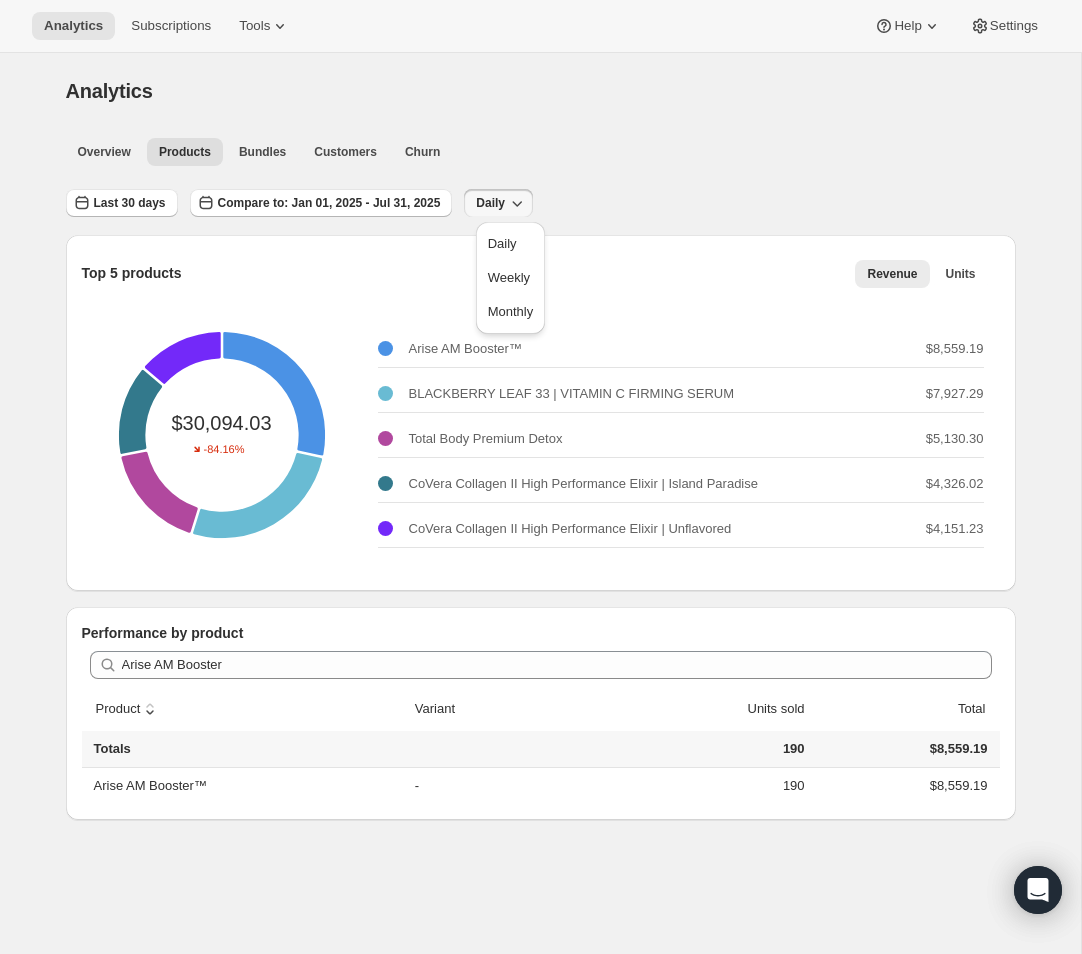 click on "Monthly" at bounding box center (511, 311) 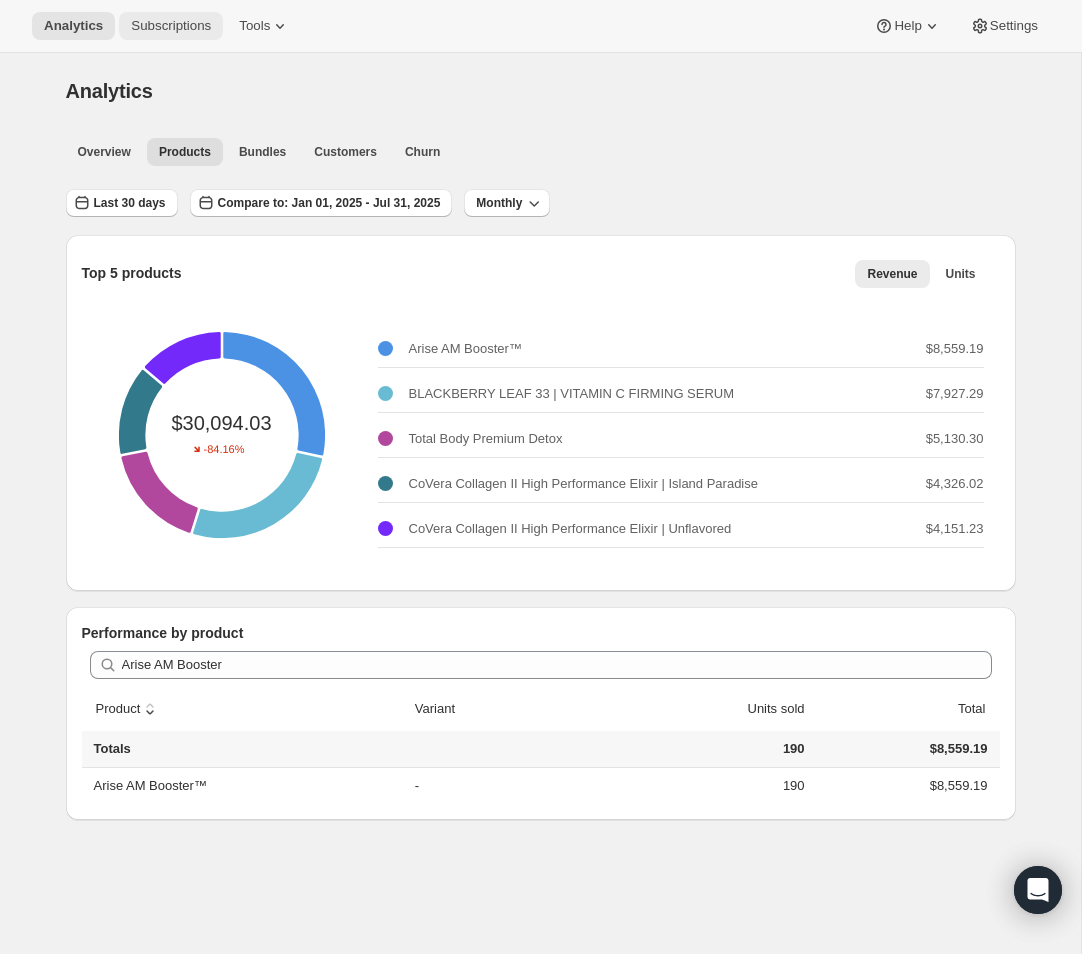 click on "Subscriptions" at bounding box center [171, 26] 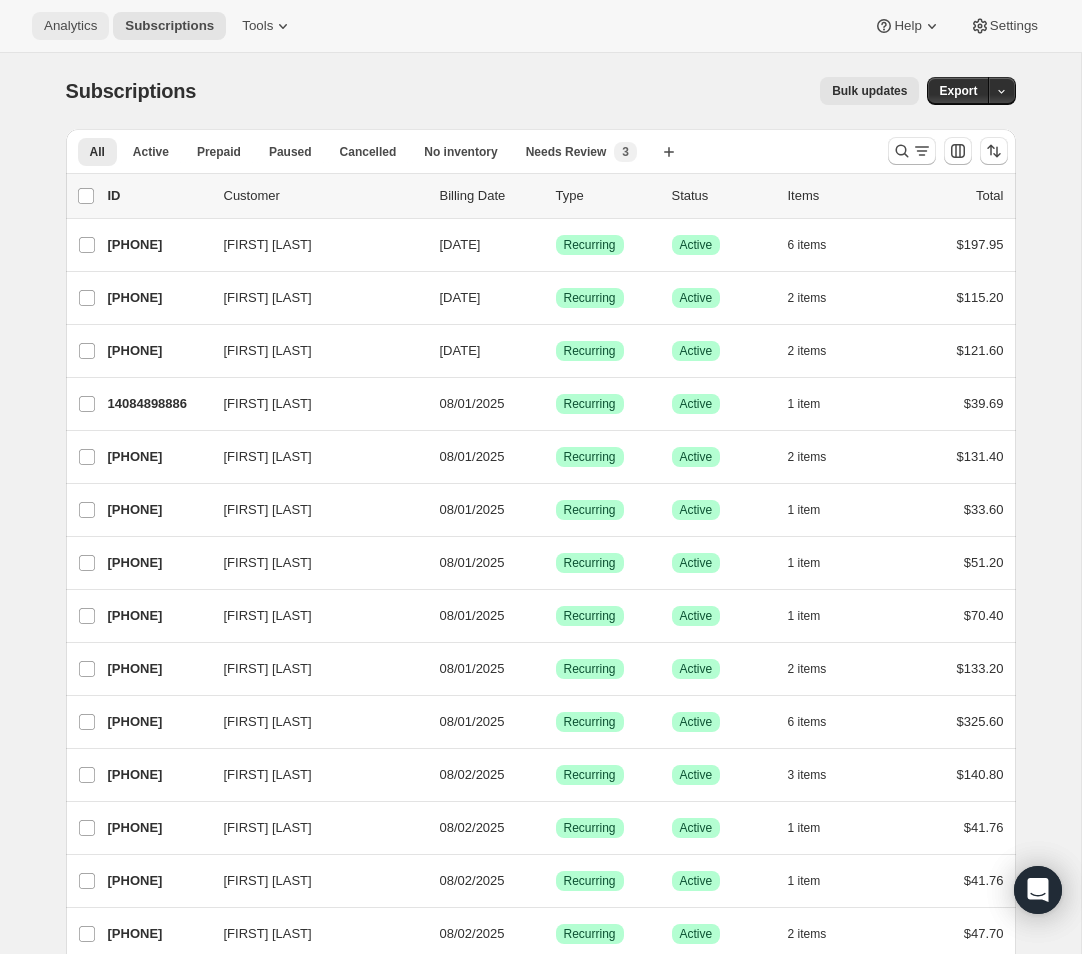 click on "Analytics" at bounding box center [70, 26] 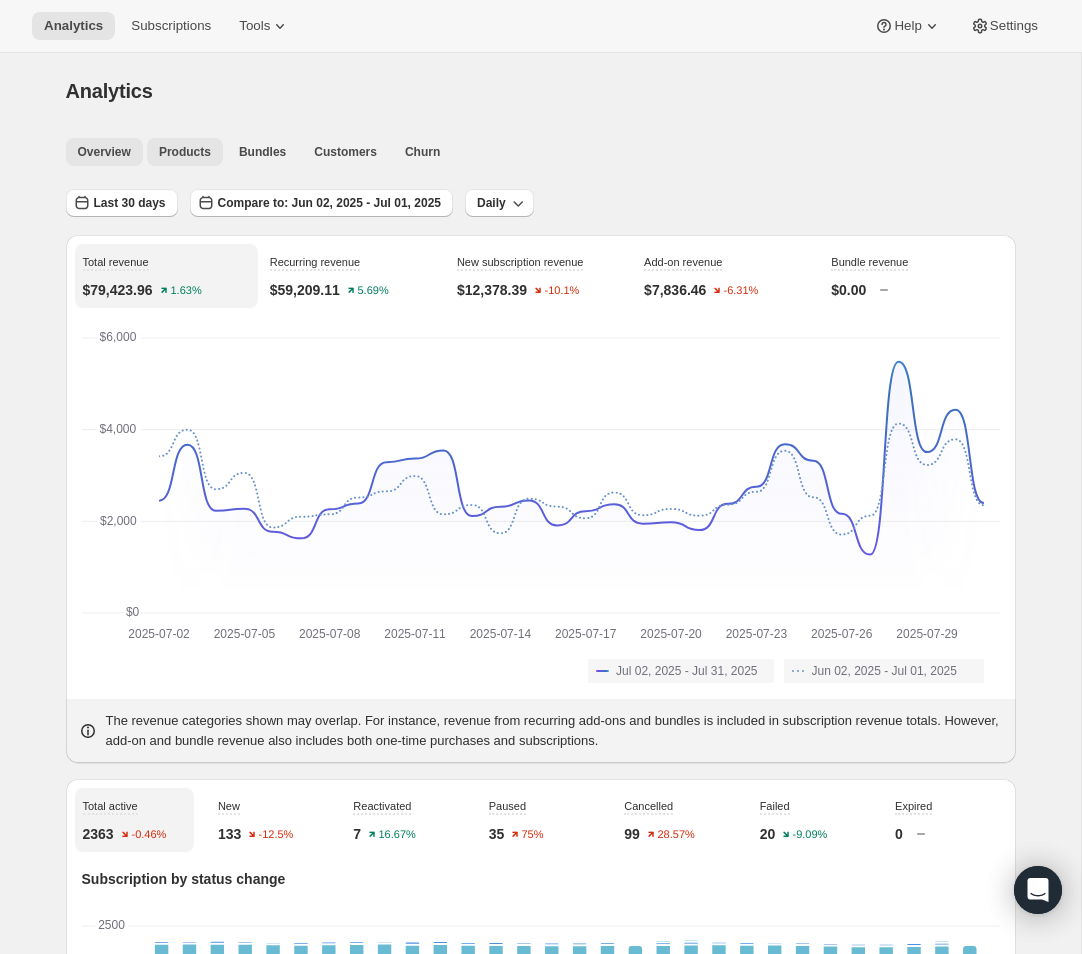 click on "Products" at bounding box center (185, 152) 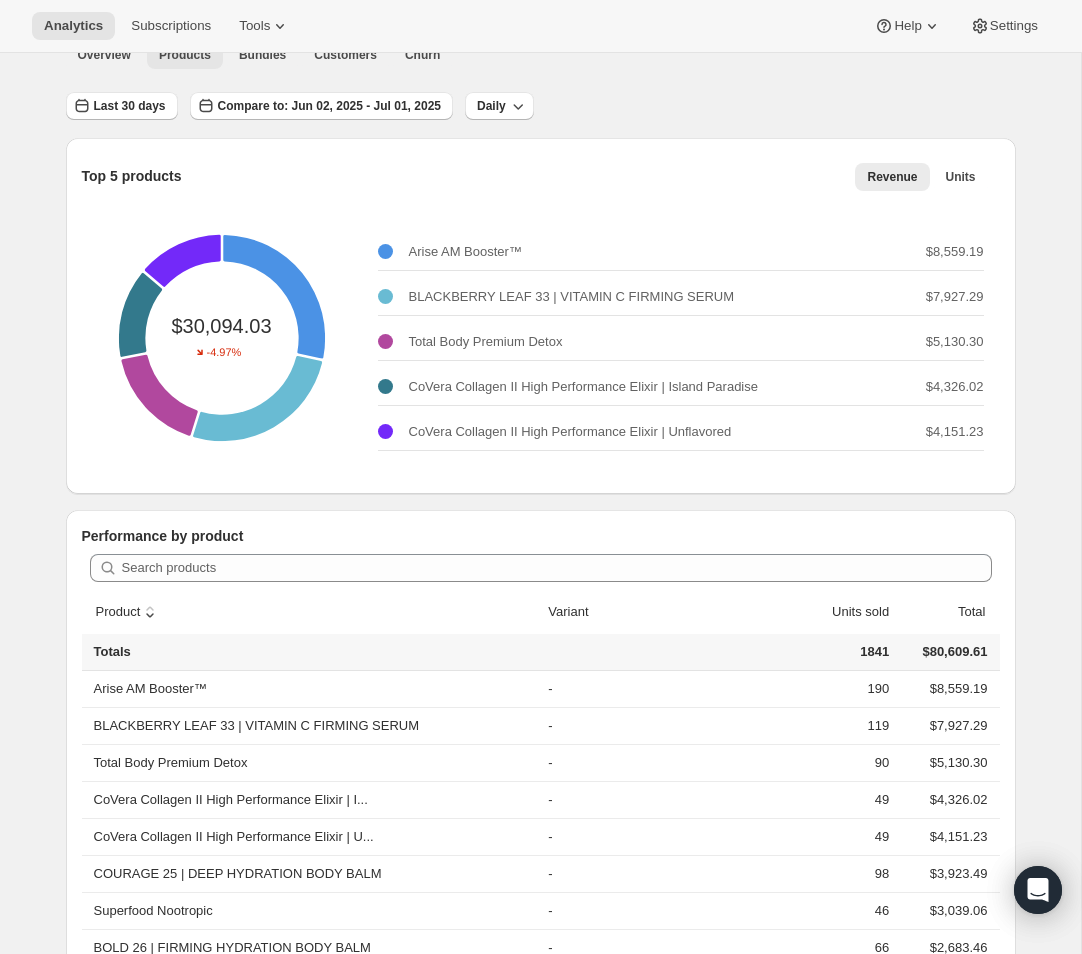 scroll, scrollTop: 116, scrollLeft: 0, axis: vertical 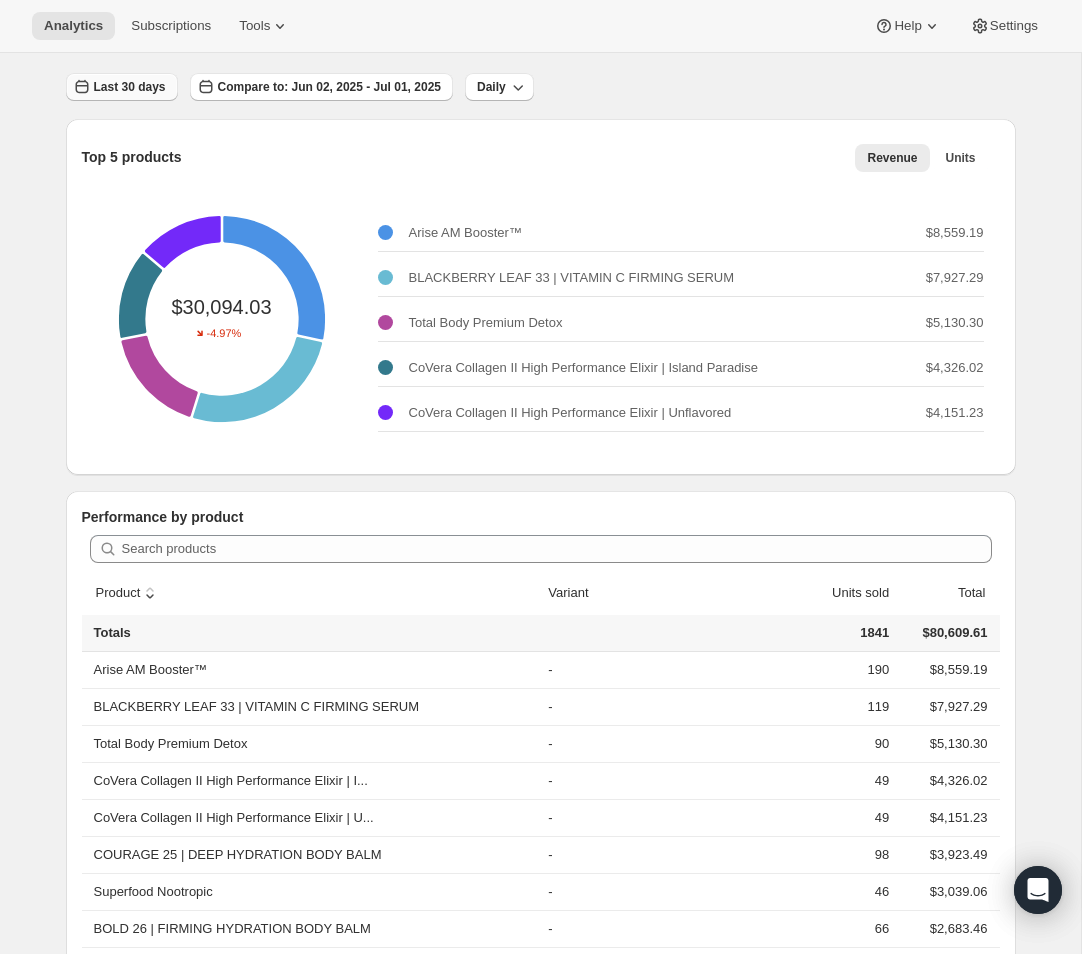 click on "Last 30 days" at bounding box center (130, 87) 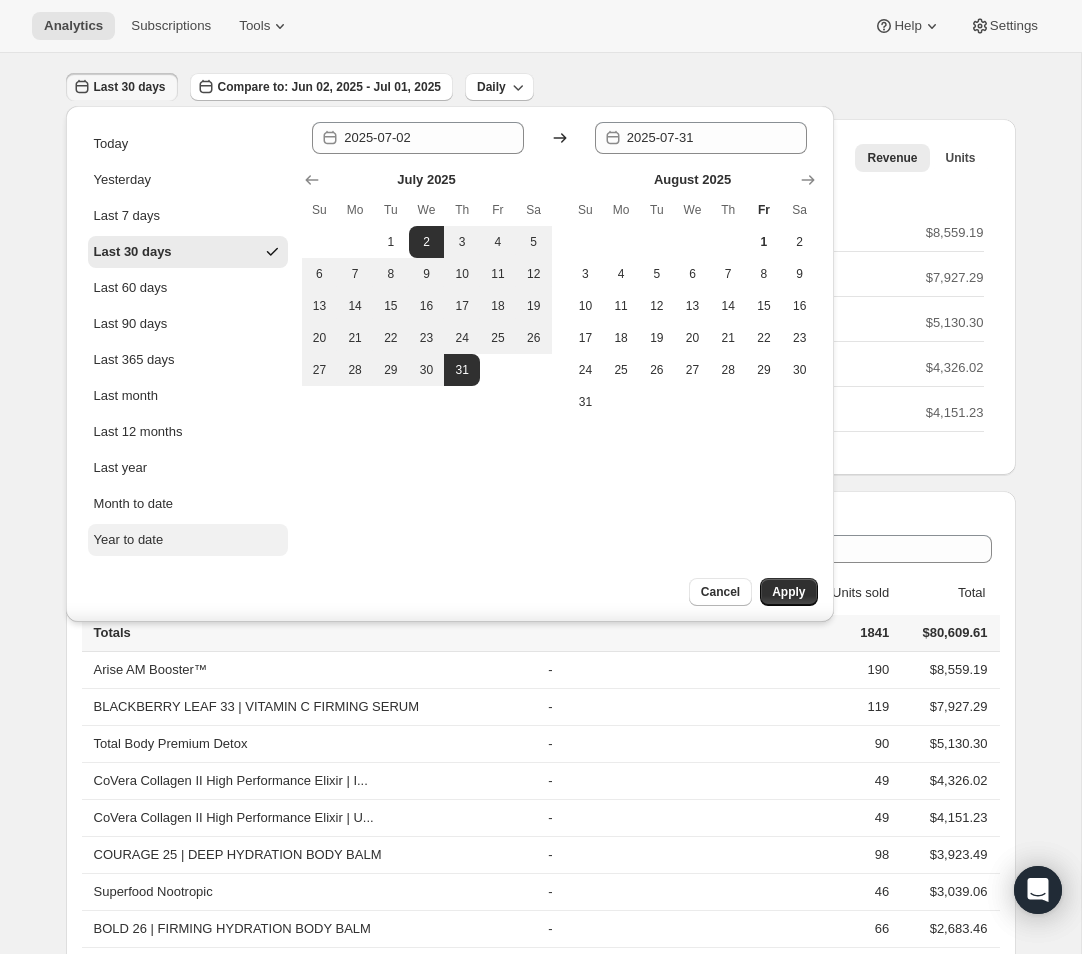 click on "Year to date" at bounding box center [188, 540] 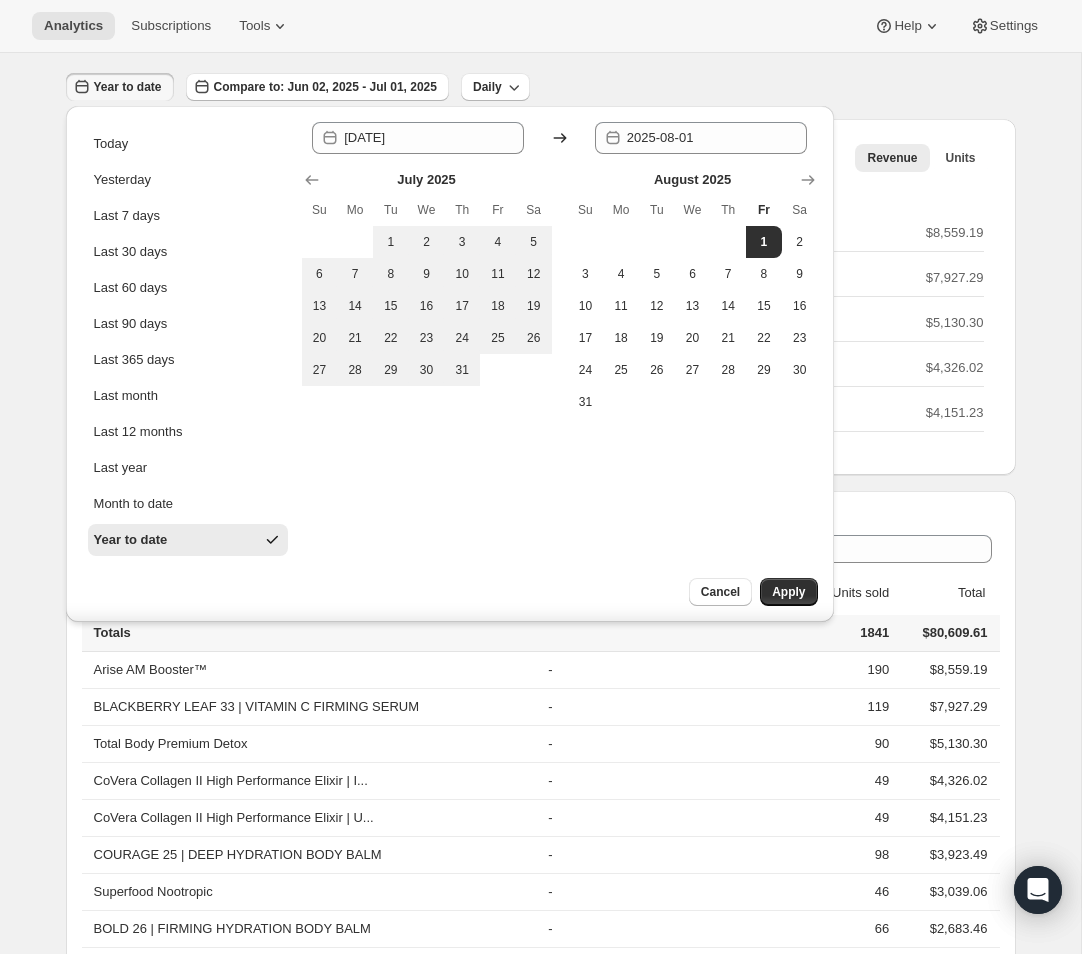 type on "2025-01-01" 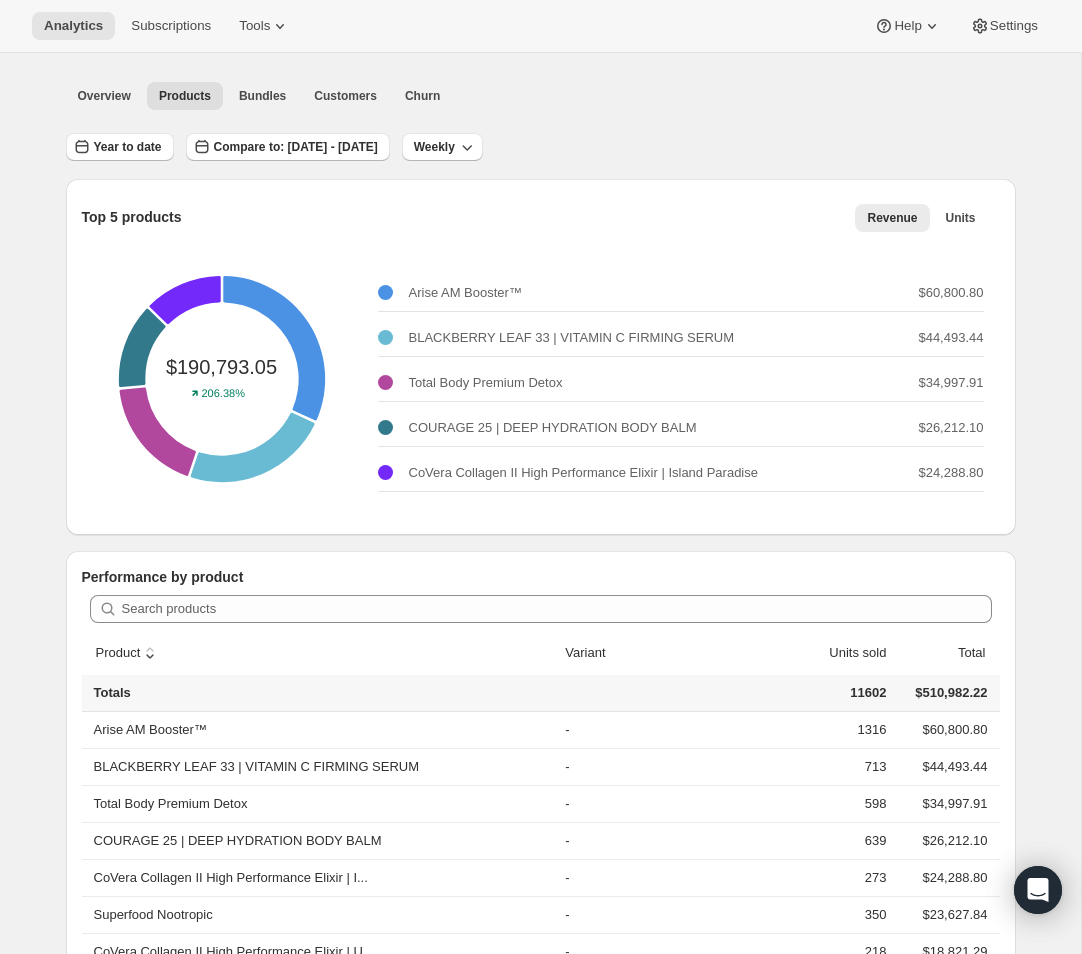 scroll, scrollTop: 0, scrollLeft: 0, axis: both 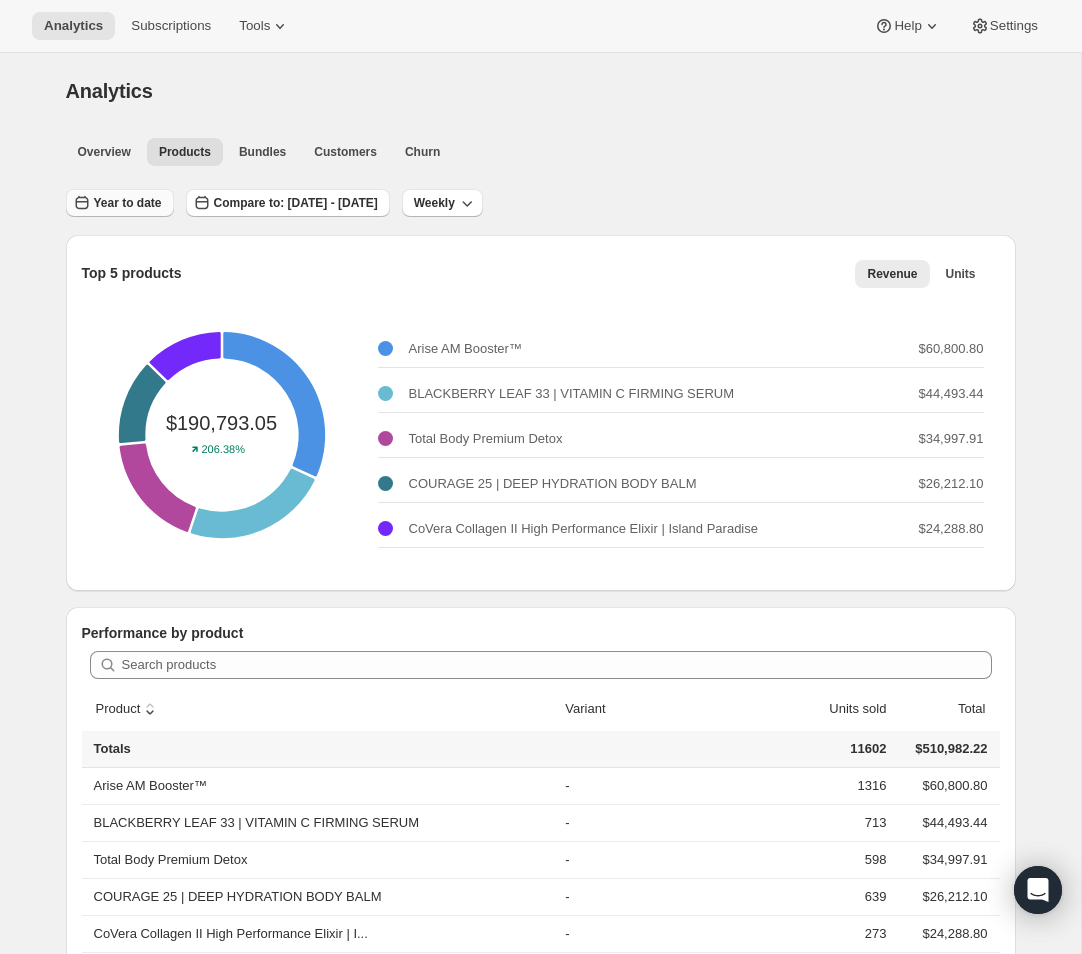 click on "Year to date" at bounding box center (128, 203) 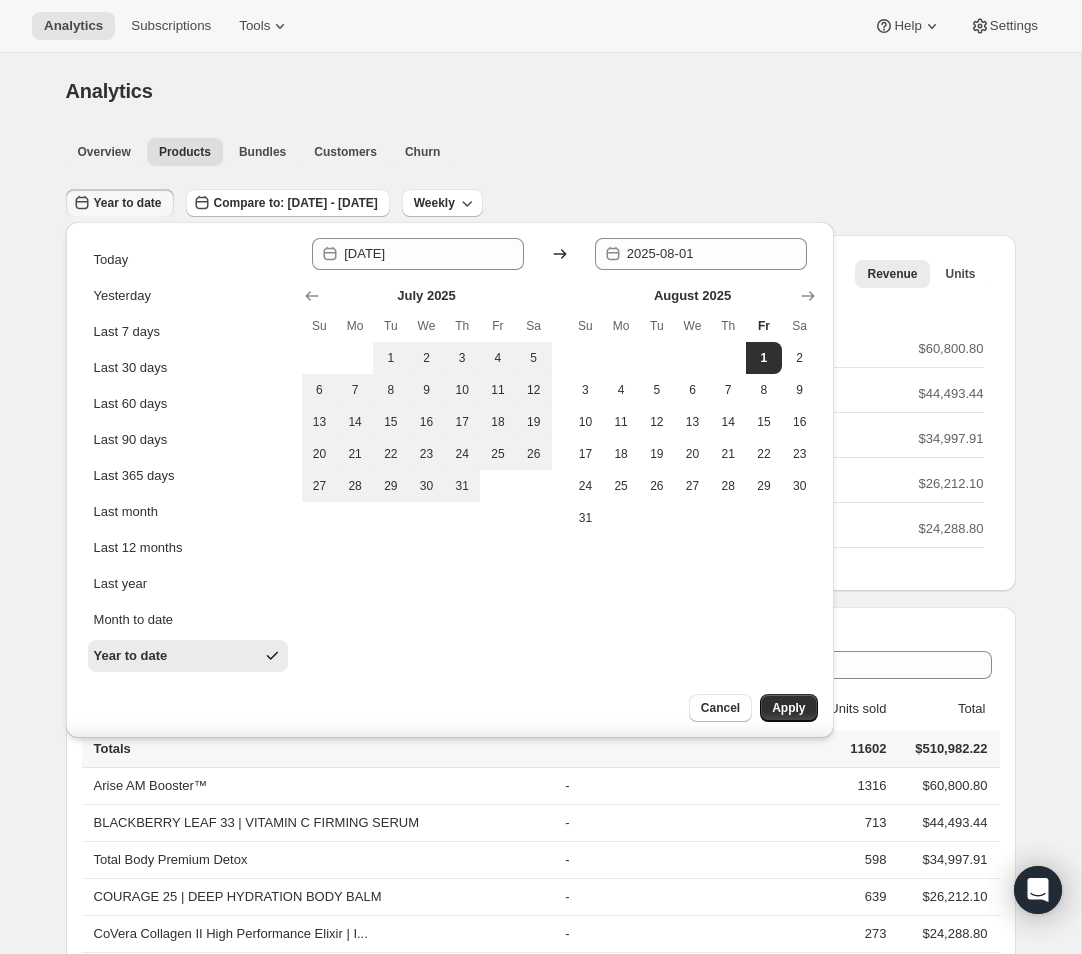 click on "Analytics. This page is ready Analytics" at bounding box center (541, 91) 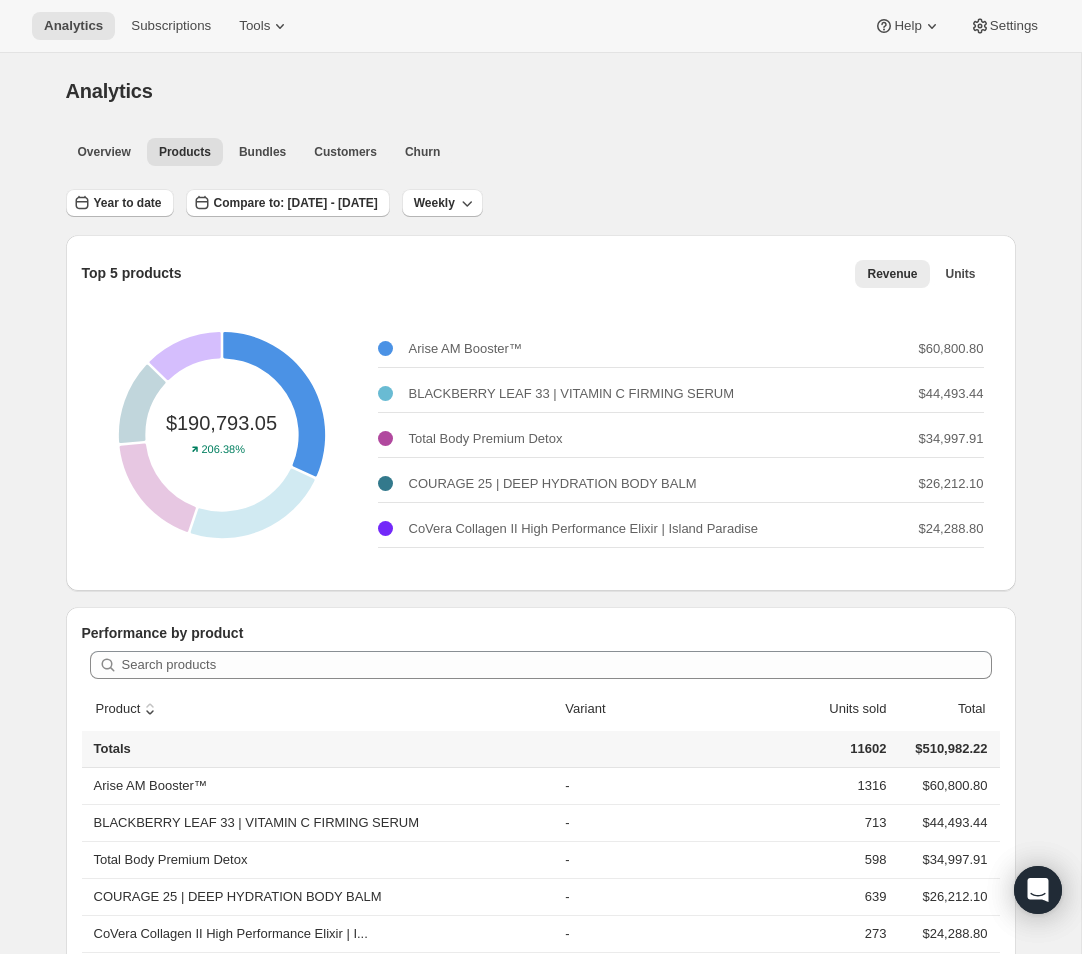 click on "Arise AM Booster™" at bounding box center [465, 349] 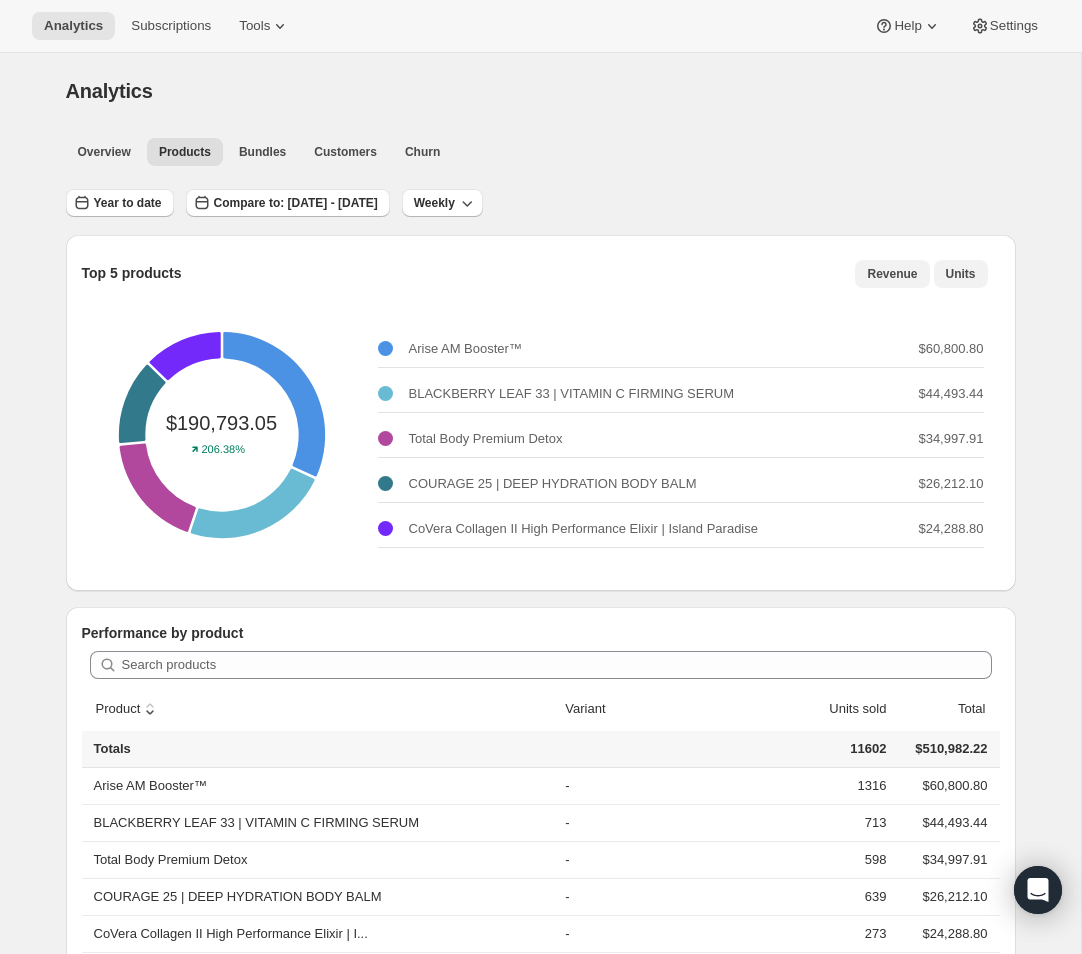 click on "Units" at bounding box center [961, 274] 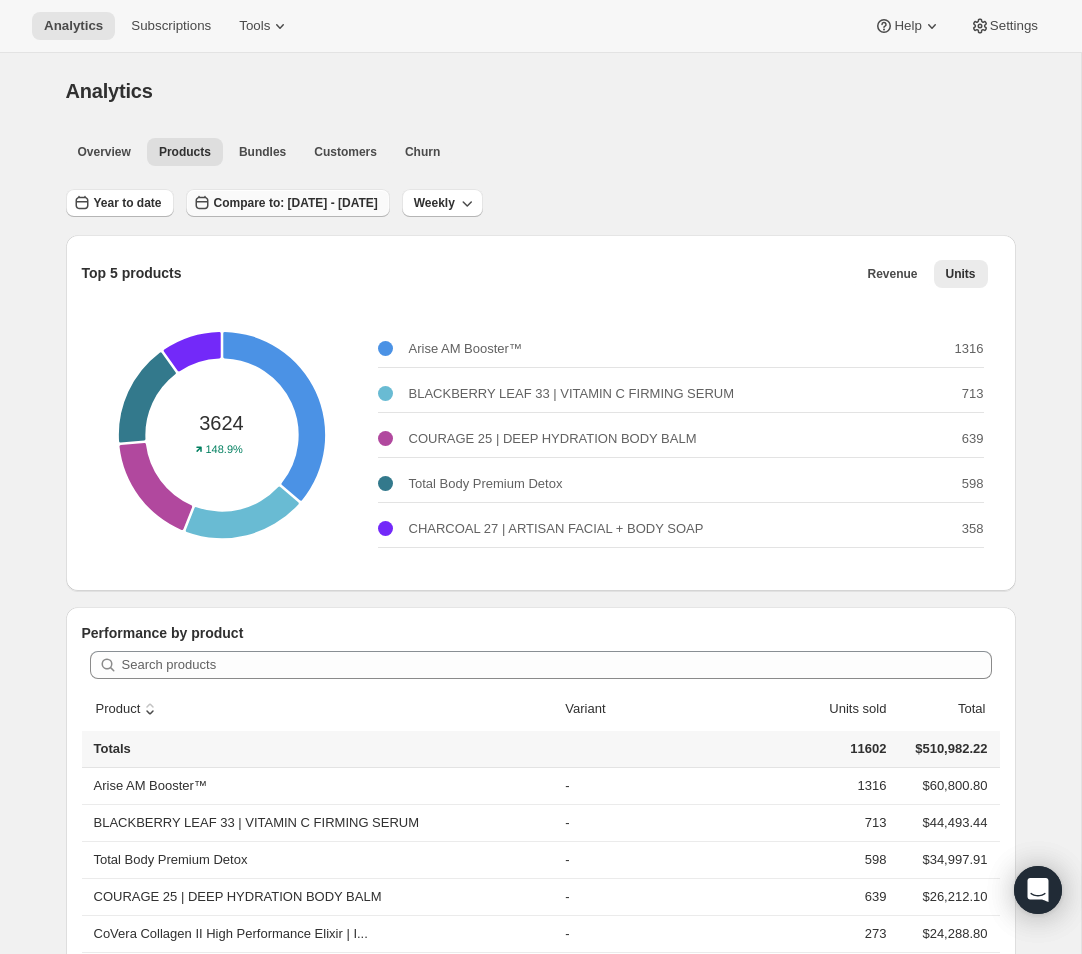 click on "Compare to: Jun 02, 2024 - Dec 31, 2024" at bounding box center [296, 203] 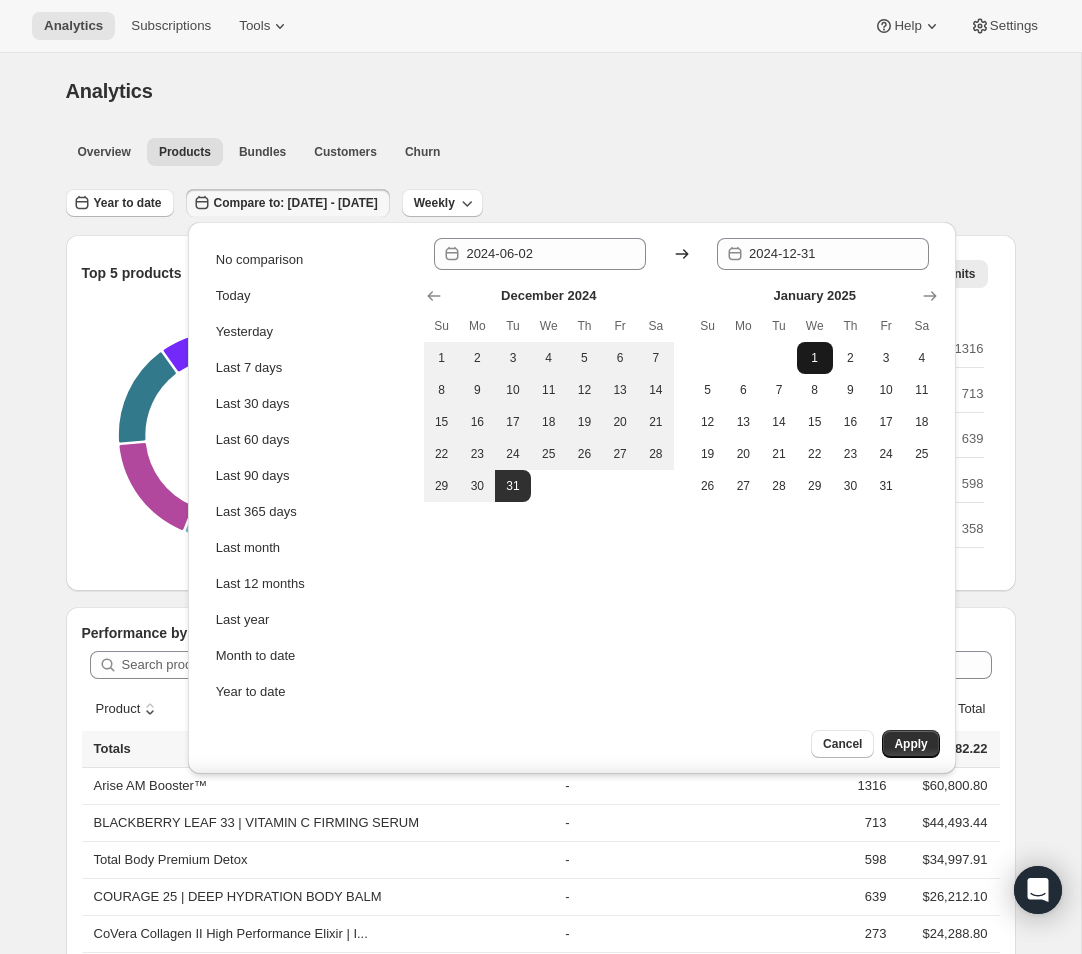 click on "1" at bounding box center [815, 358] 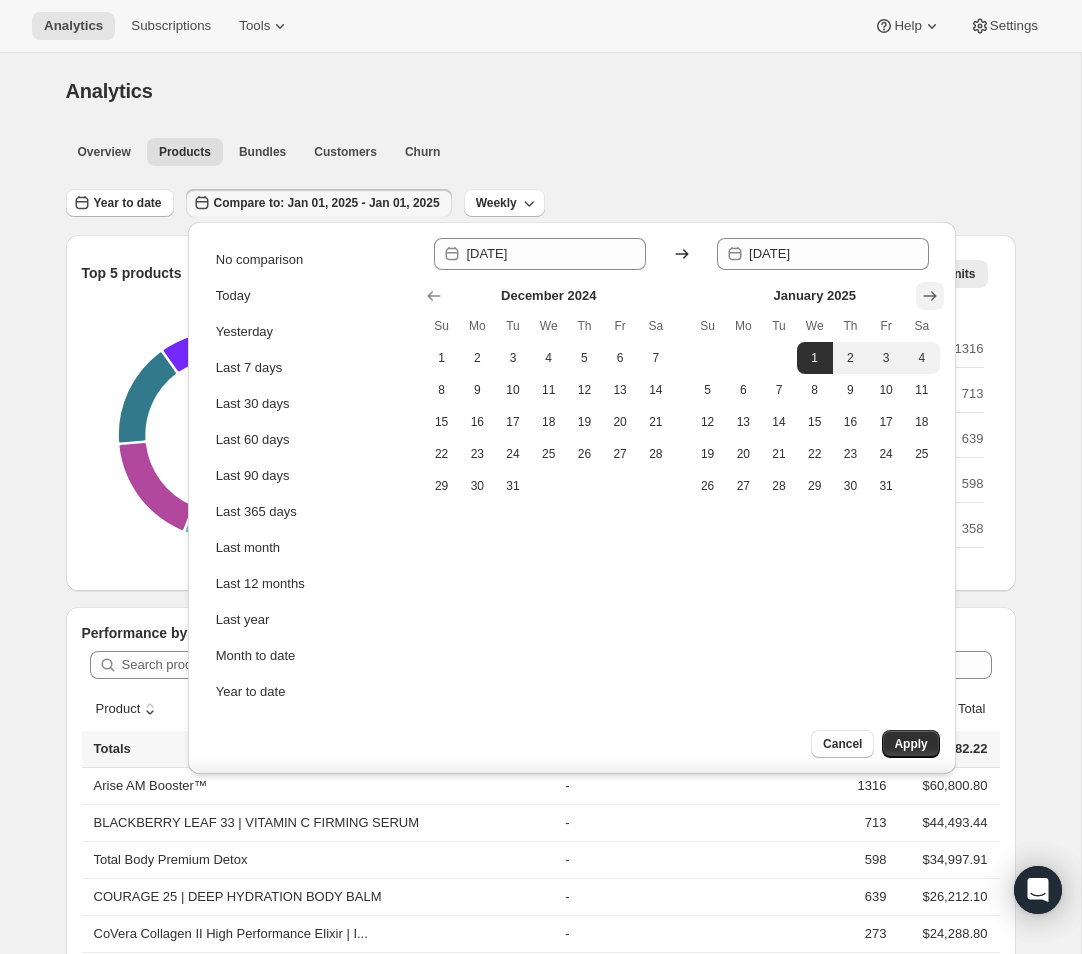 click 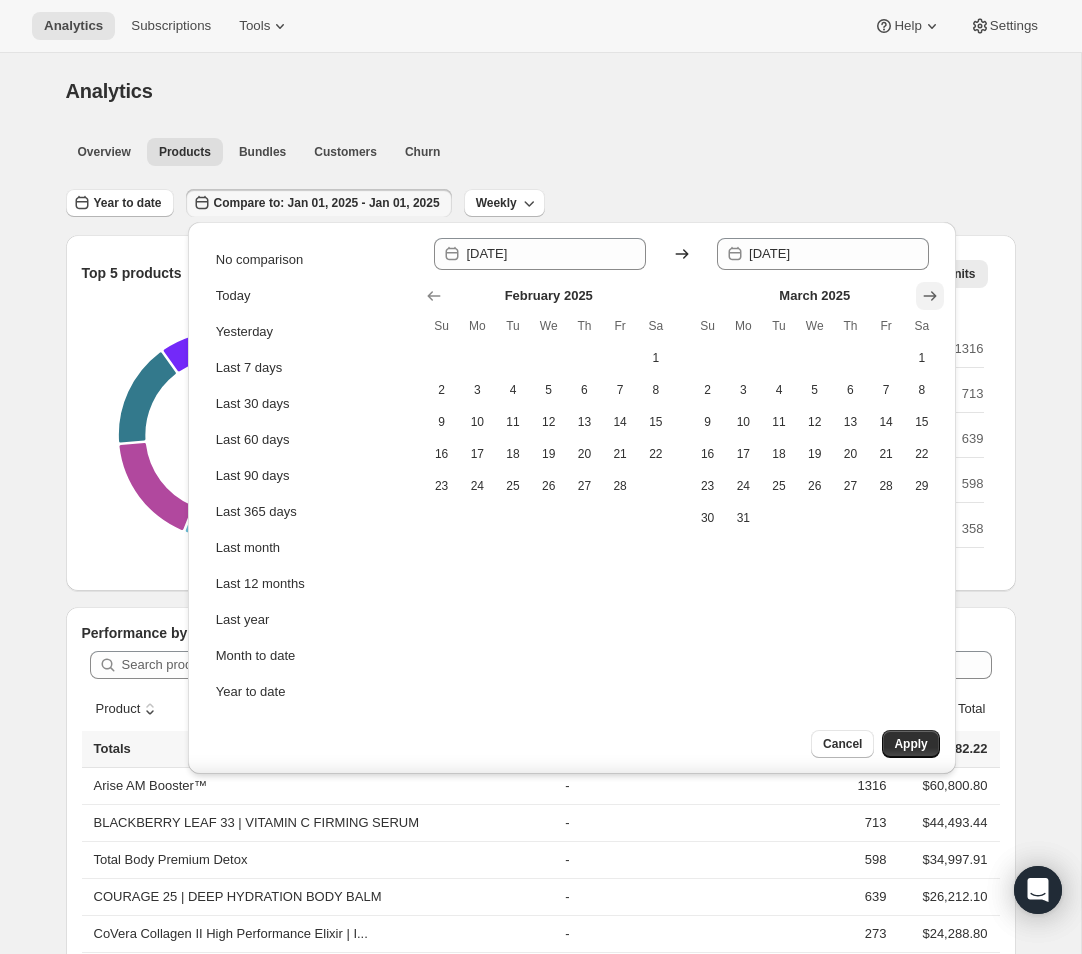 click 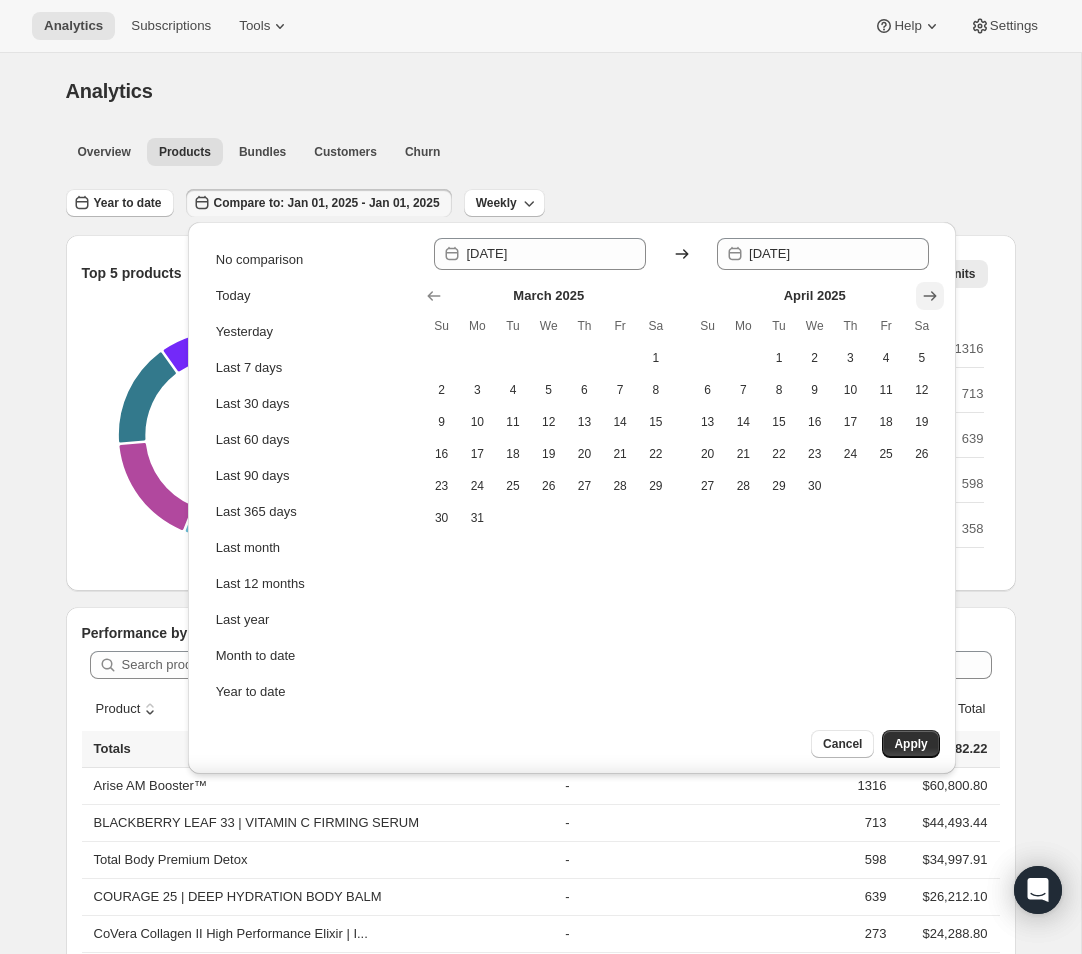 click 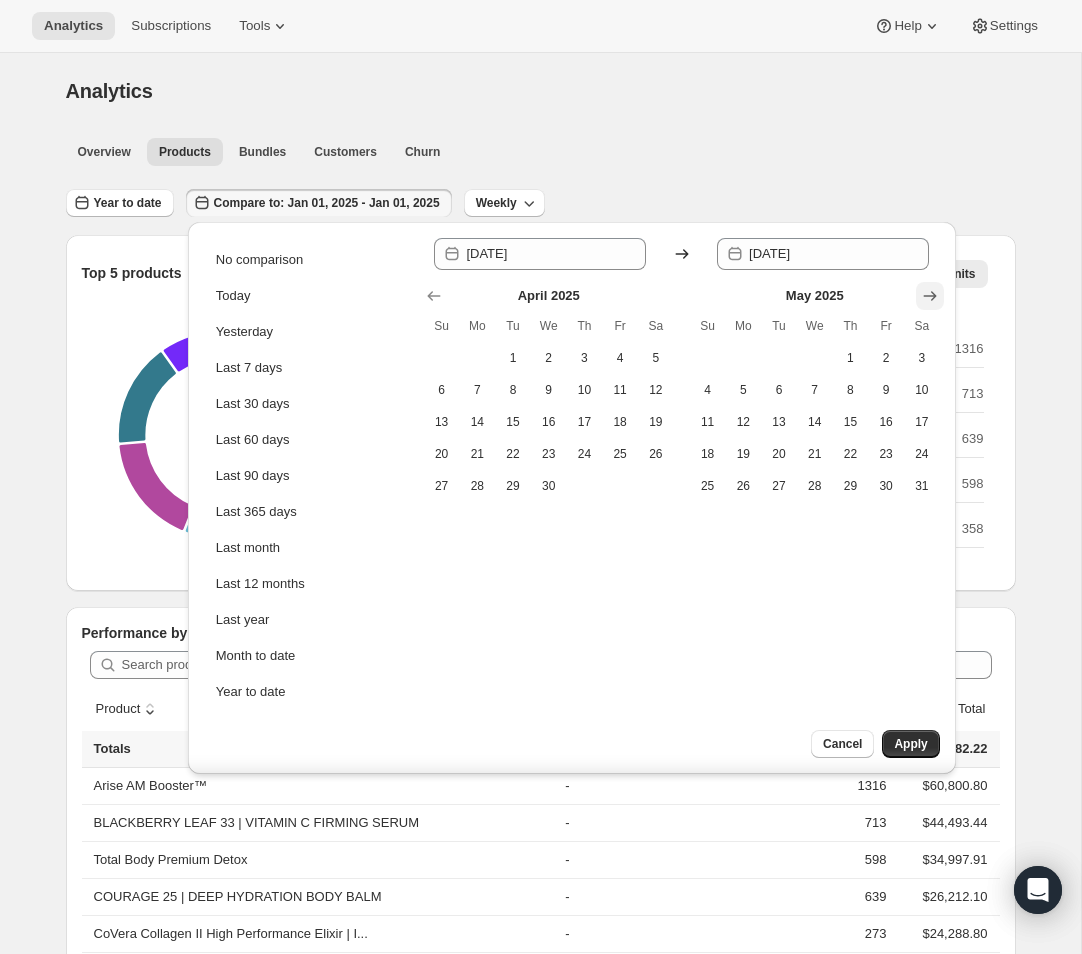 click 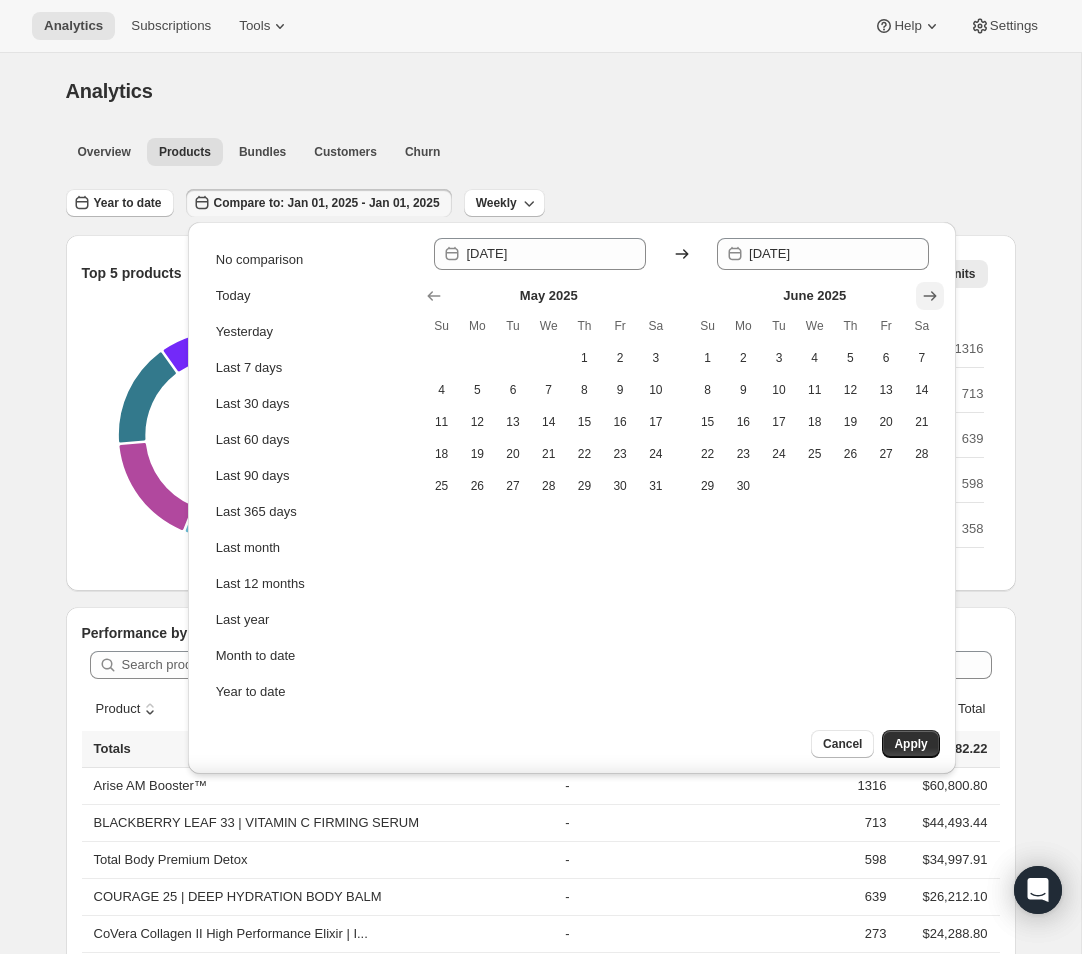 click 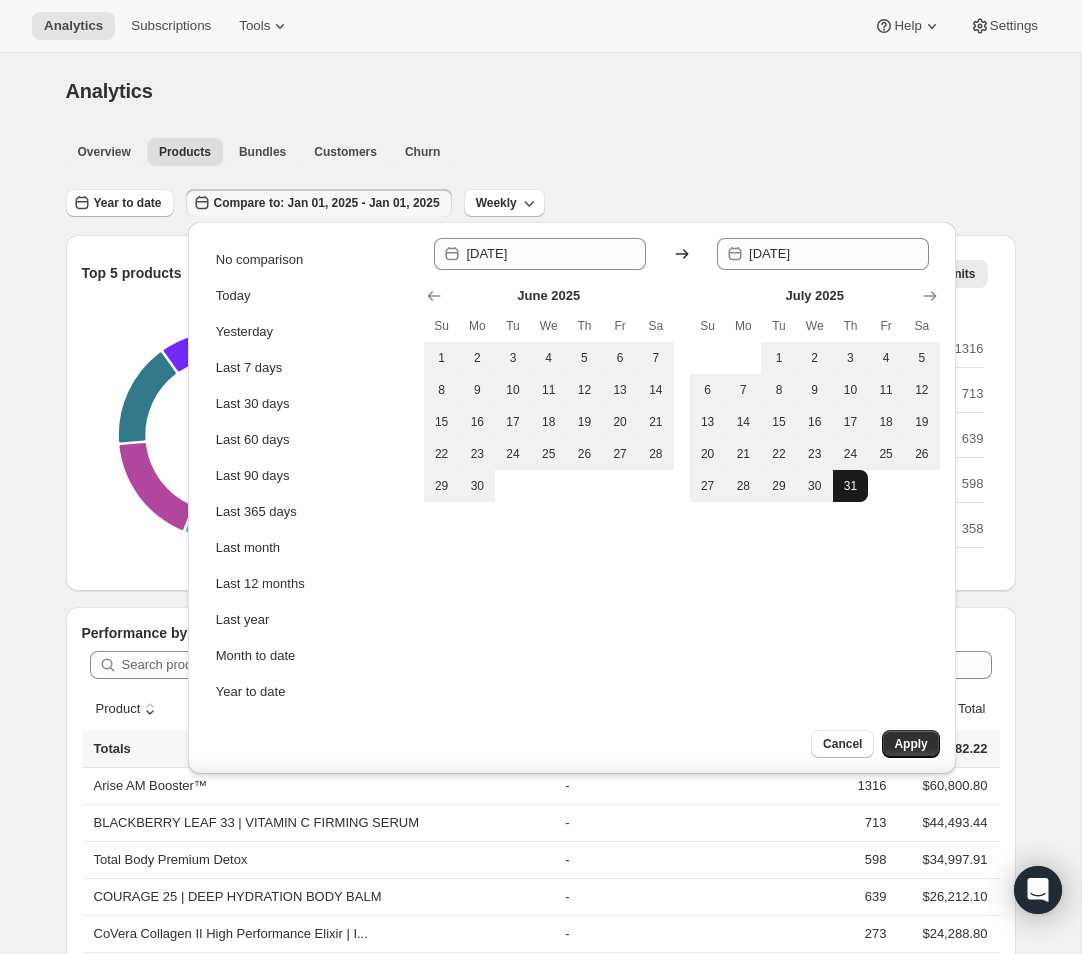 click on "31" at bounding box center [851, 486] 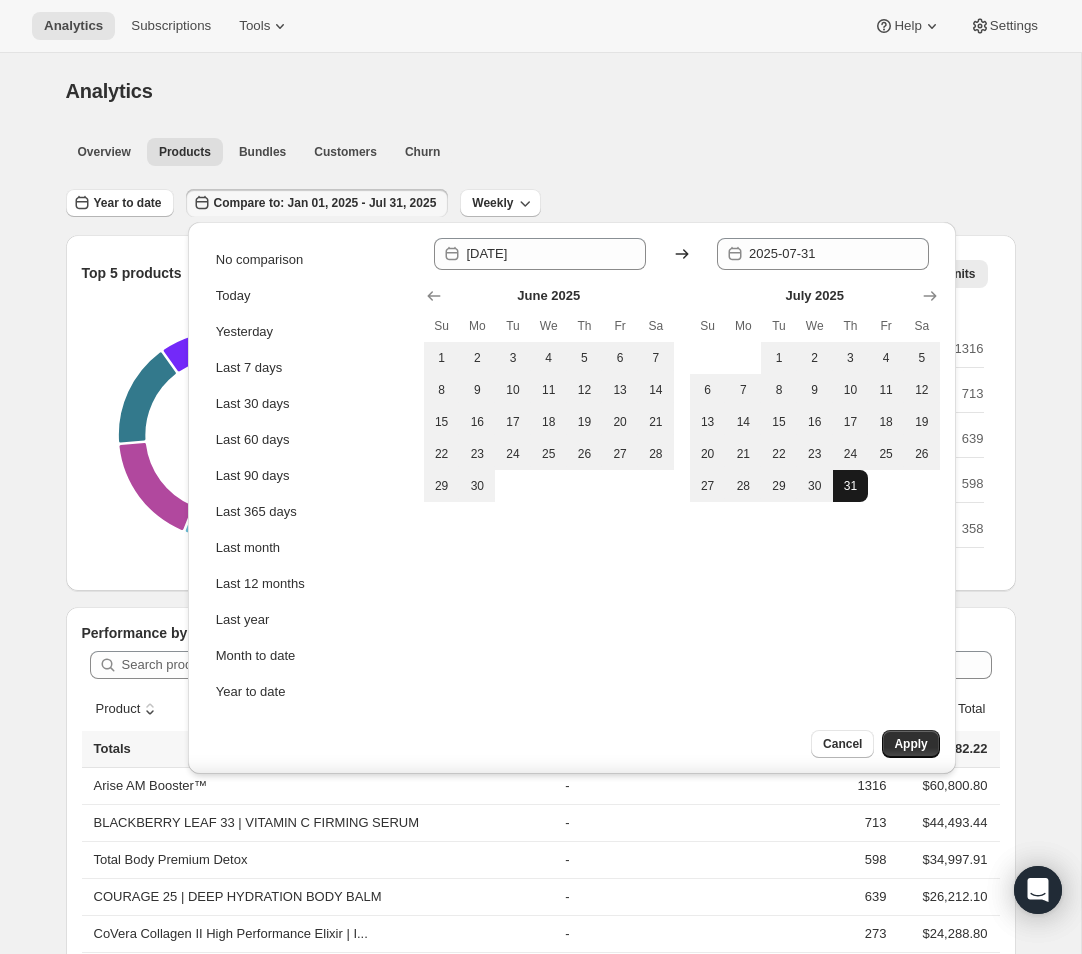 scroll, scrollTop: 1, scrollLeft: 0, axis: vertical 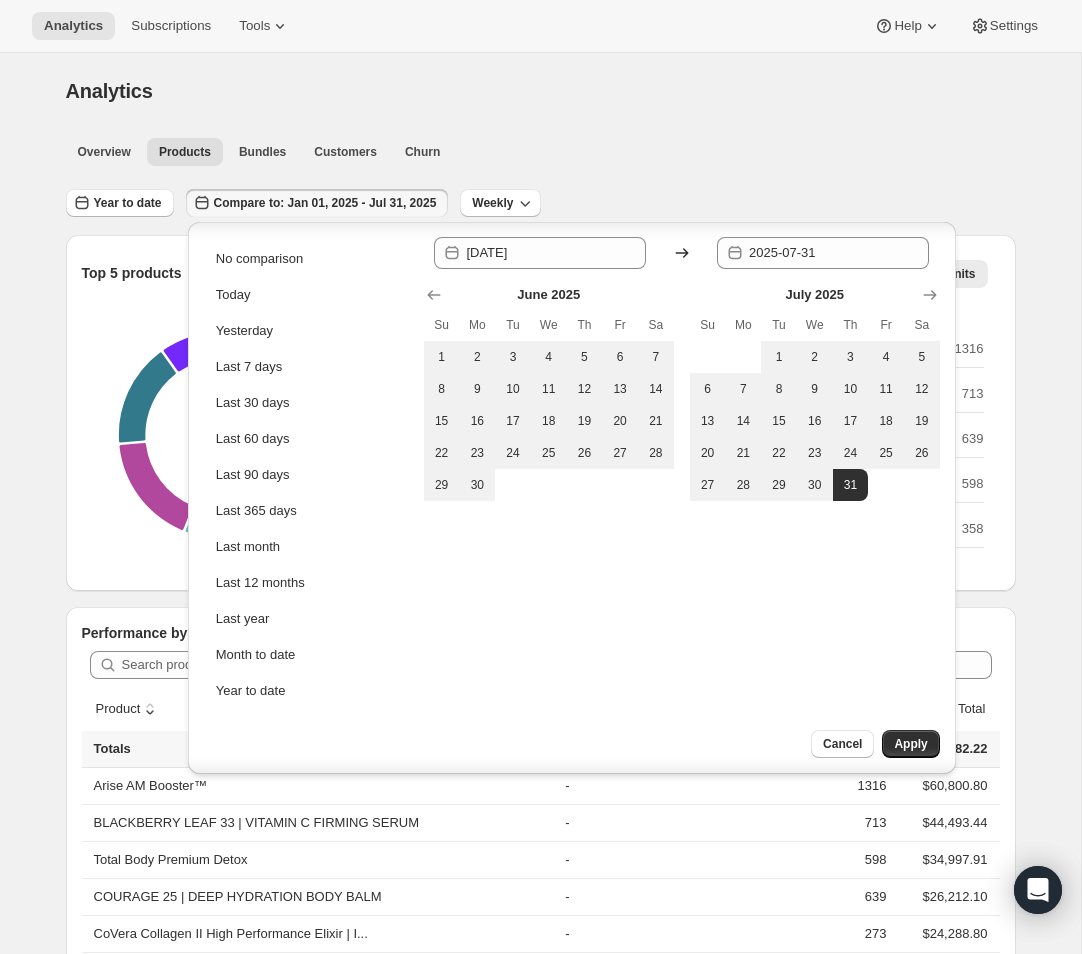 click on "Apply" at bounding box center (910, 744) 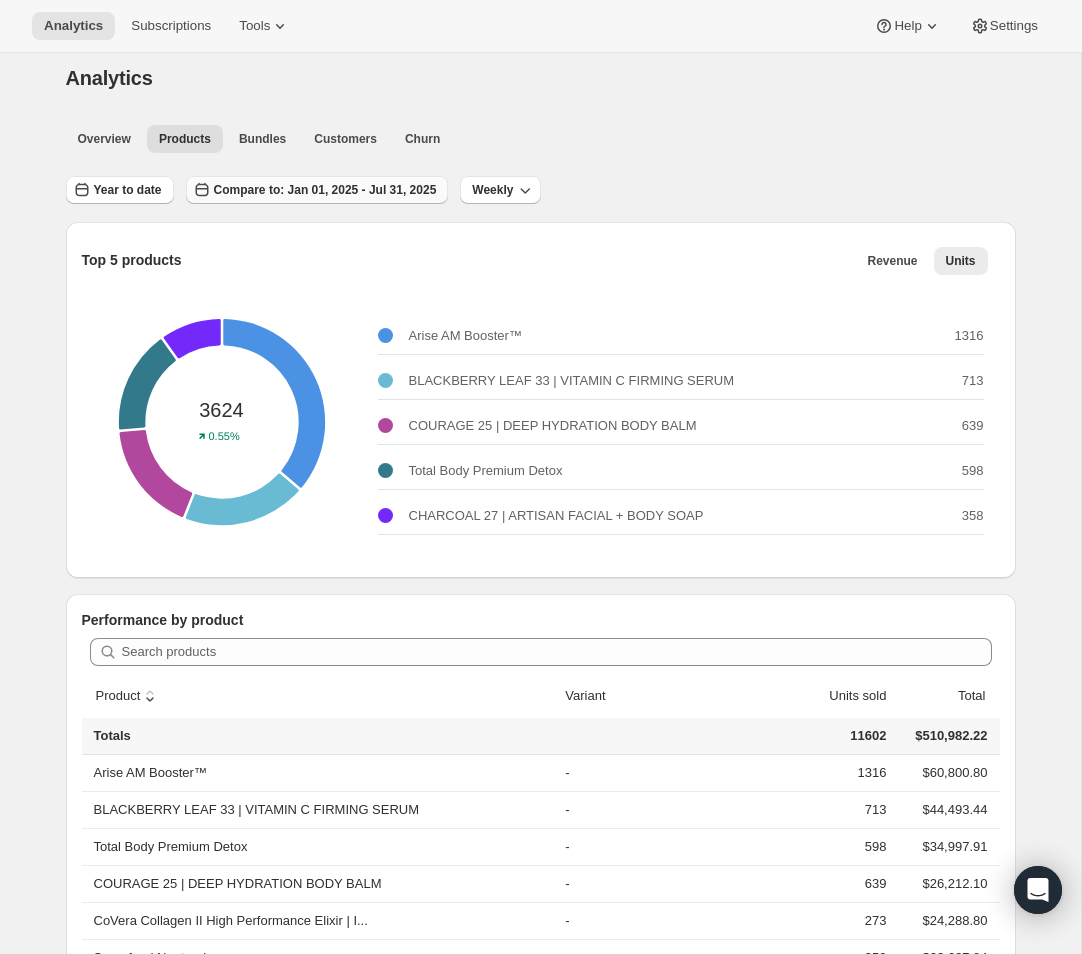 click on "Compare to: Jan 01, 2025 - Jul 31, 2025" at bounding box center (325, 190) 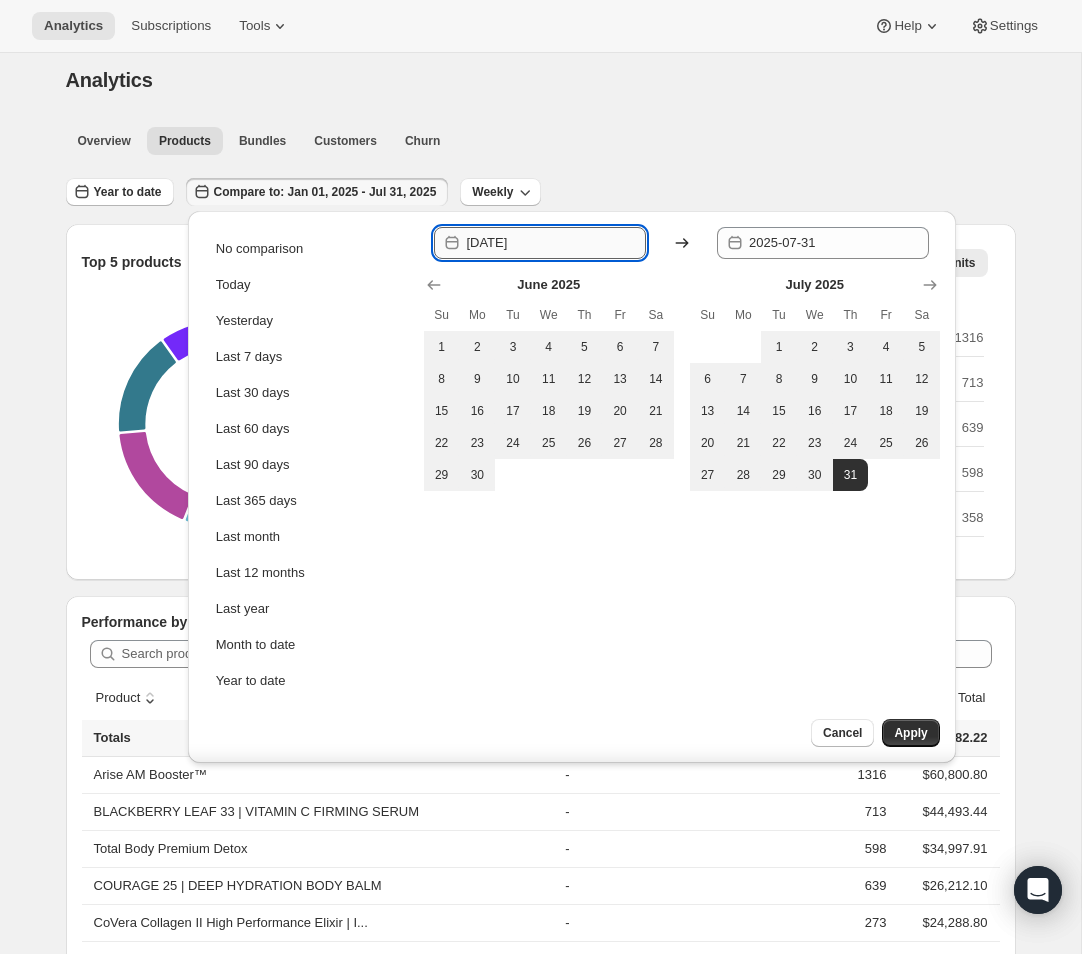 click on "2025-01-01" at bounding box center (556, 243) 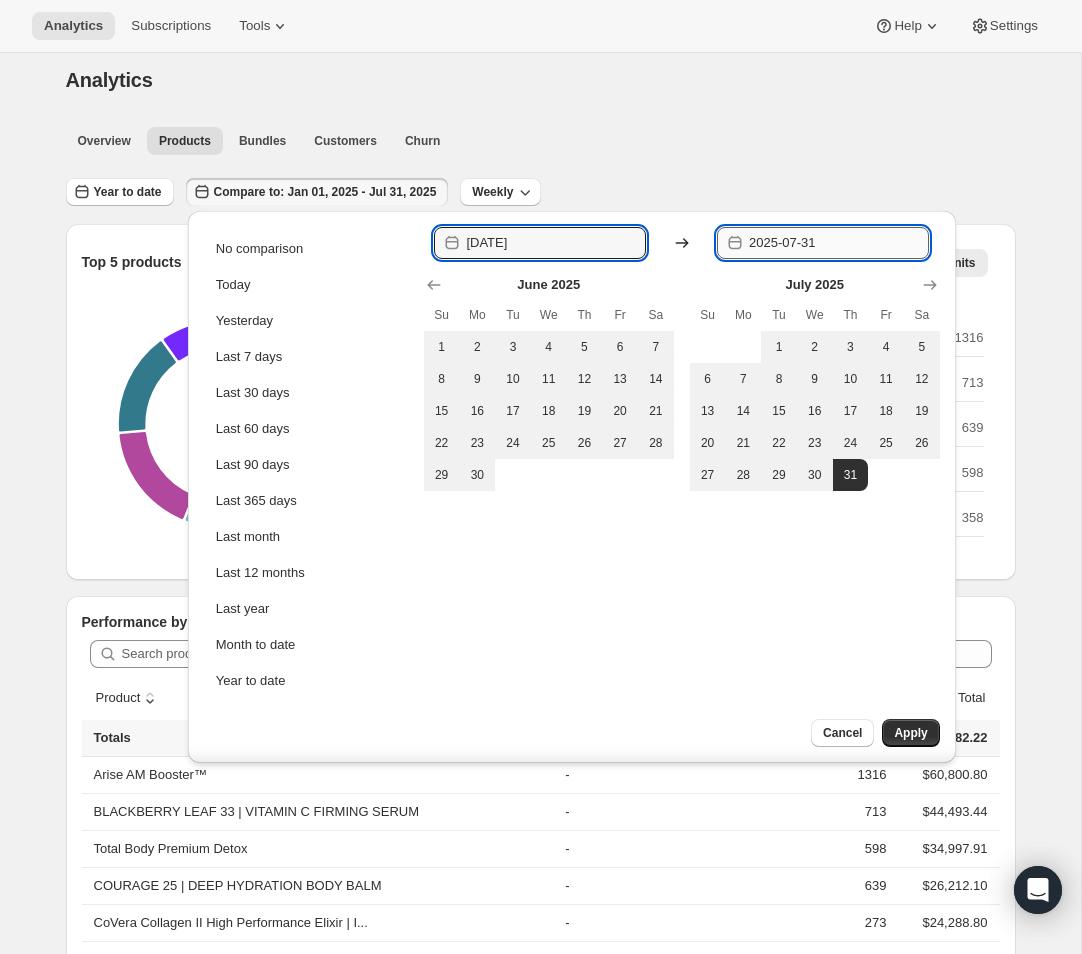 click on "2025-07-31" at bounding box center (839, 243) 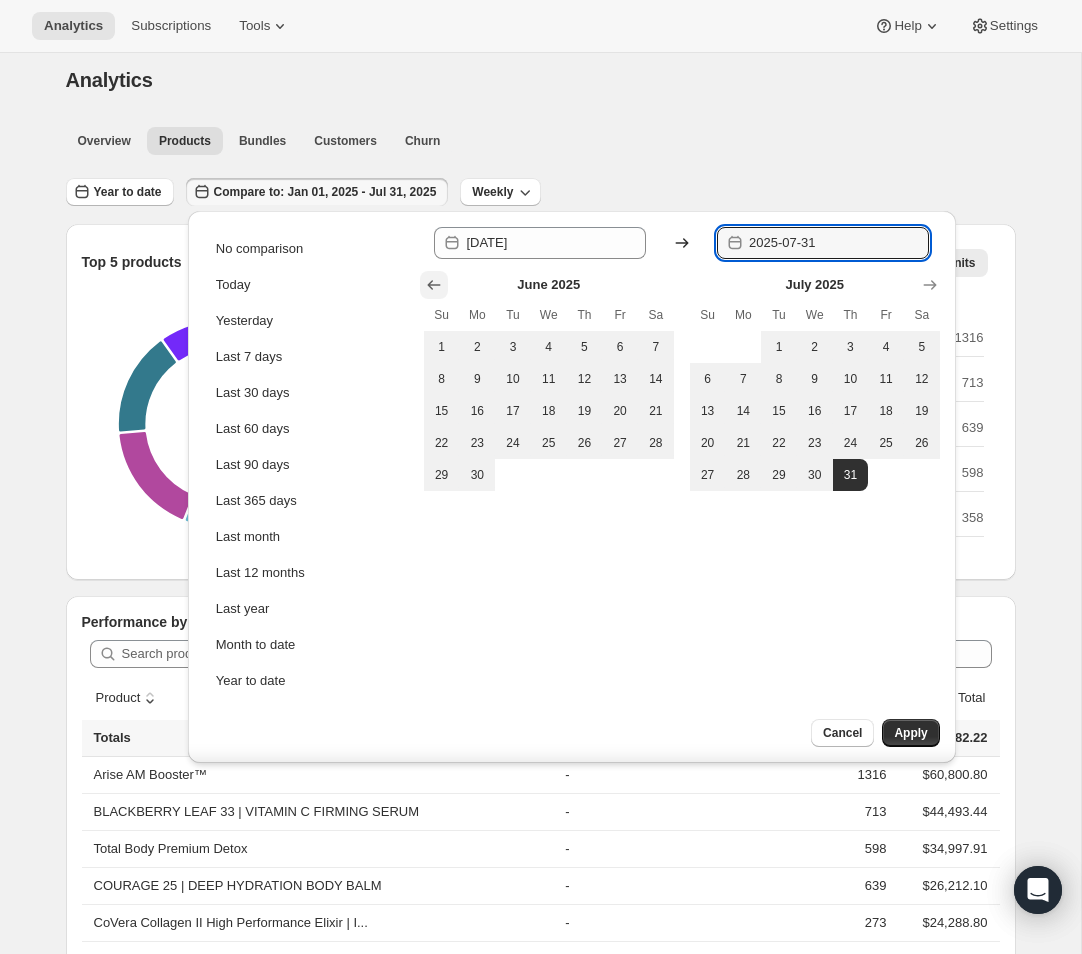 click 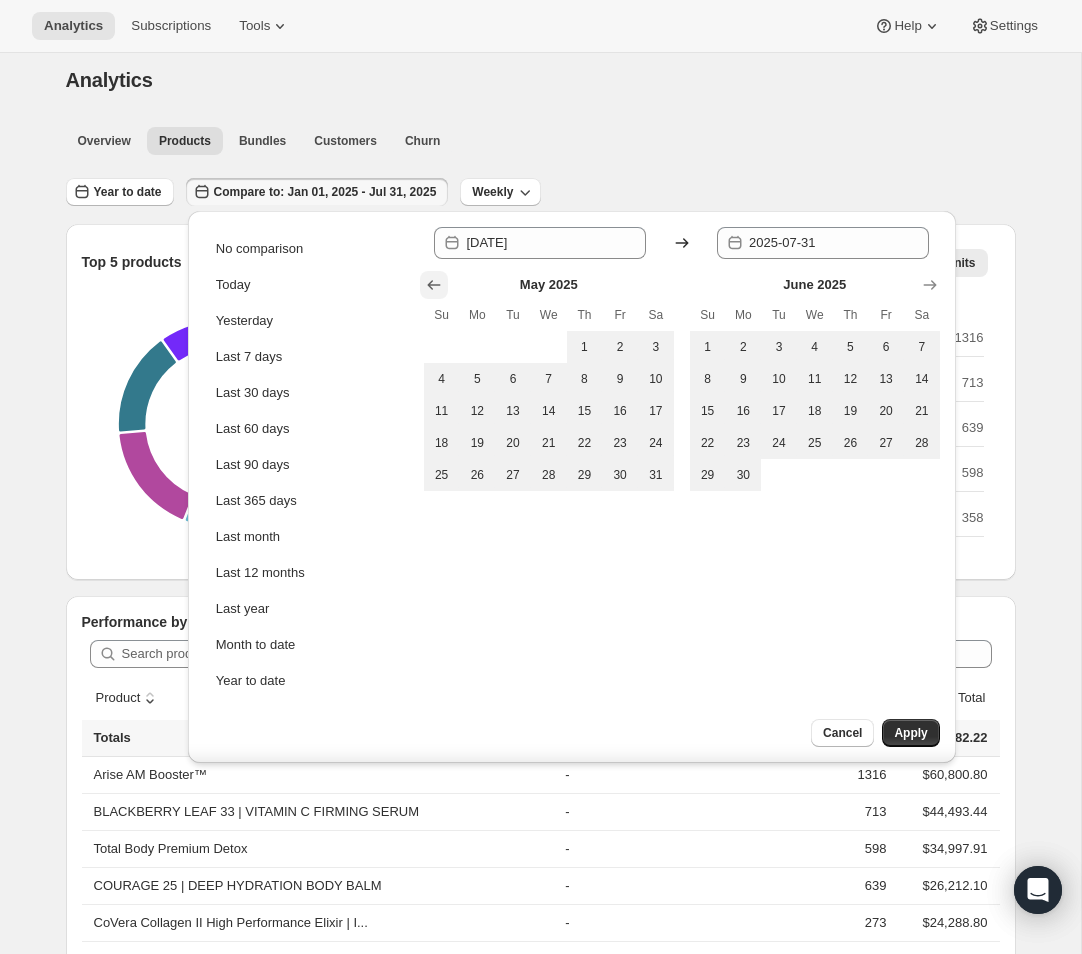 click 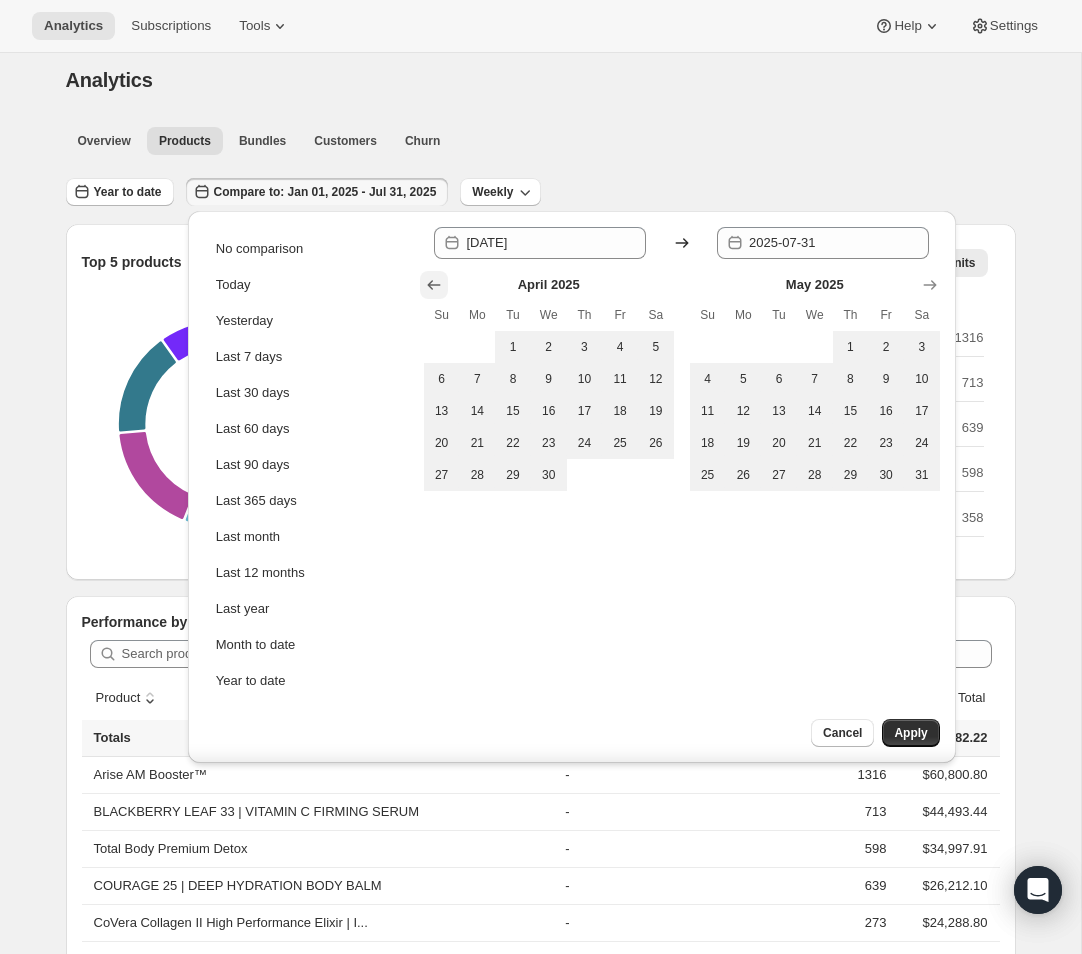click 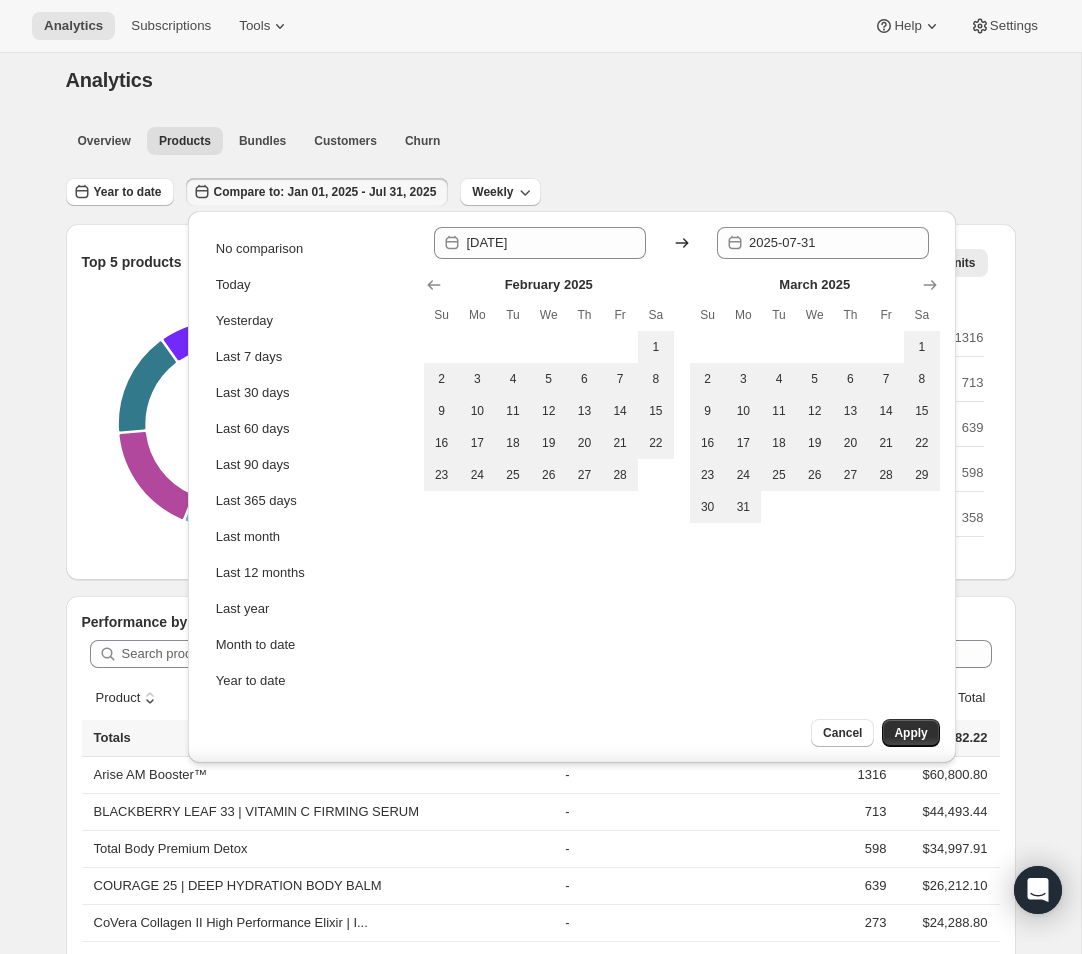 drag, startPoint x: 433, startPoint y: 284, endPoint x: 490, endPoint y: 297, distance: 58.463665 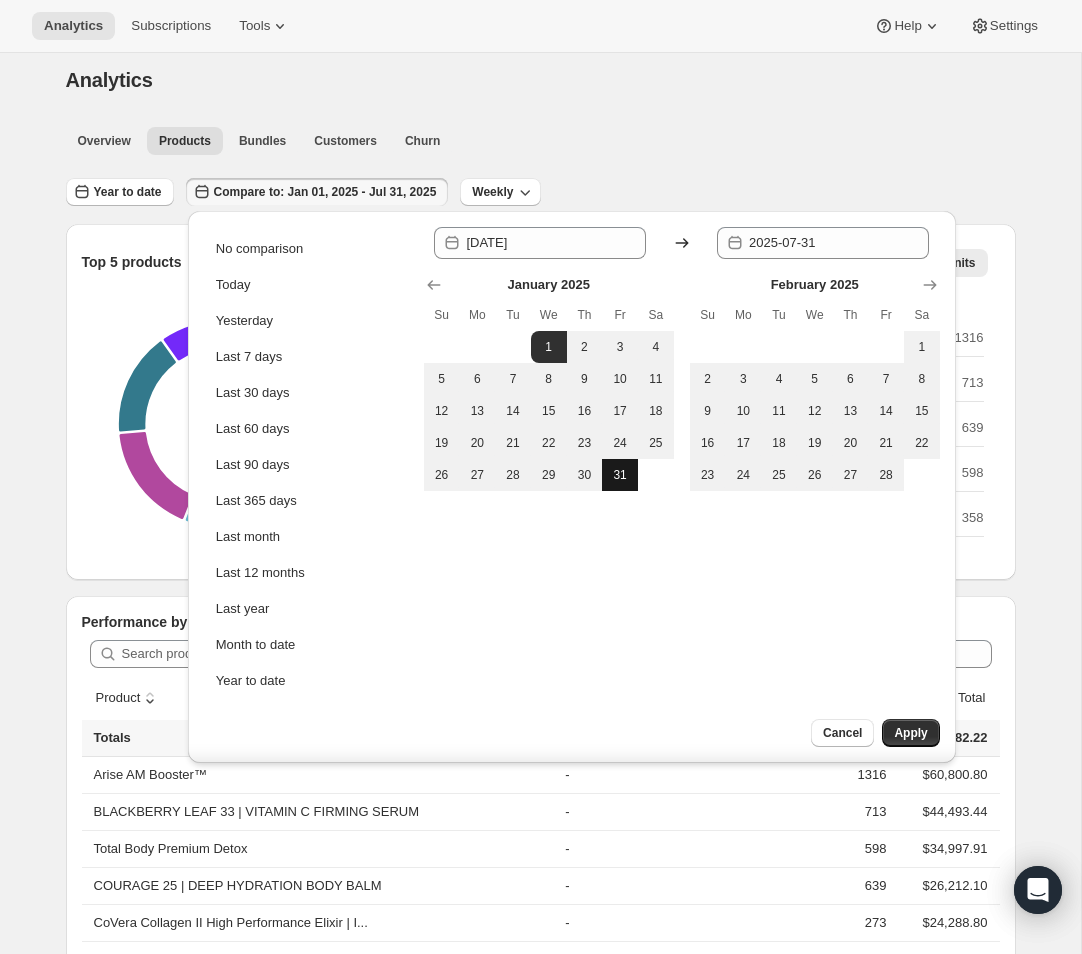 click on "31" at bounding box center [620, 475] 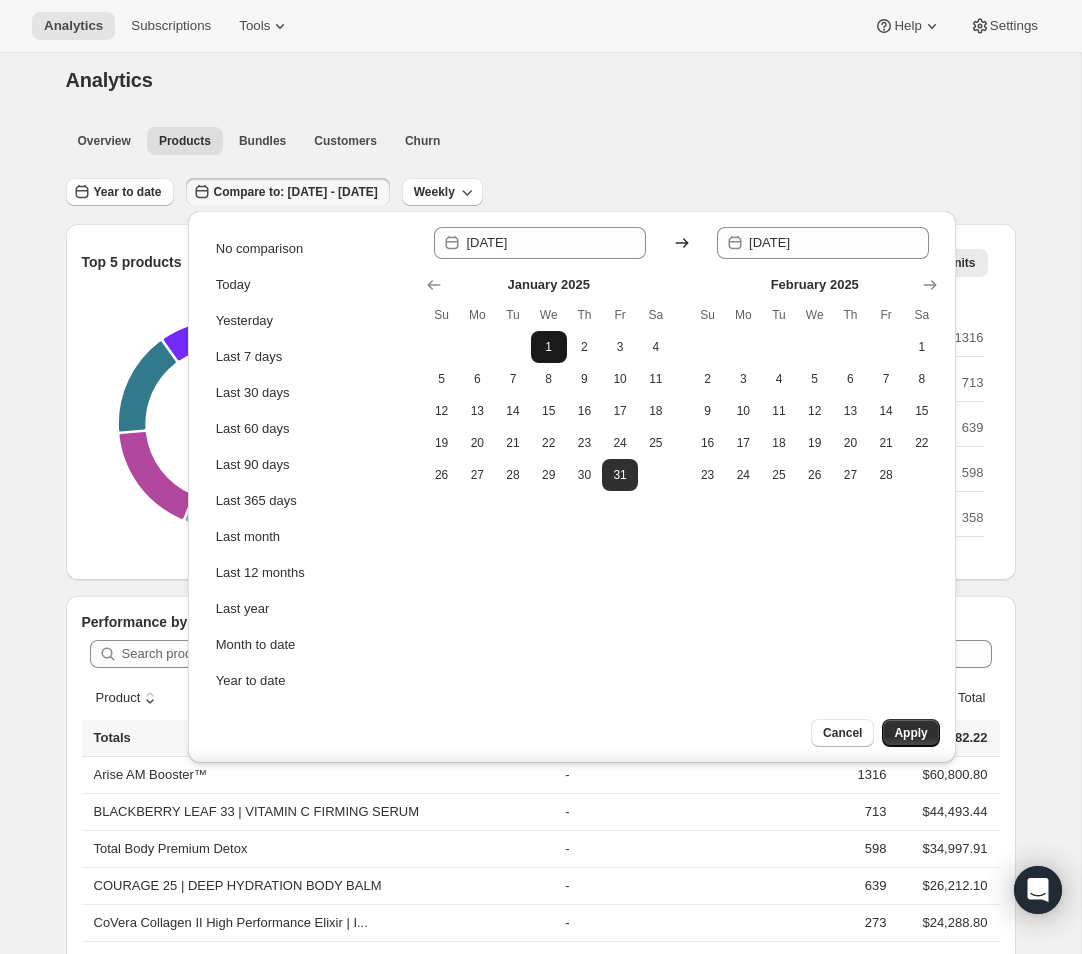 click on "1" at bounding box center (549, 347) 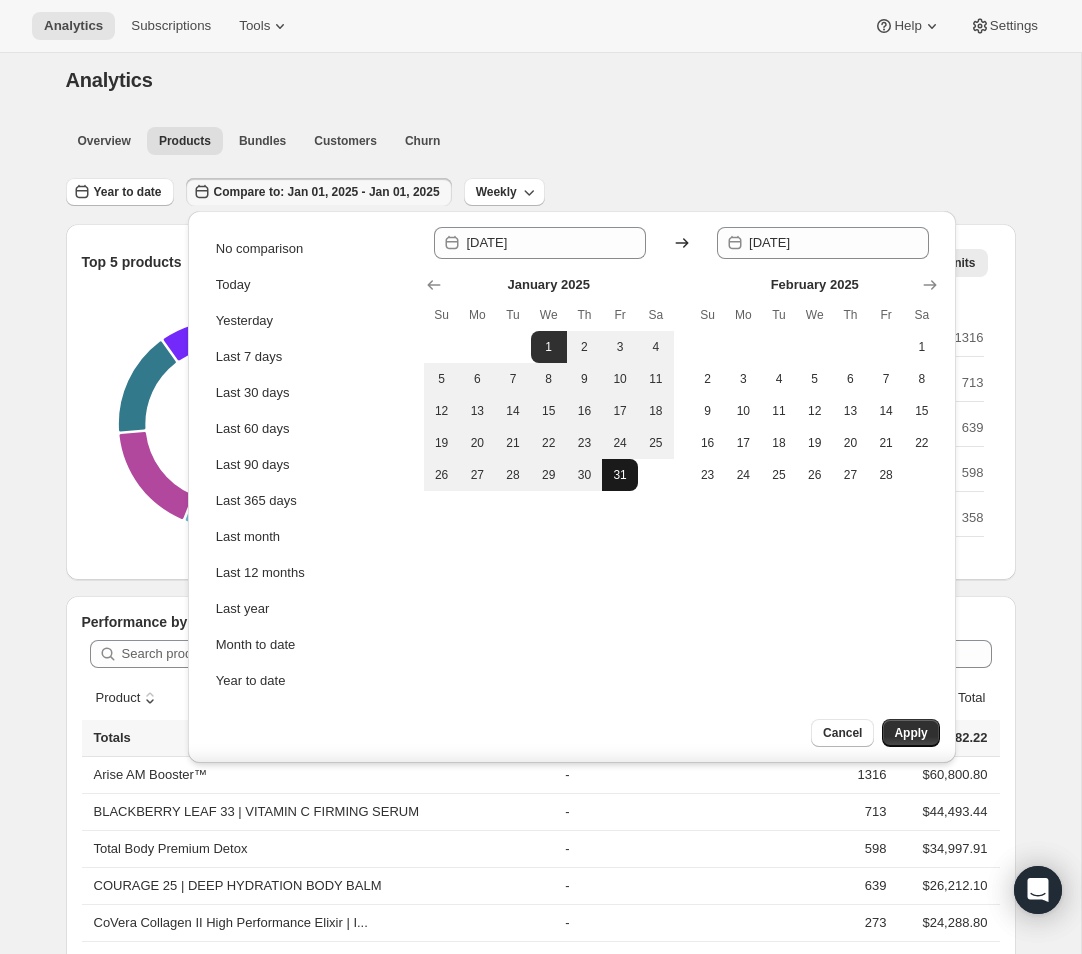click on "31" at bounding box center (620, 475) 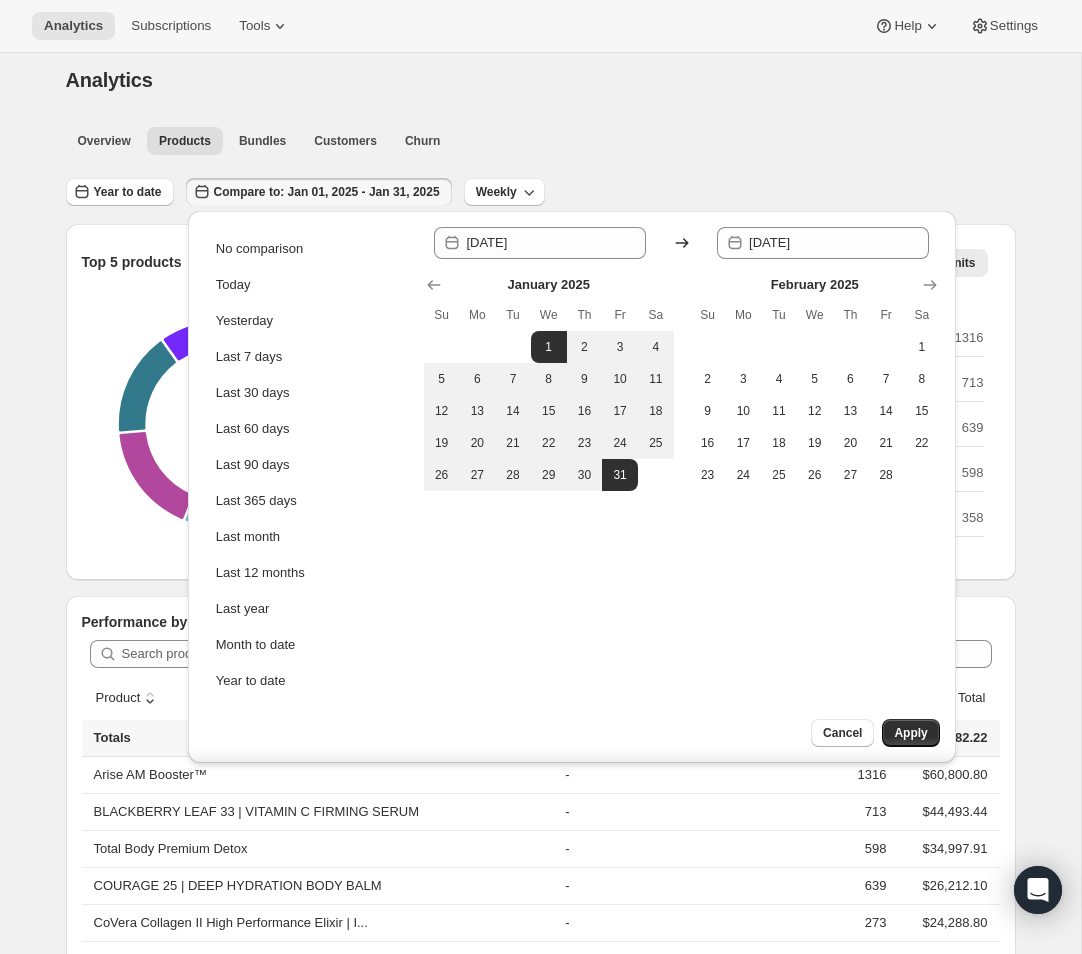 drag, startPoint x: 917, startPoint y: 731, endPoint x: 906, endPoint y: 722, distance: 14.21267 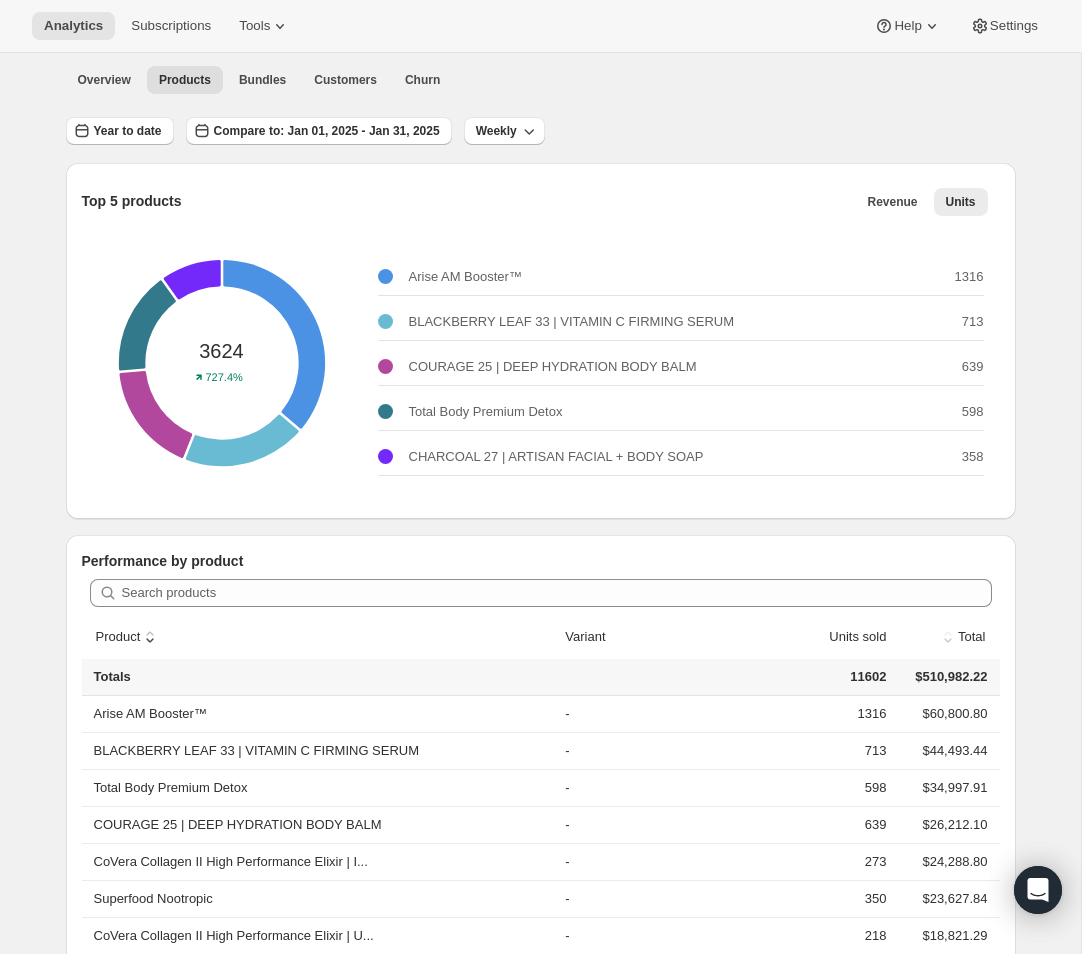 scroll, scrollTop: 75, scrollLeft: 0, axis: vertical 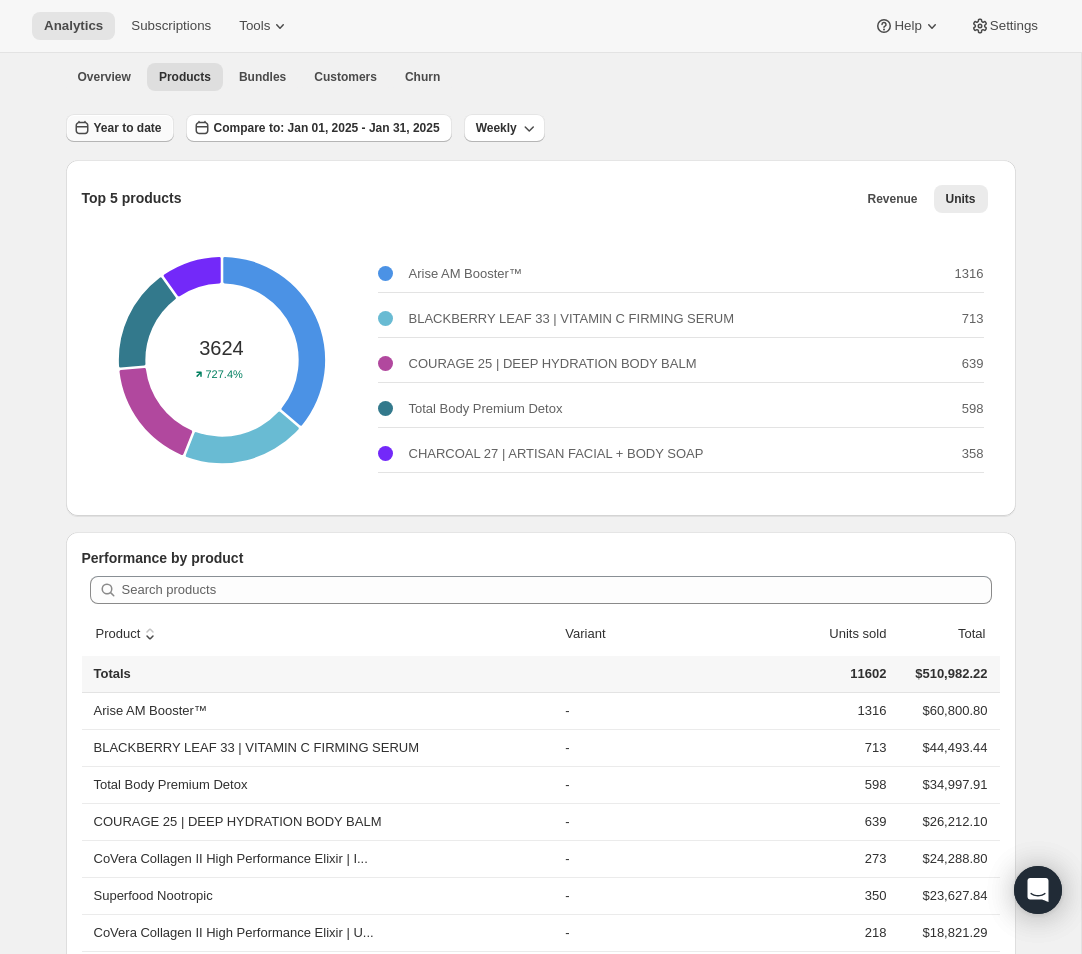 click on "Year to date" at bounding box center [128, 128] 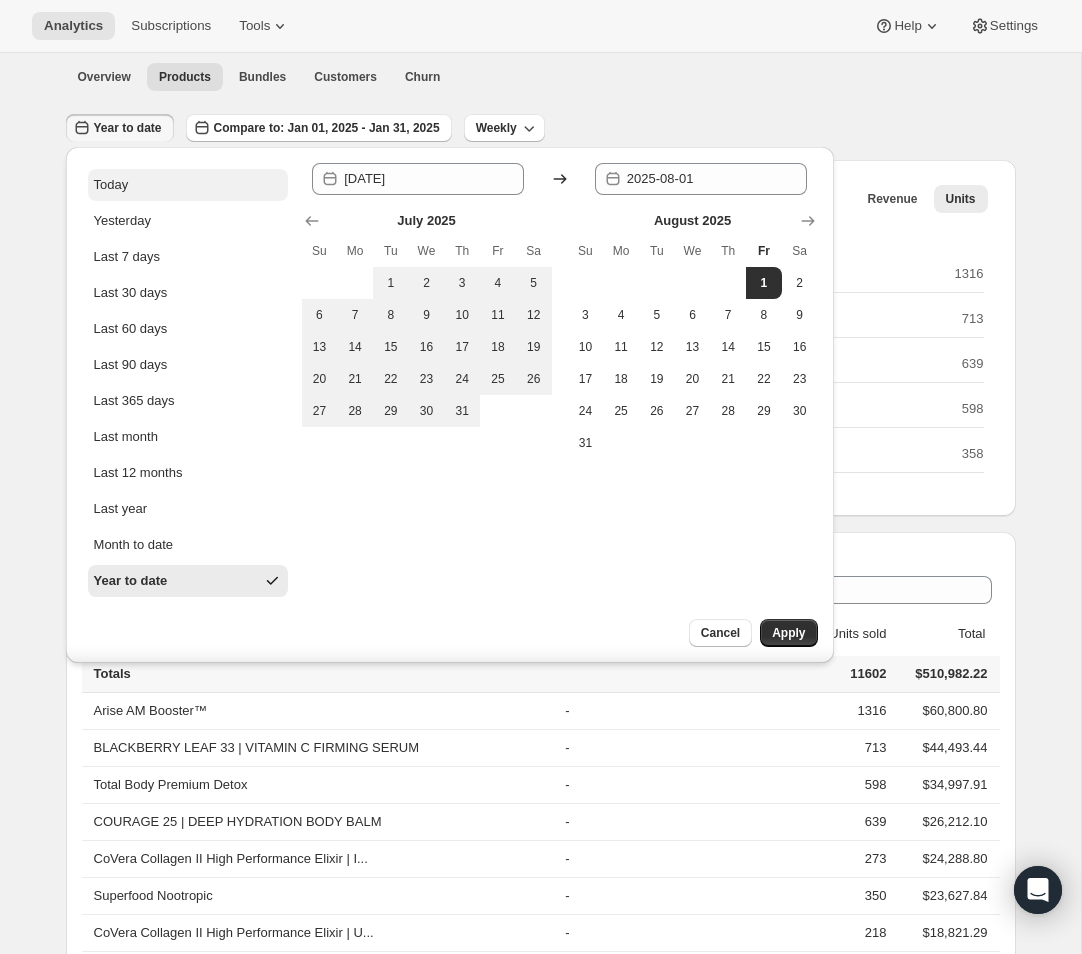 click on "Today" at bounding box center (188, 185) 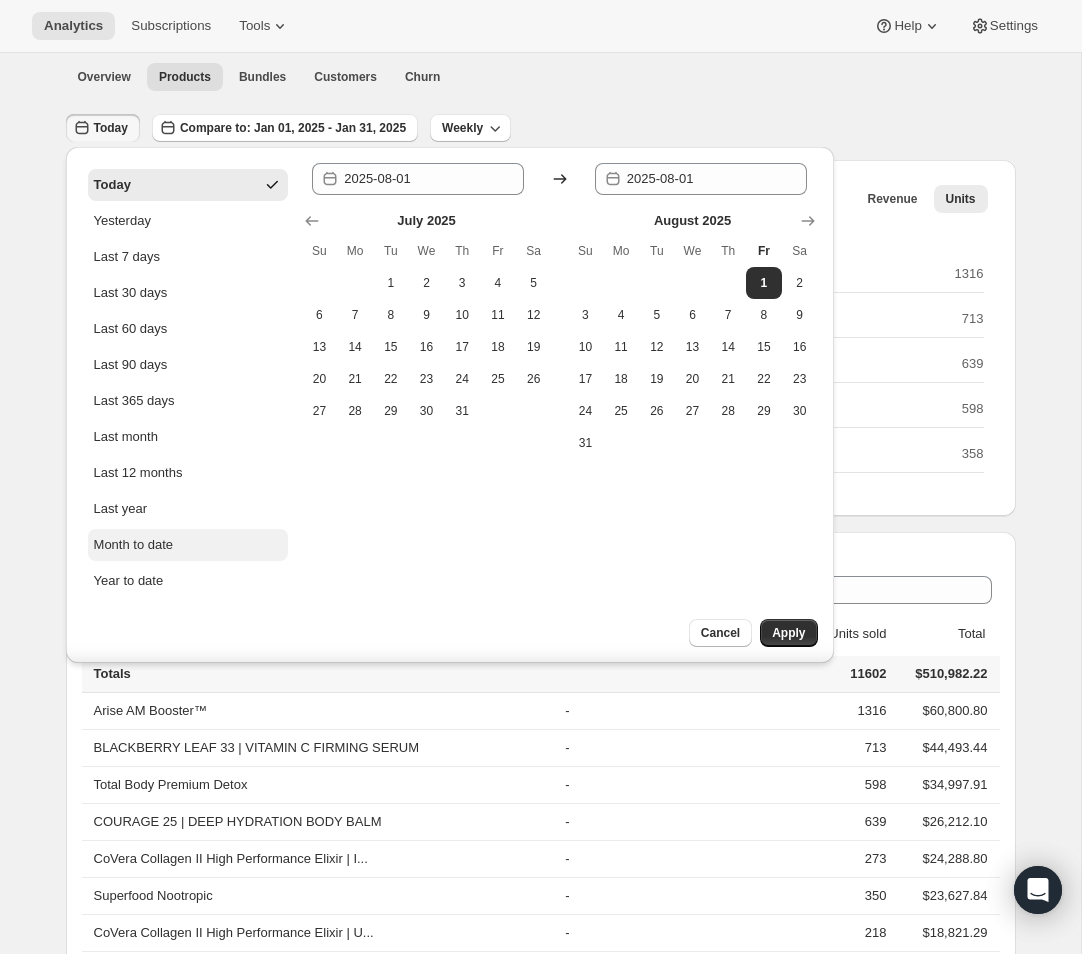 click on "Month to date" at bounding box center [134, 545] 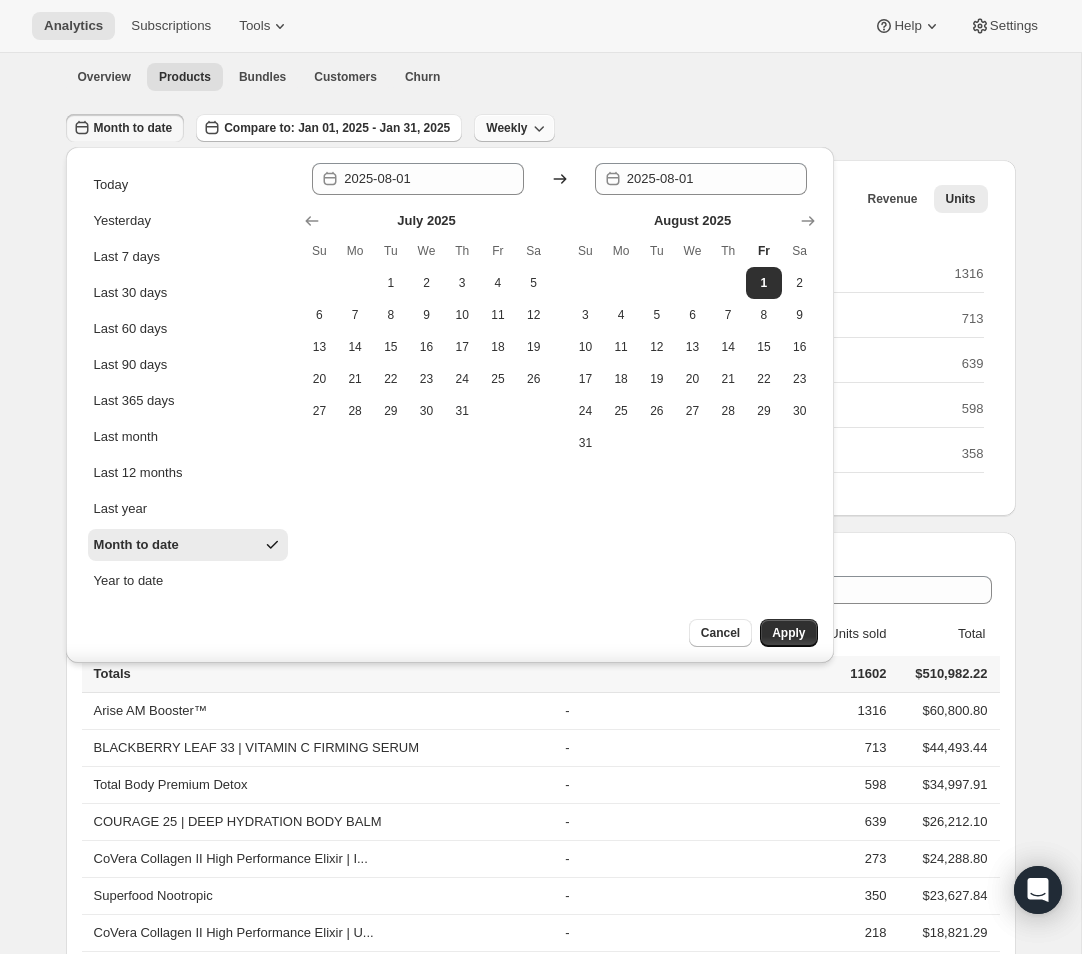 click on "Weekly" at bounding box center [506, 128] 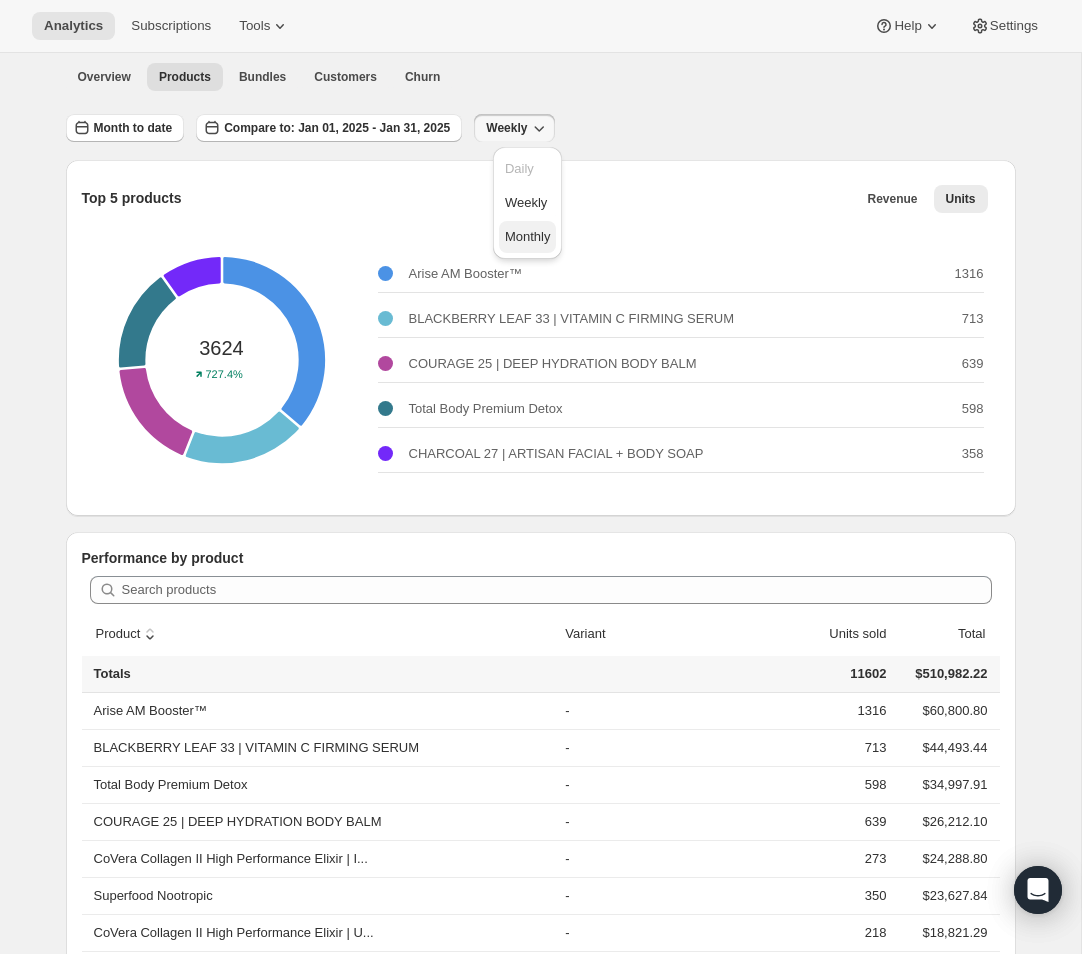 click on "Monthly" at bounding box center (528, 237) 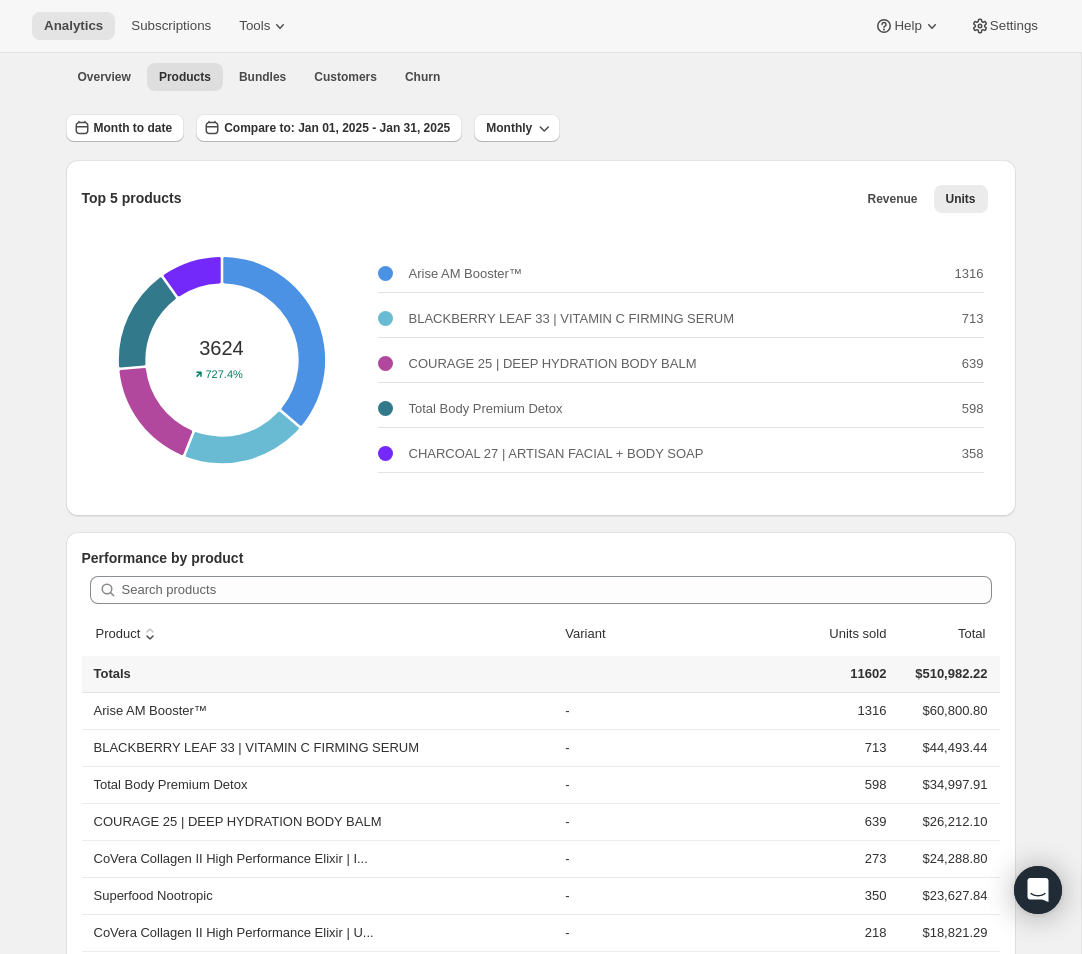 click on "3624 727.4% Arise AM Booster™ 1316 BLACKBERRY LEAF 33 | VITAMIN C FIRMING SERUM 713 COURAGE 25 | DEEP HYDRATION BODY BALM 639 Total Body Premium Detox 598 CHARCOAL 27 | ARTISAN FACIAL + BODY SOAP 358" at bounding box center (541, 360) 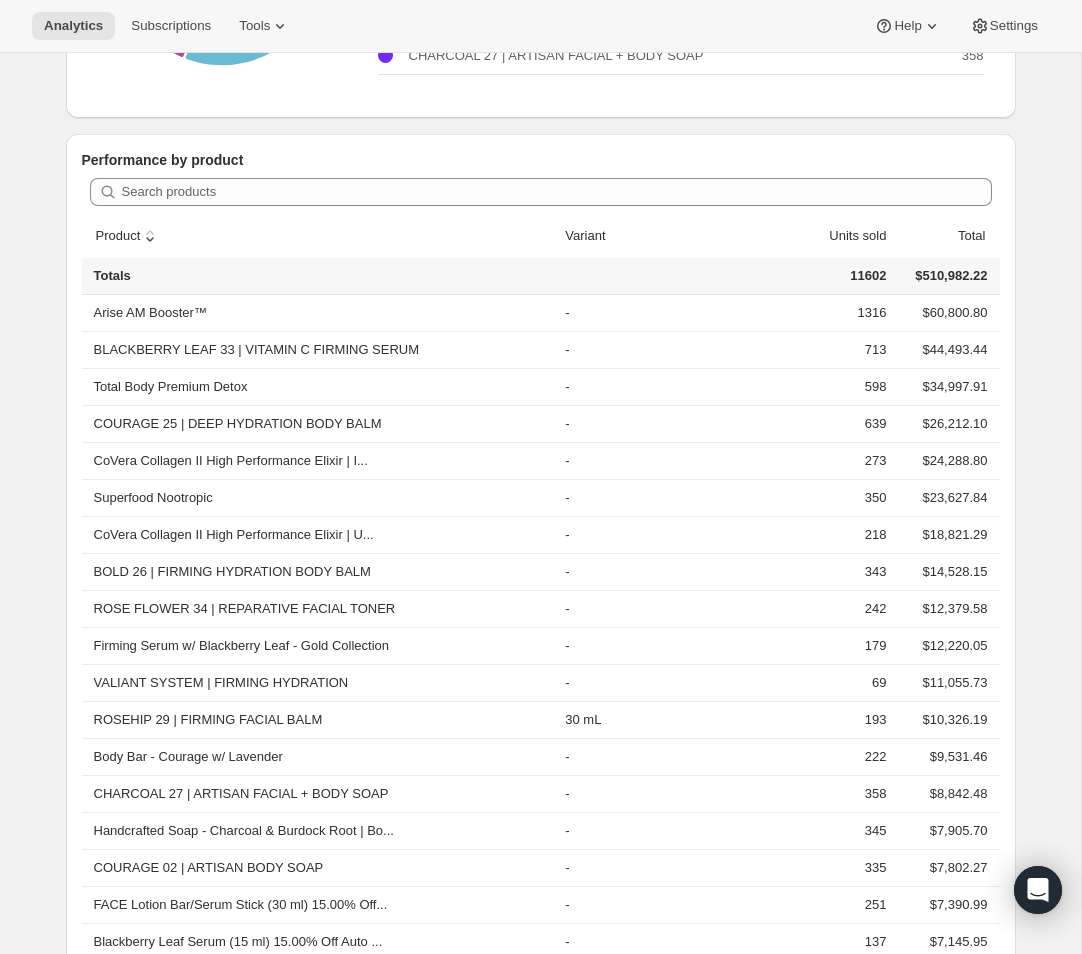 scroll, scrollTop: 484, scrollLeft: 0, axis: vertical 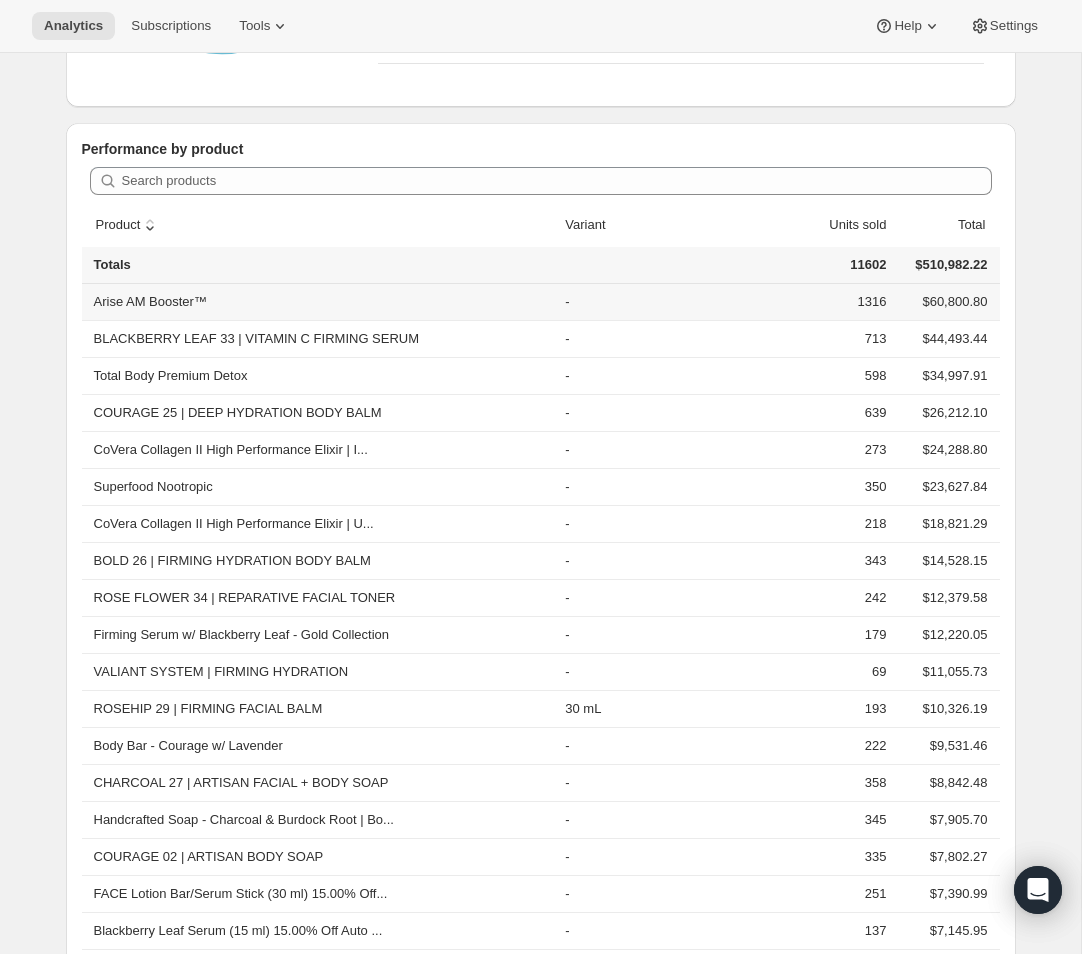 click on "Arise AM Booster™" at bounding box center [321, 302] 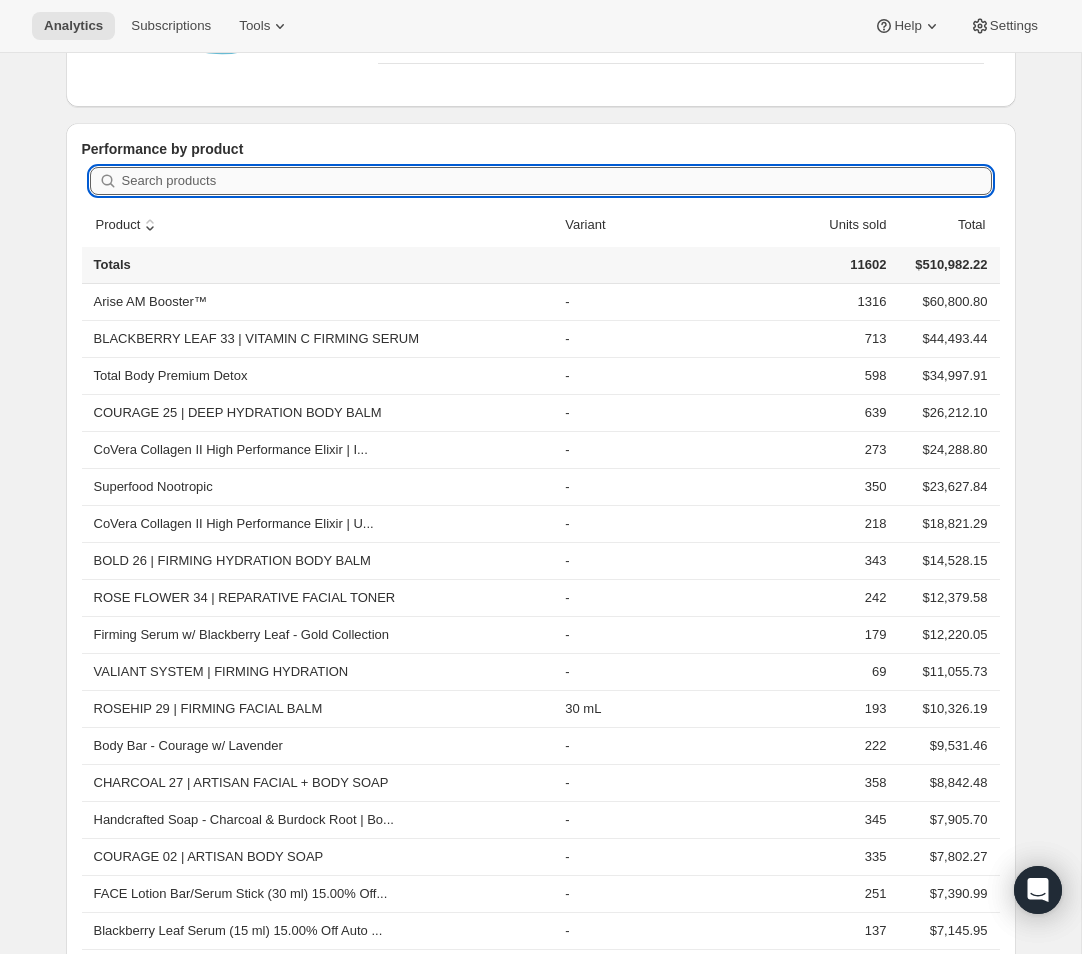 click on "Search products" at bounding box center [557, 181] 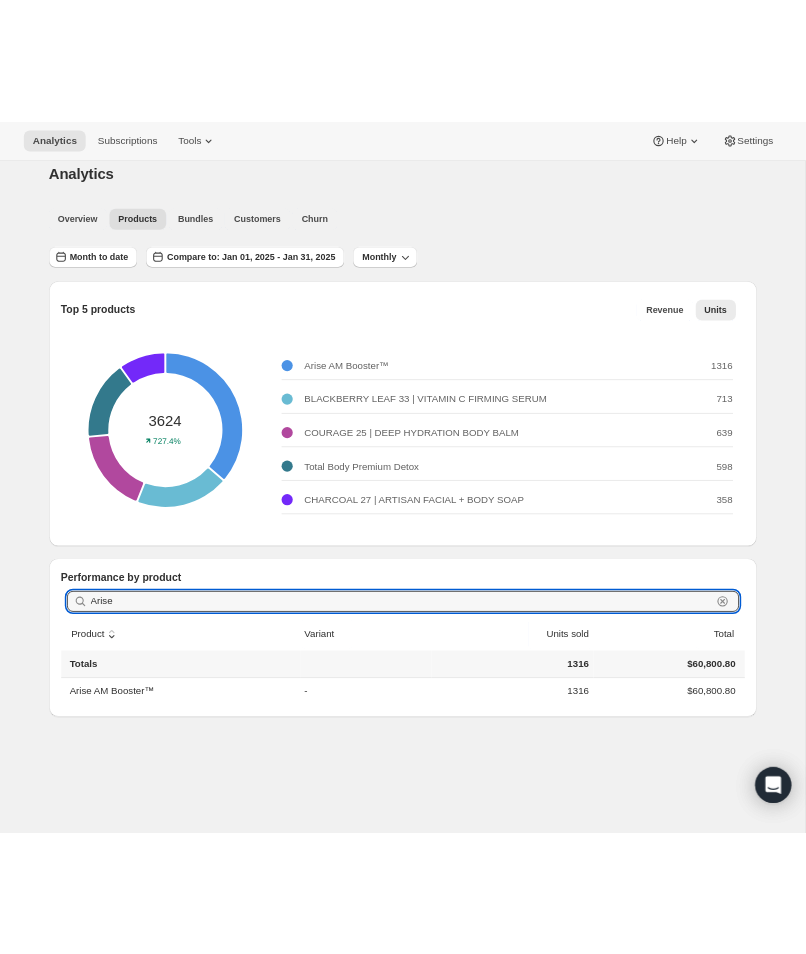 scroll, scrollTop: 0, scrollLeft: 0, axis: both 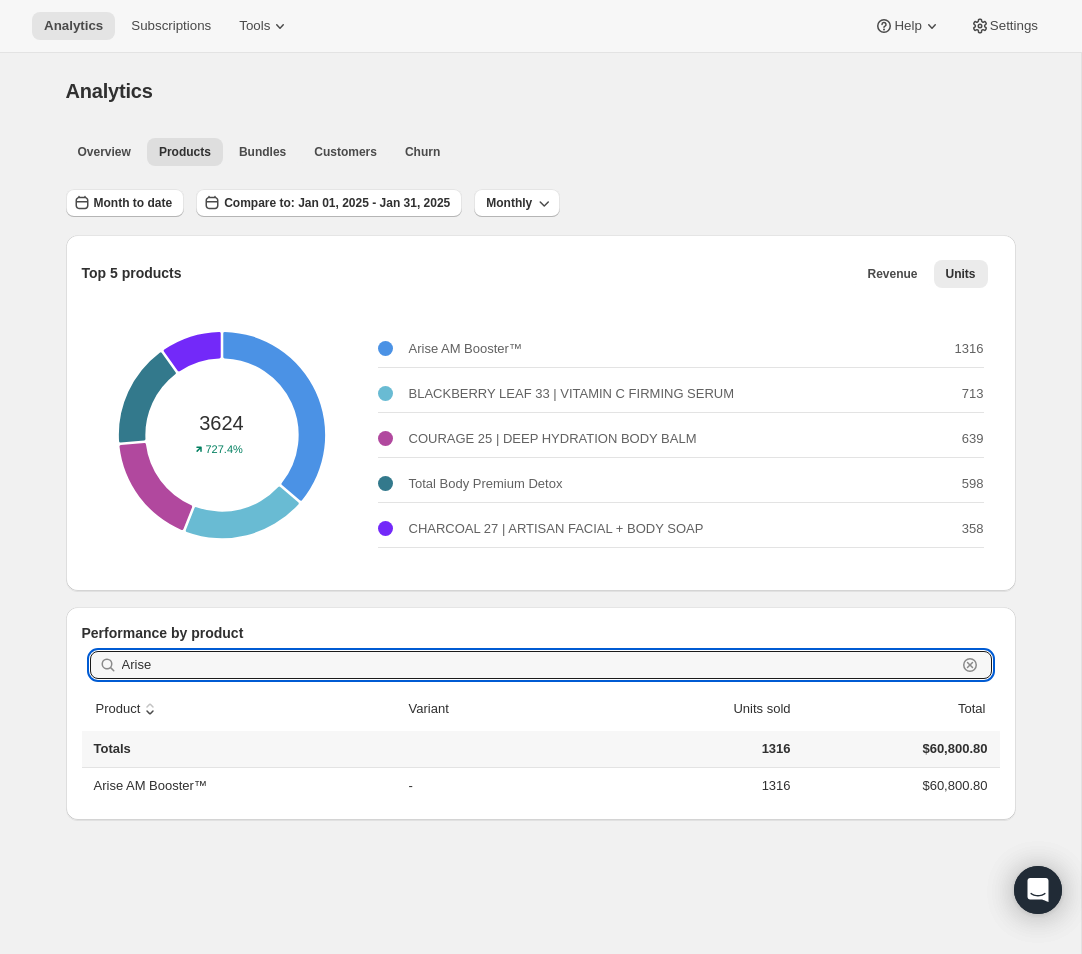 type on "Arise" 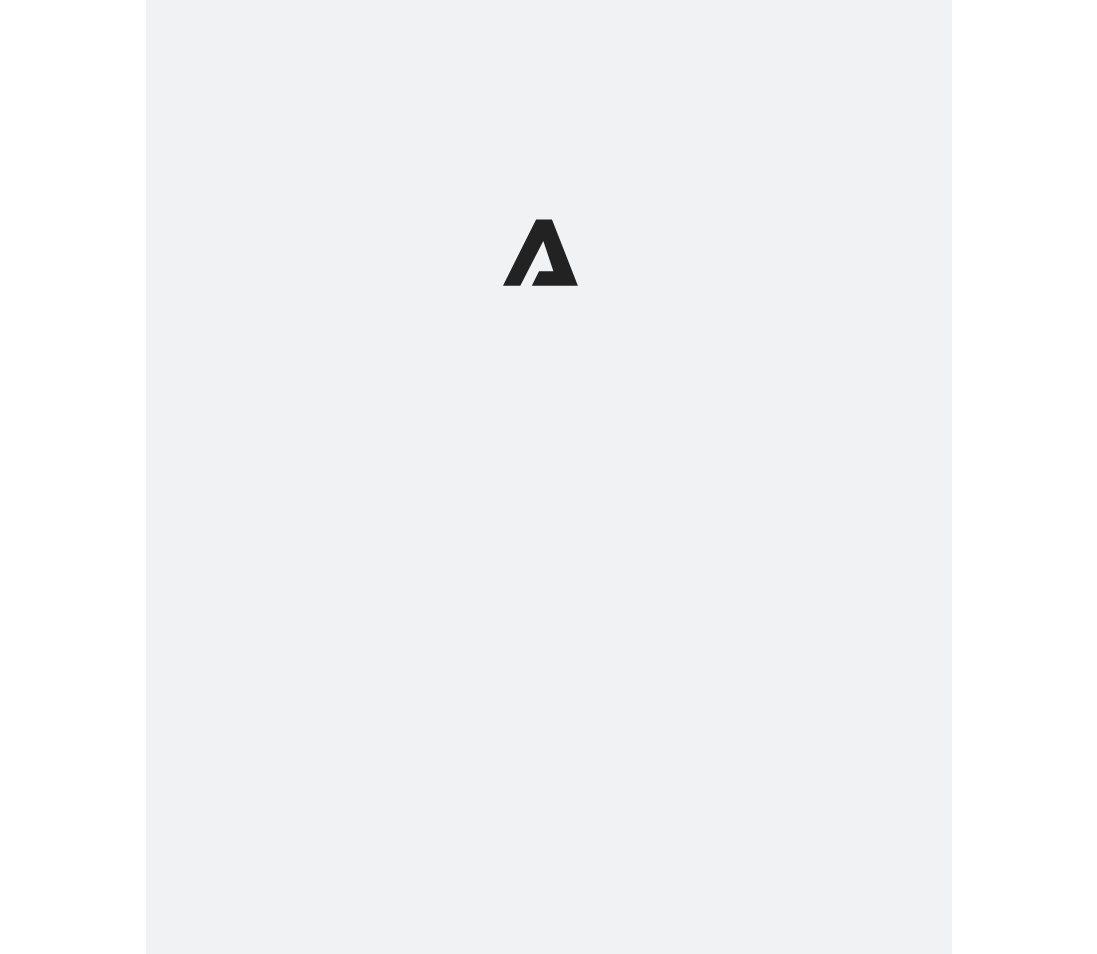scroll, scrollTop: 0, scrollLeft: 0, axis: both 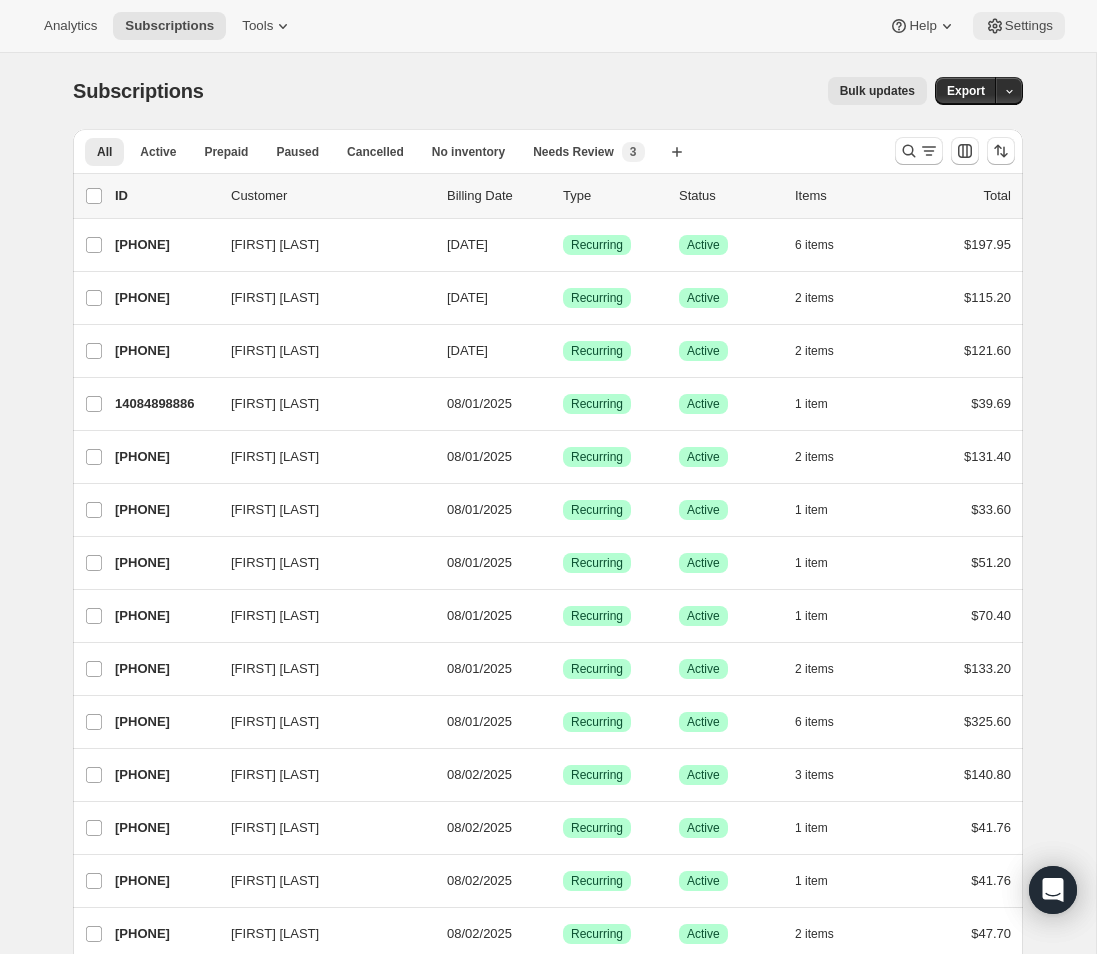 click on "Settings" at bounding box center (1029, 26) 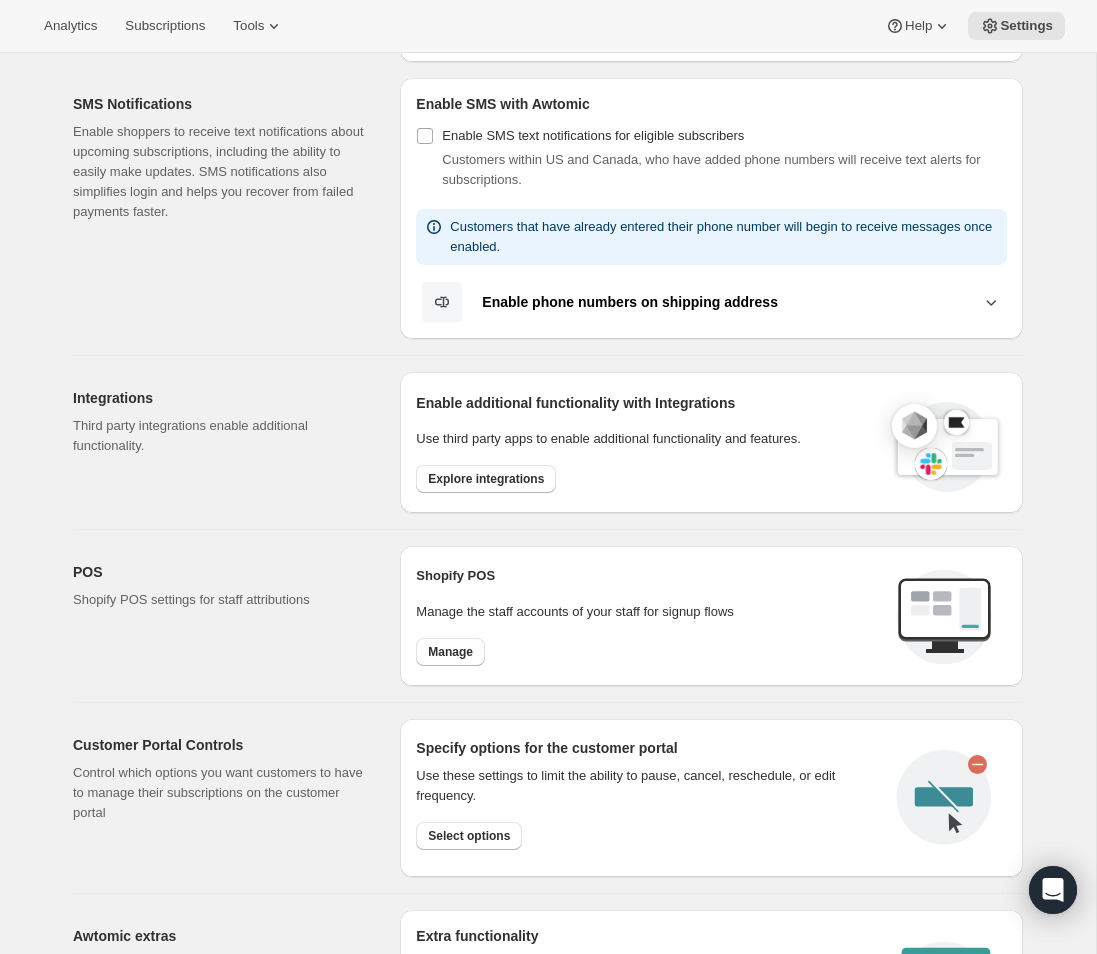 scroll, scrollTop: 0, scrollLeft: 0, axis: both 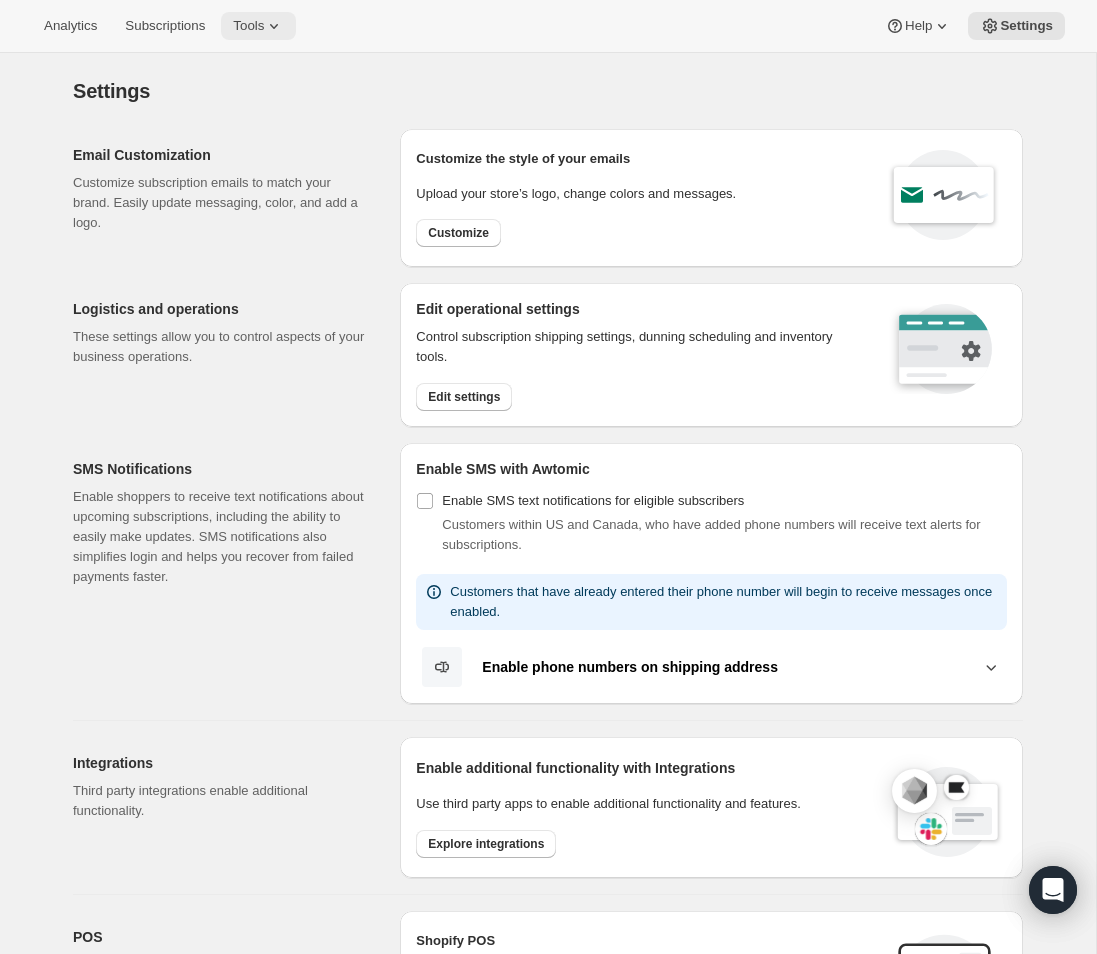 click on "Tools" at bounding box center (258, 26) 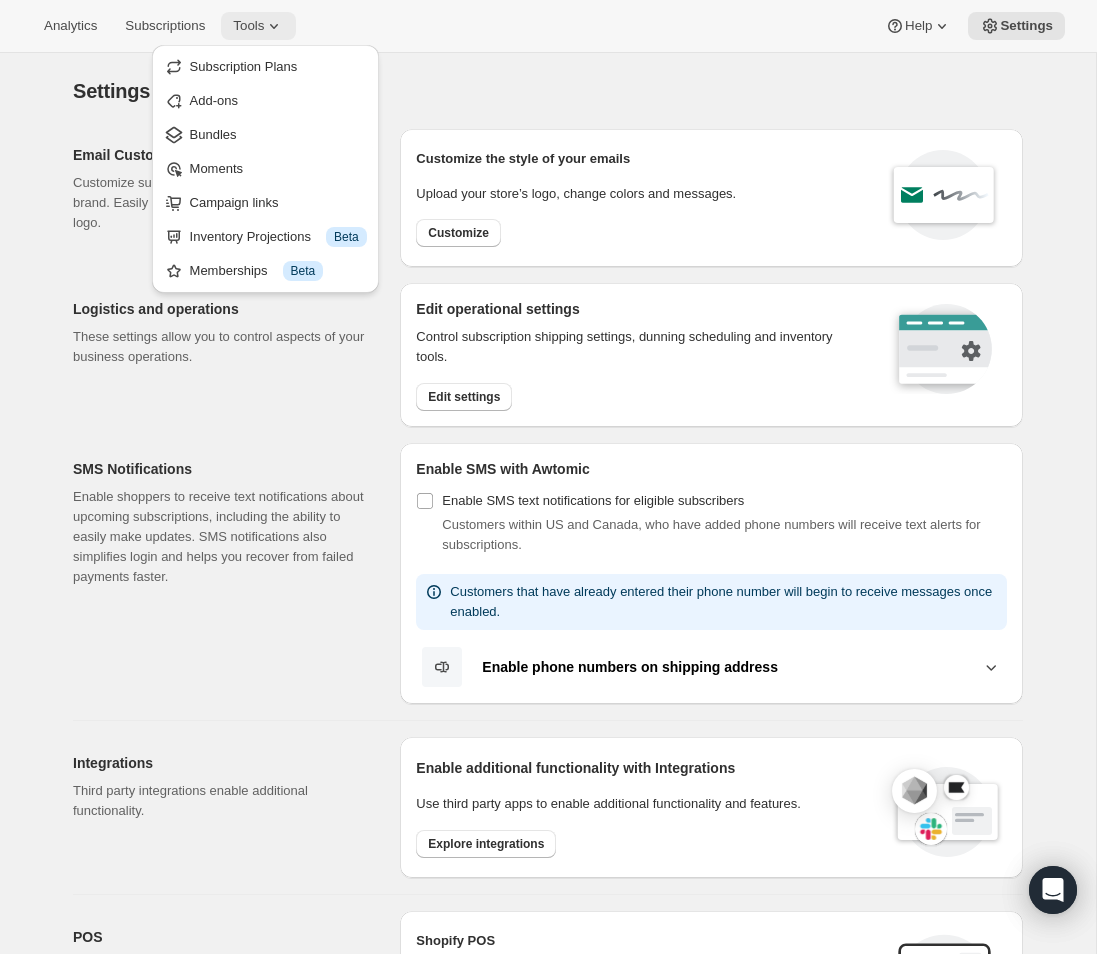 click on "Tools" at bounding box center (258, 26) 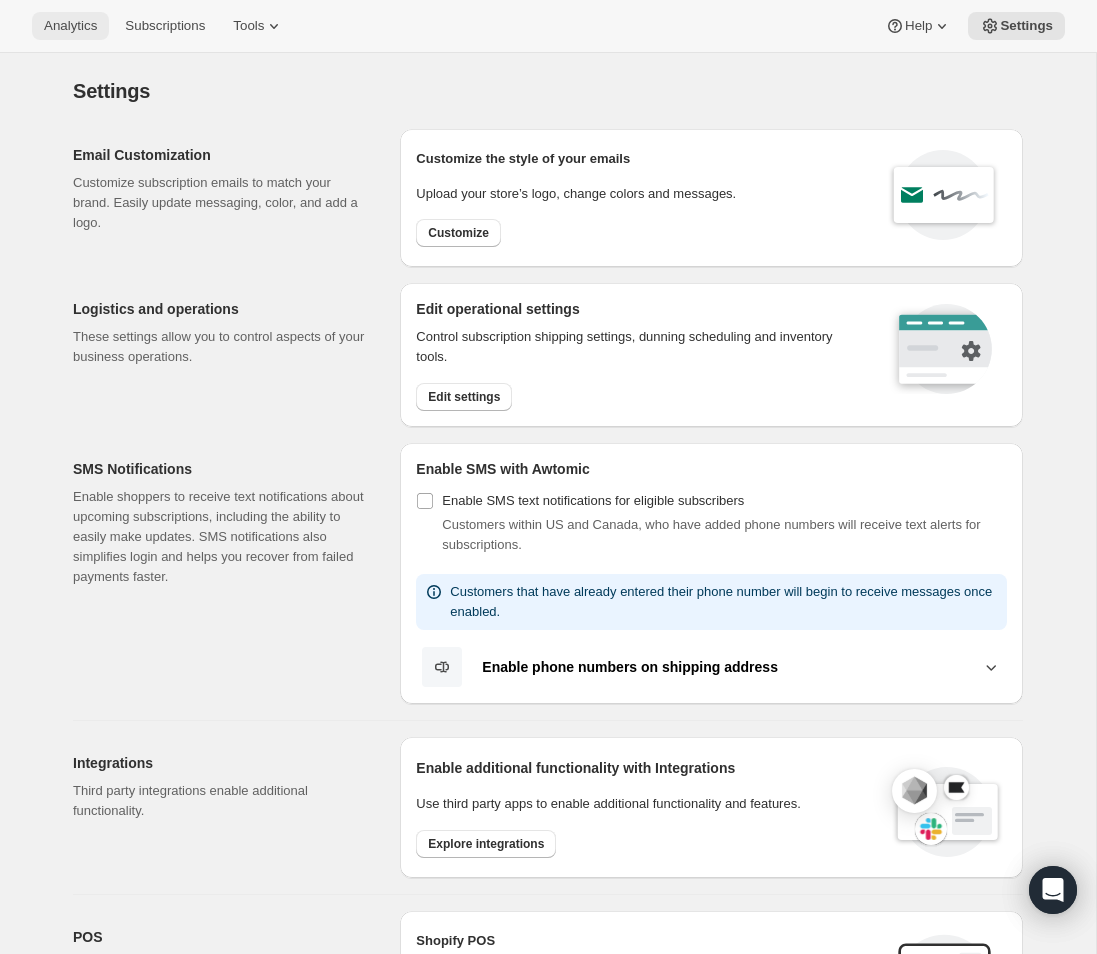 click on "Analytics" at bounding box center [70, 26] 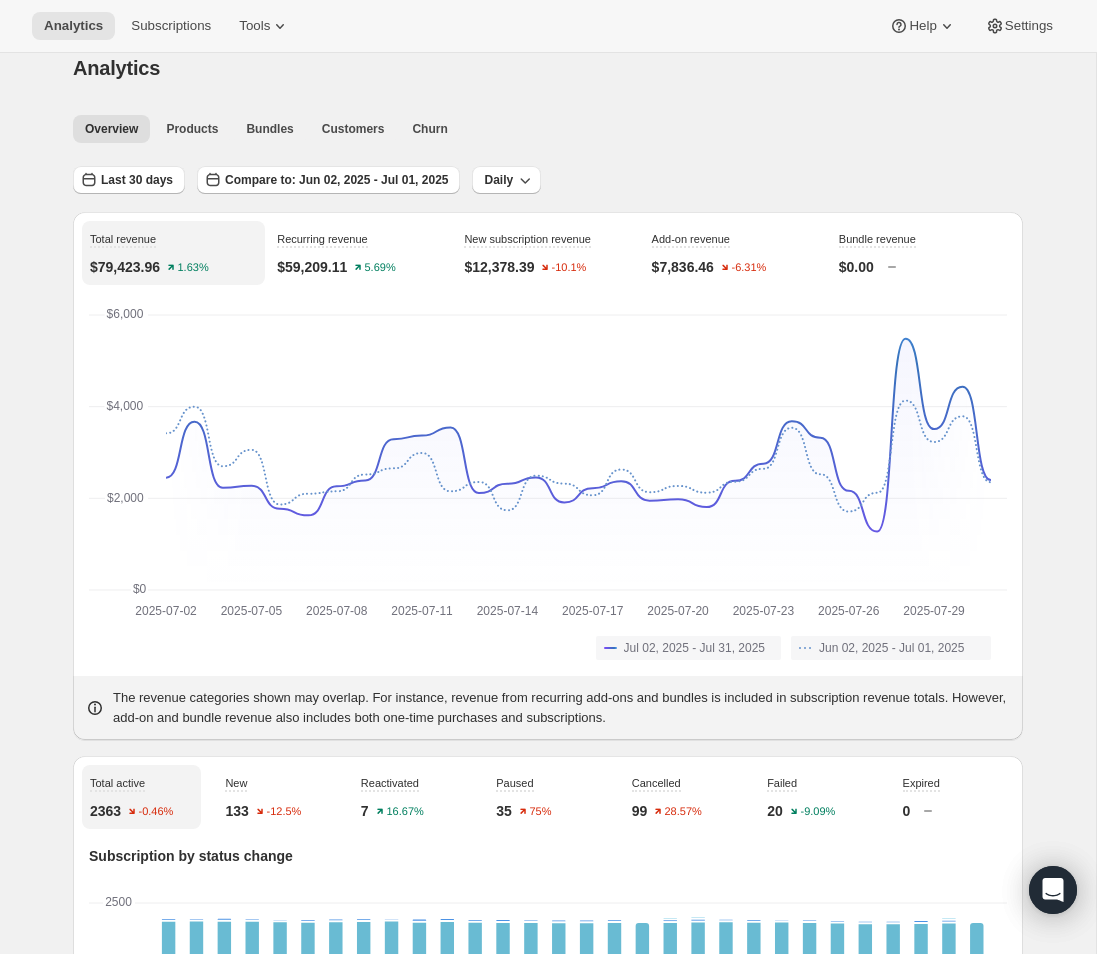 scroll, scrollTop: 0, scrollLeft: 0, axis: both 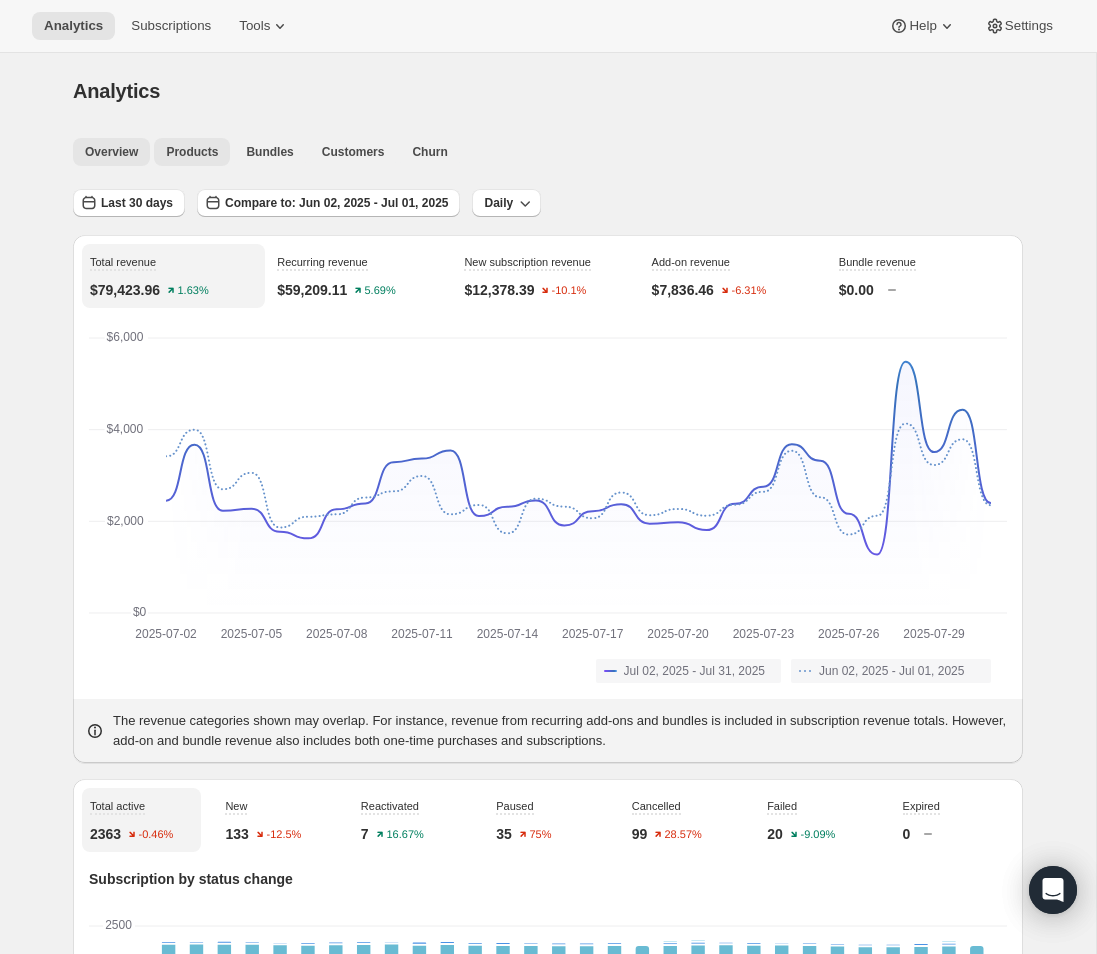 click on "Products" at bounding box center [192, 152] 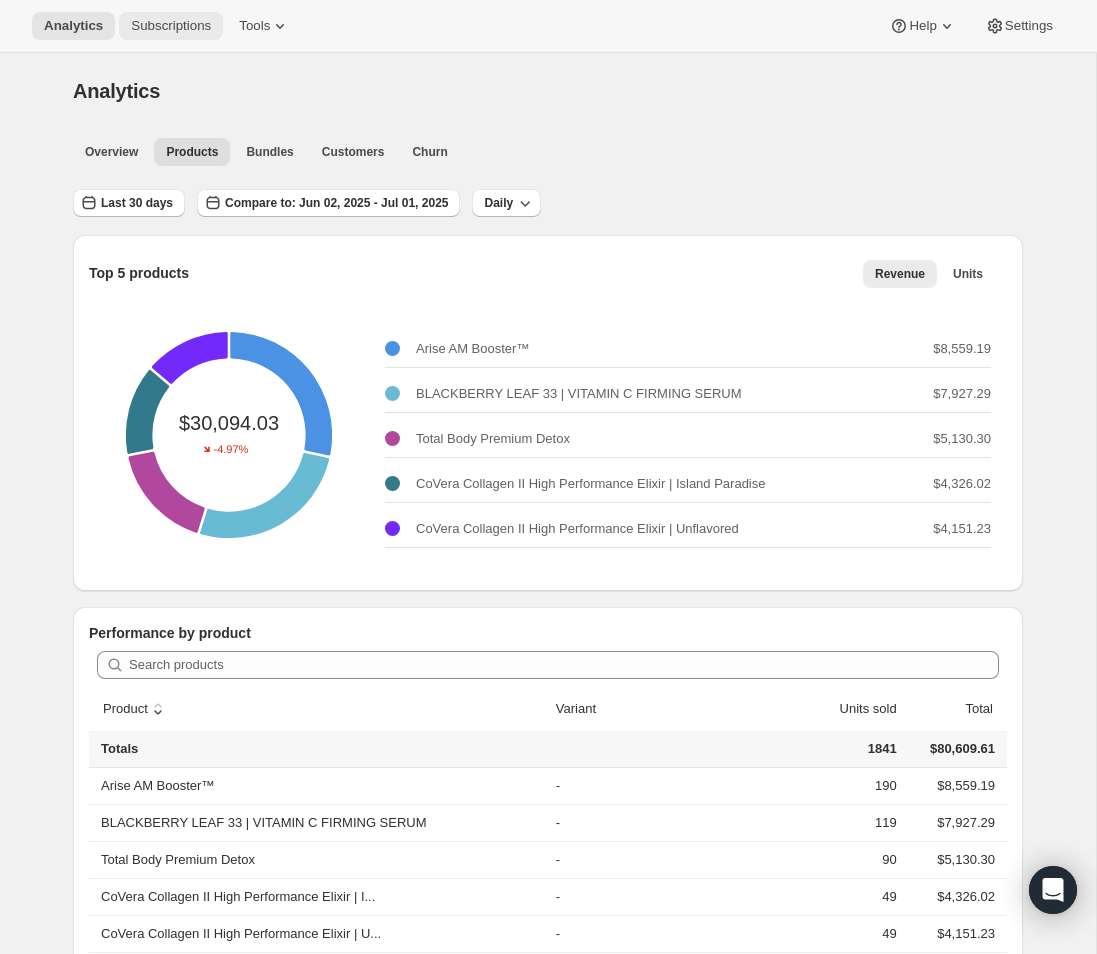 click on "Subscriptions" at bounding box center (171, 26) 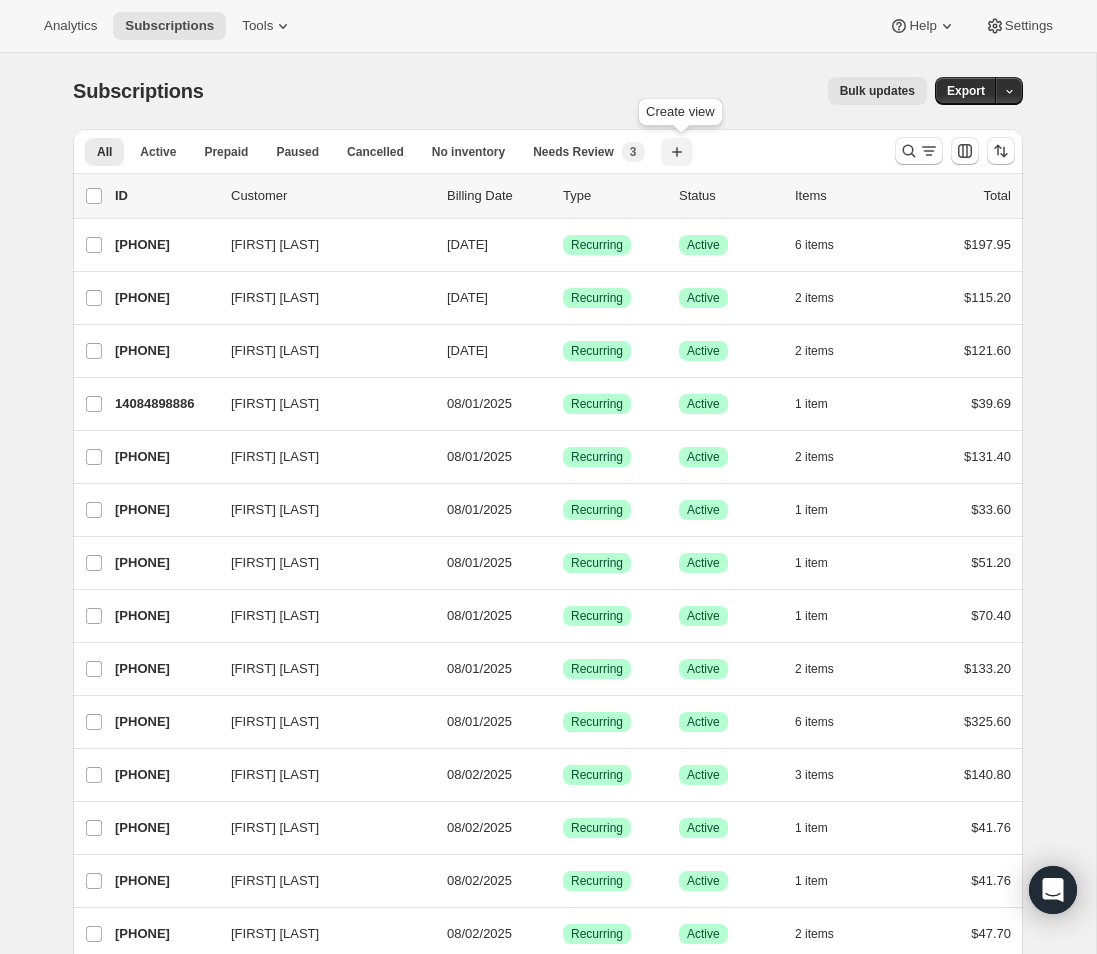 click 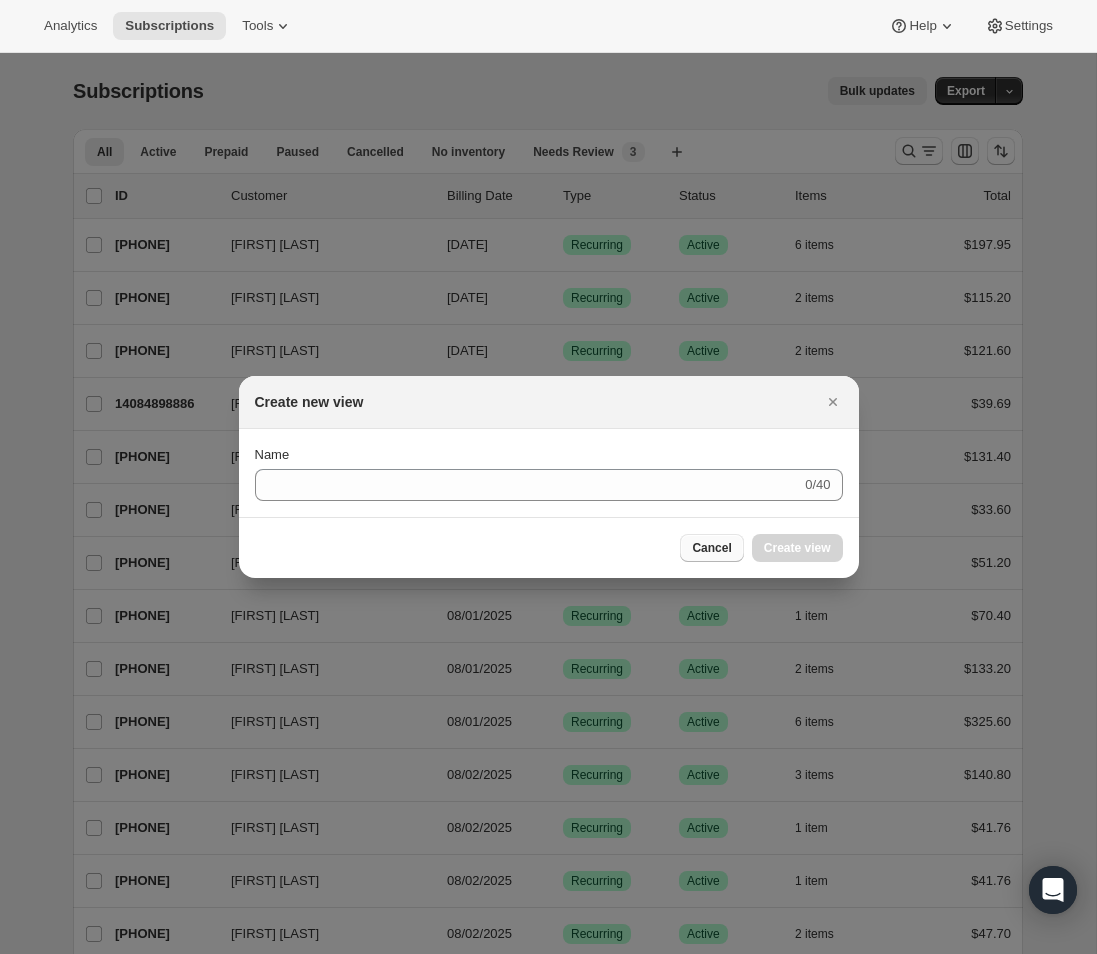 click on "Cancel" at bounding box center (711, 548) 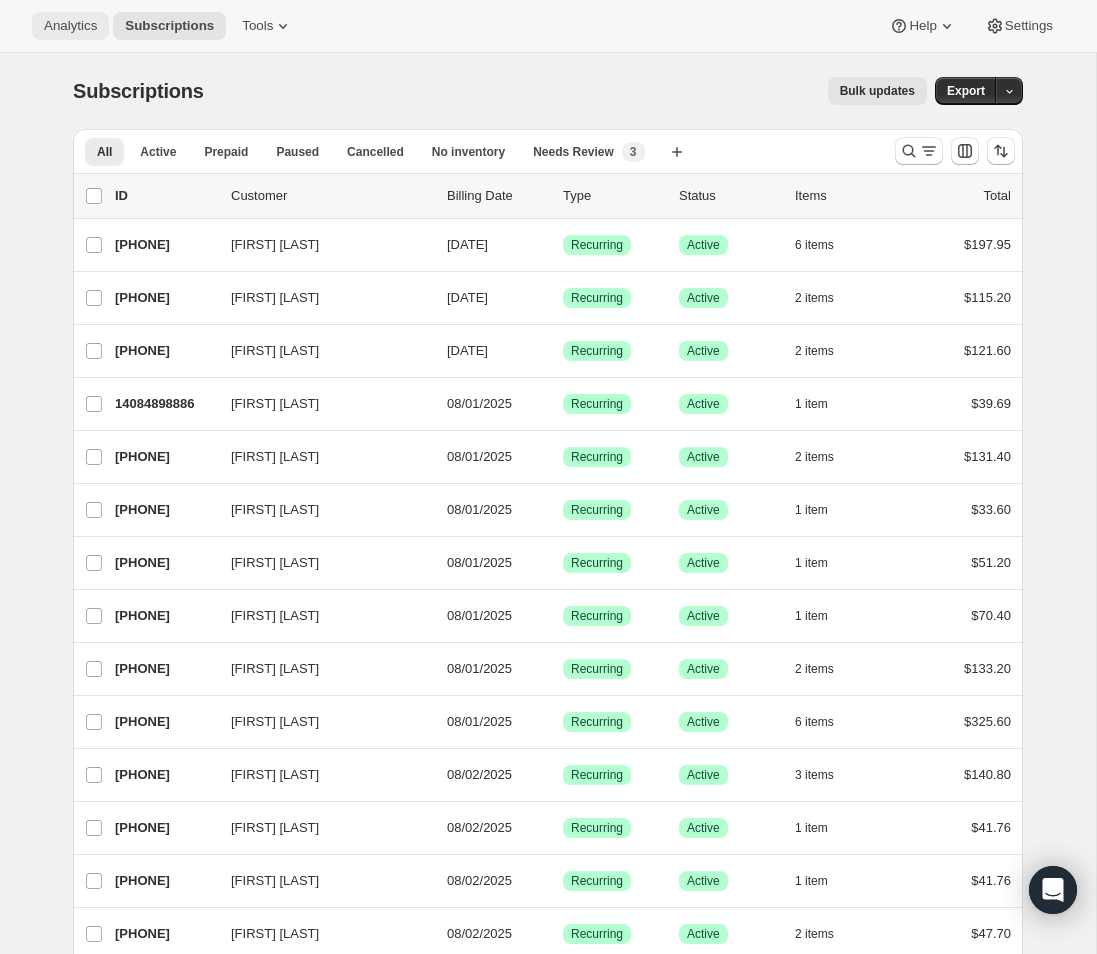 click on "Analytics" at bounding box center (70, 26) 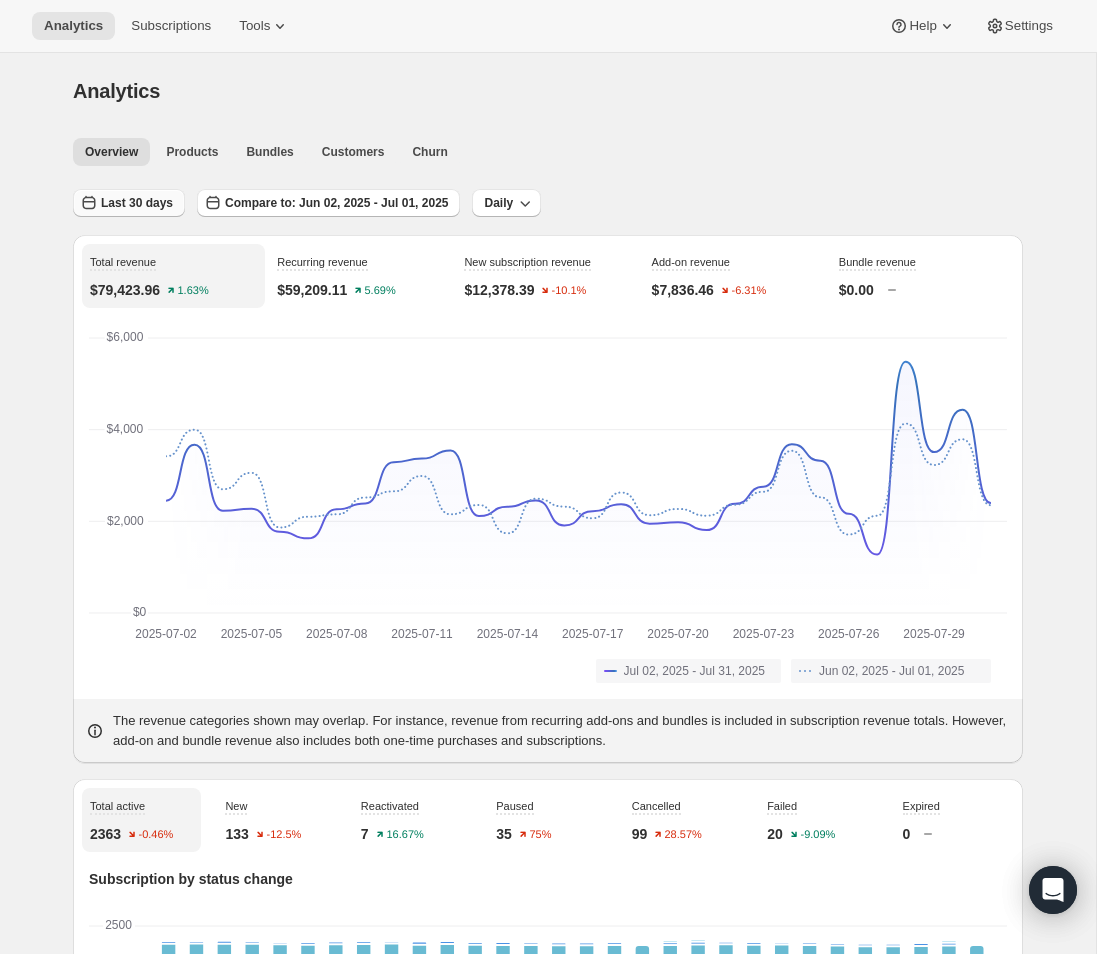 click on "Last 30 days" at bounding box center (137, 203) 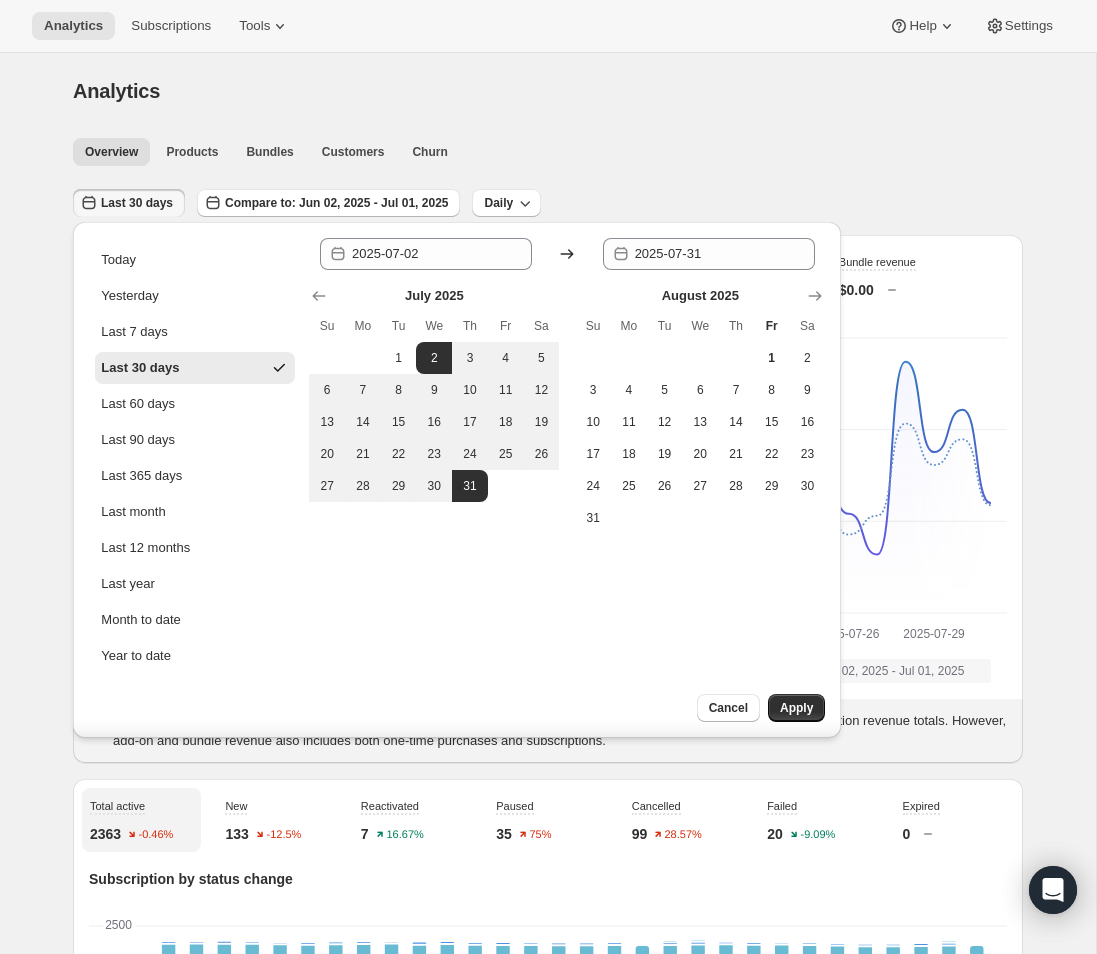 click on "Analytics. This page is ready Analytics" at bounding box center [548, 91] 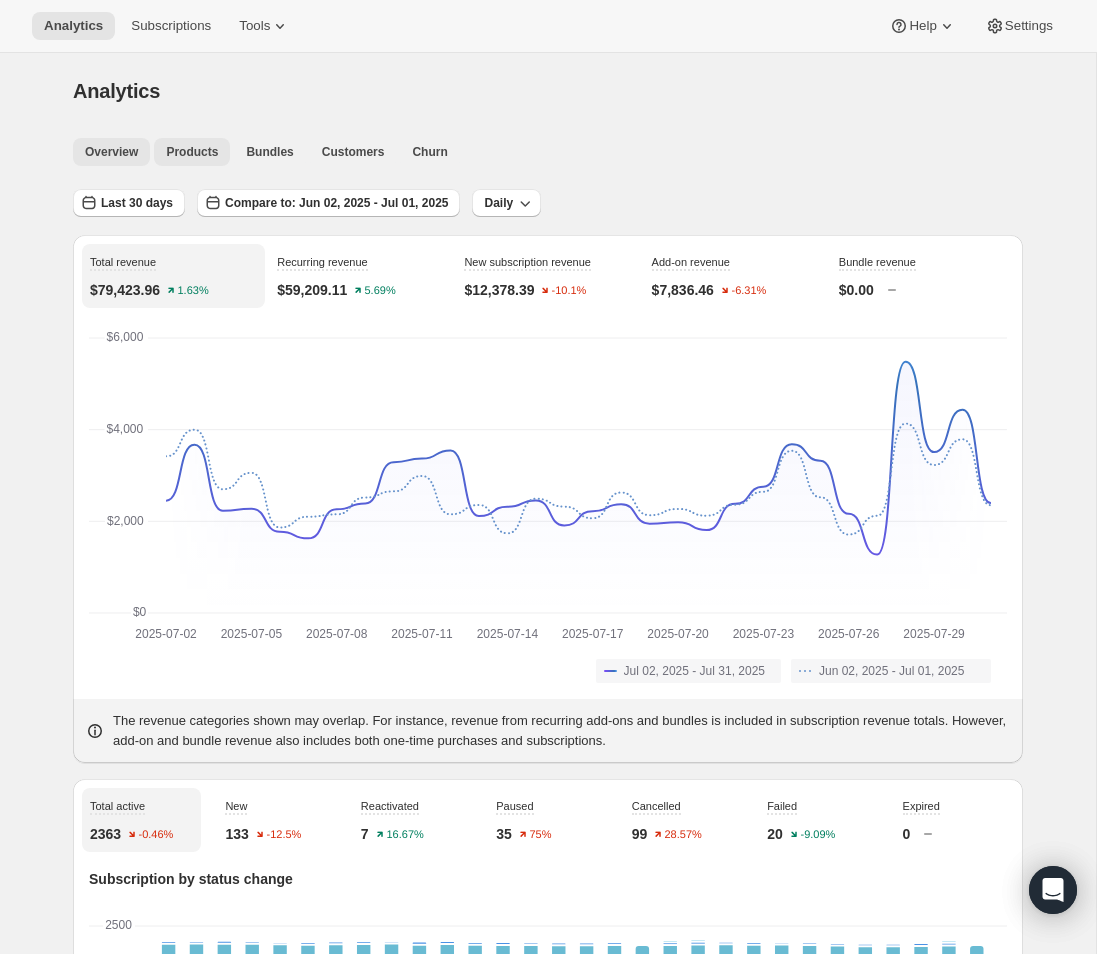 click on "Products" at bounding box center (192, 152) 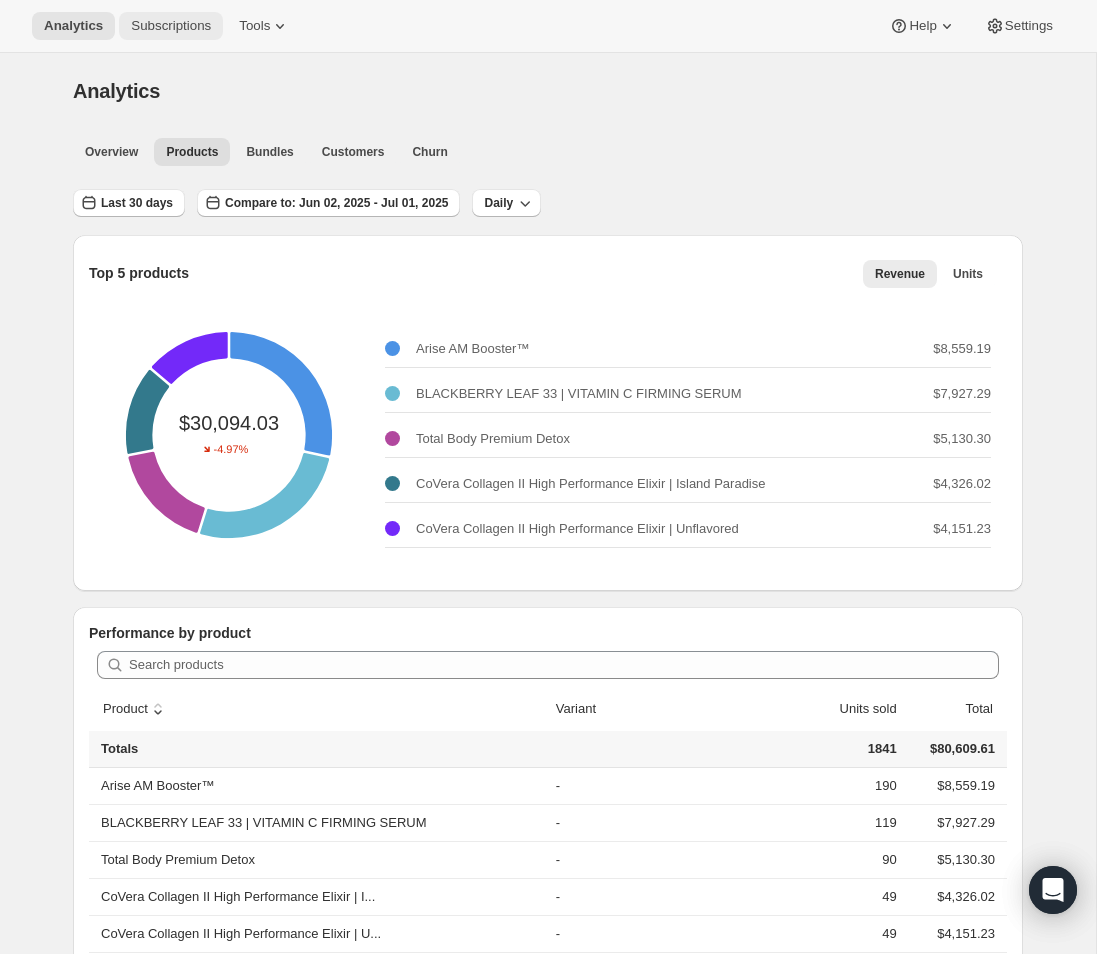 click on "Subscriptions" at bounding box center [171, 26] 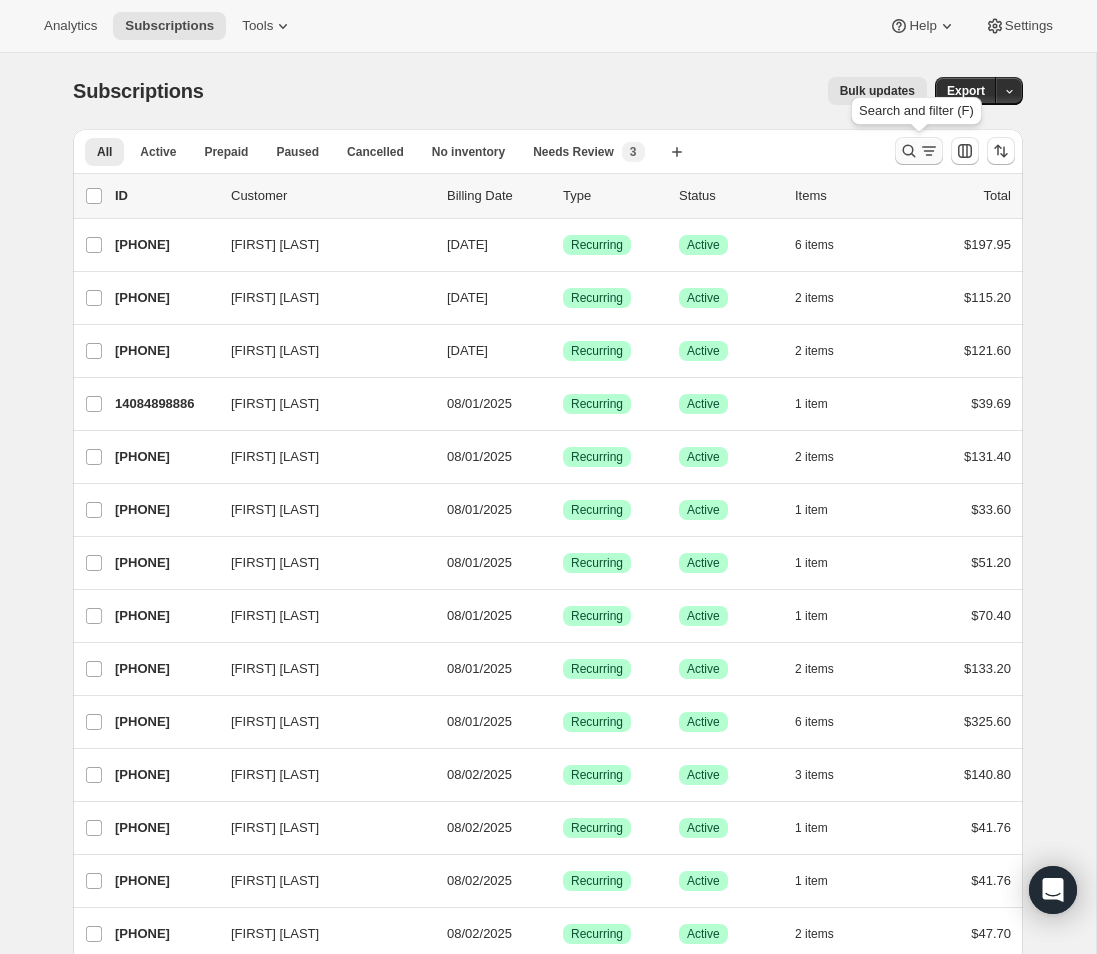 click 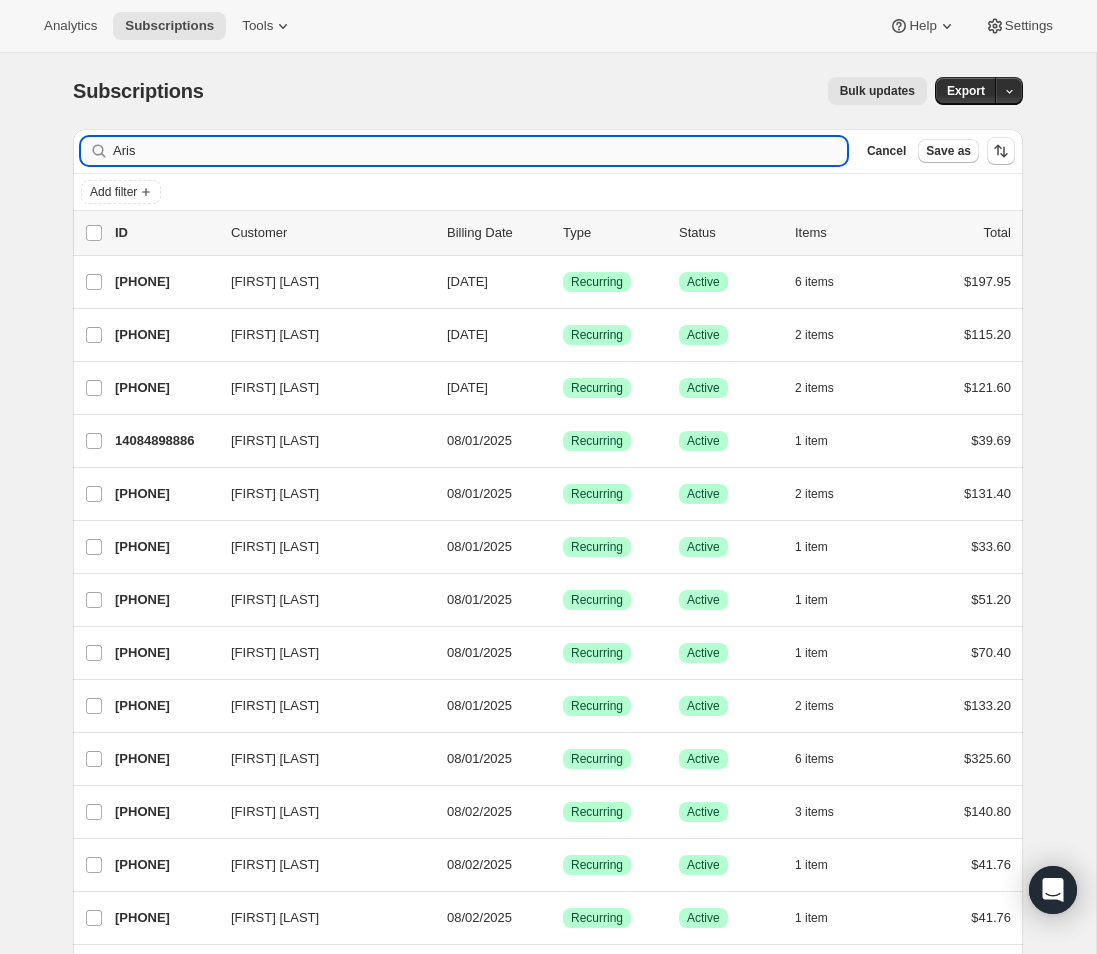 type on "Arise" 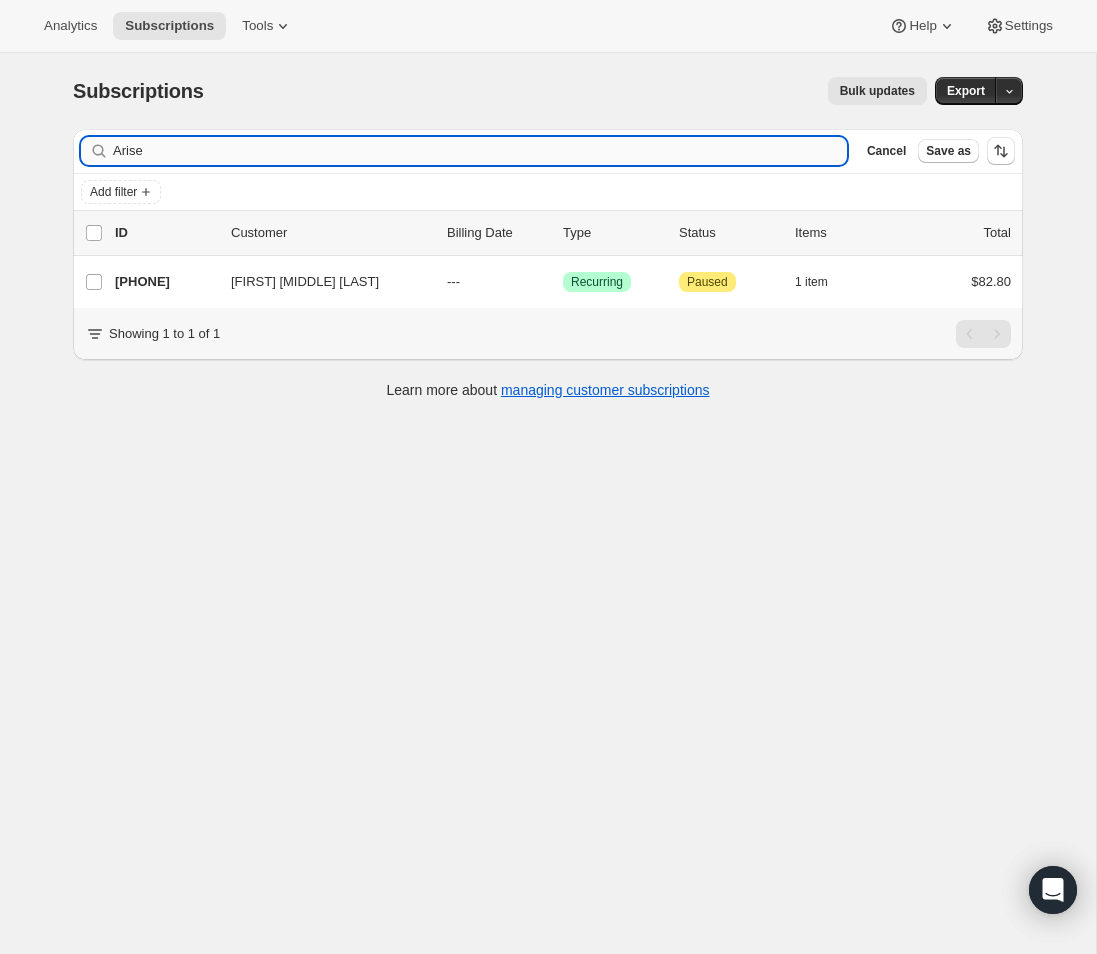 type 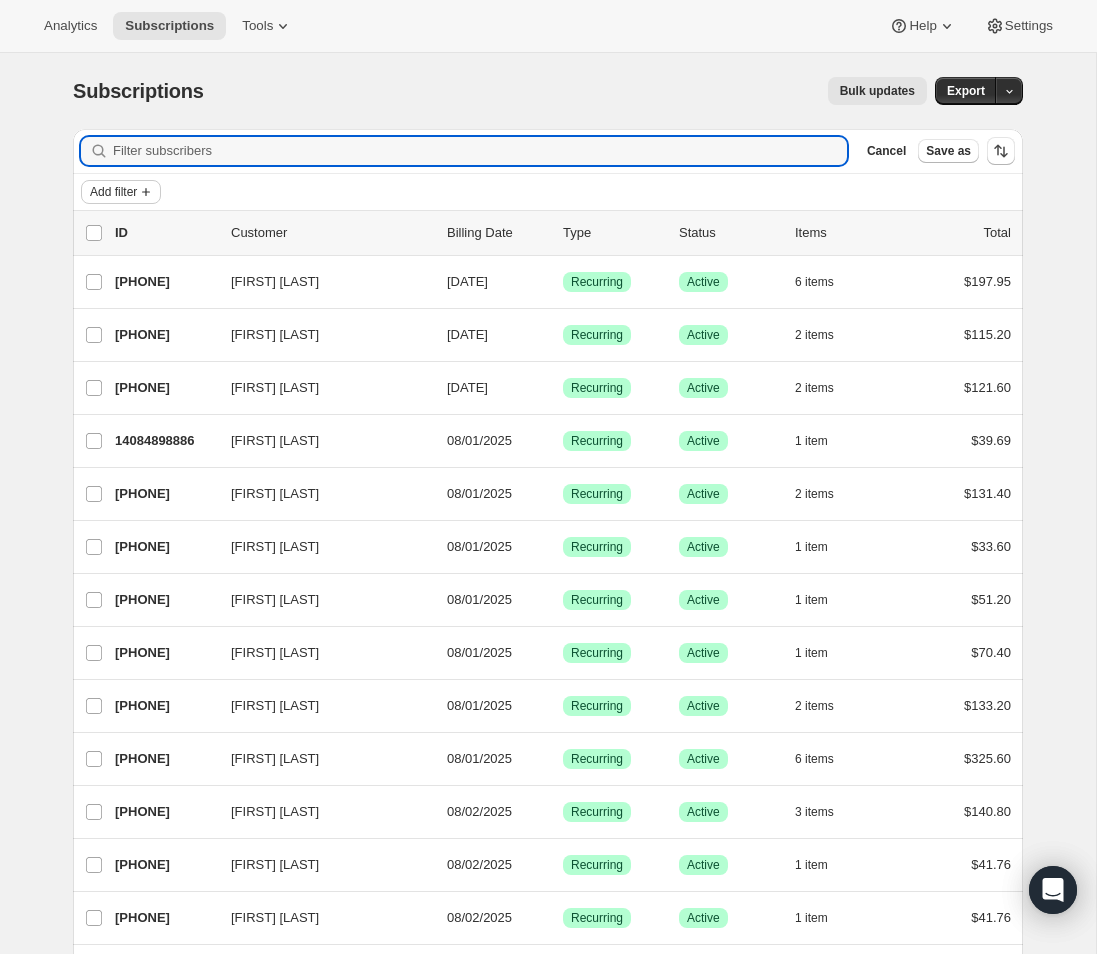 click on "Add filter" at bounding box center [113, 192] 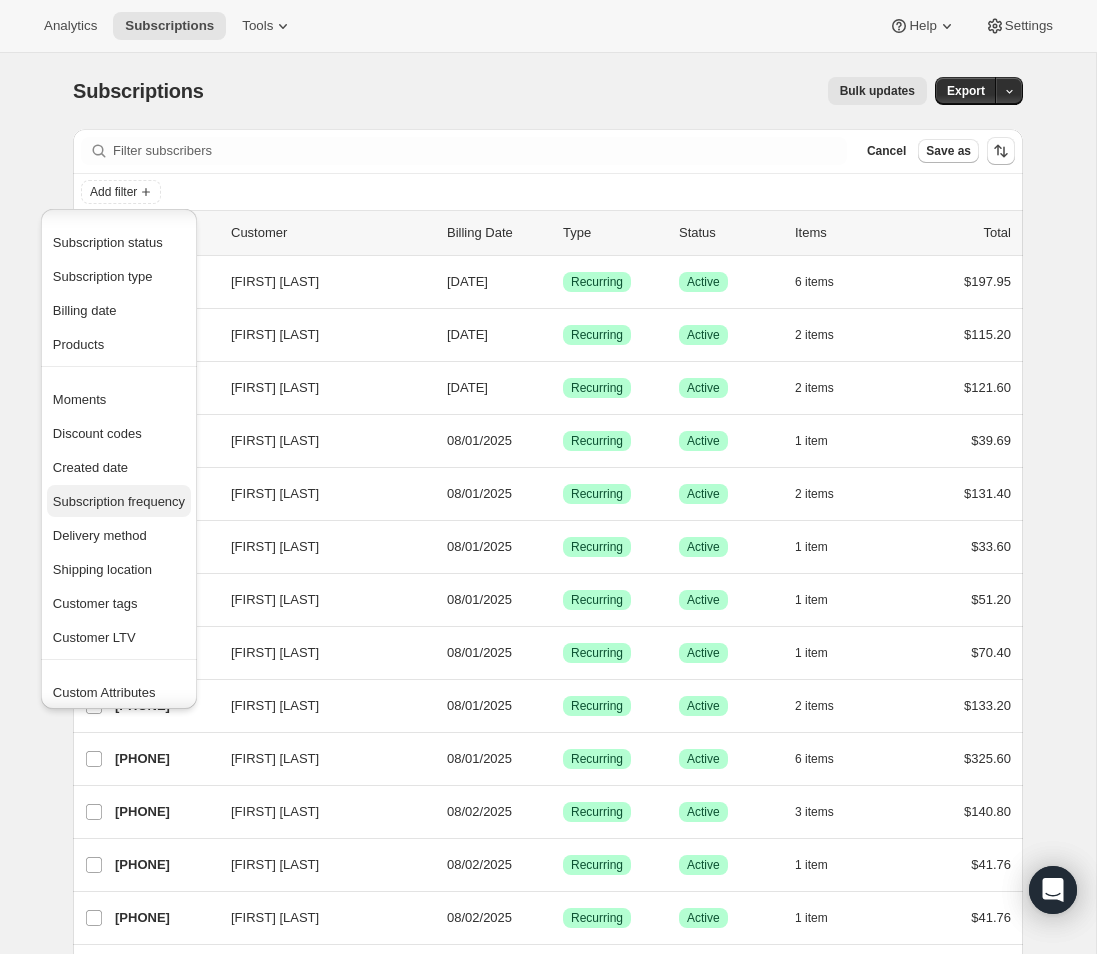 scroll, scrollTop: 38, scrollLeft: 0, axis: vertical 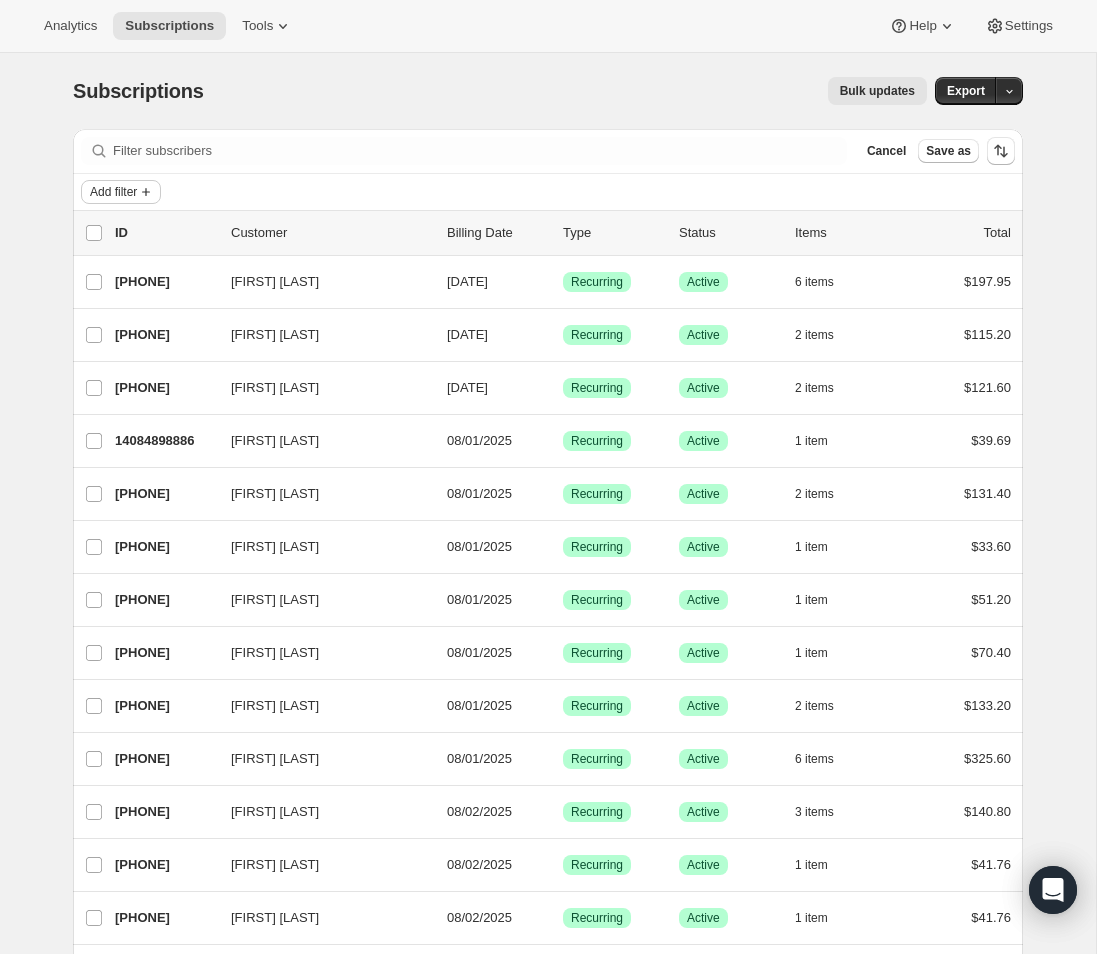 click on "Add filter" at bounding box center (113, 192) 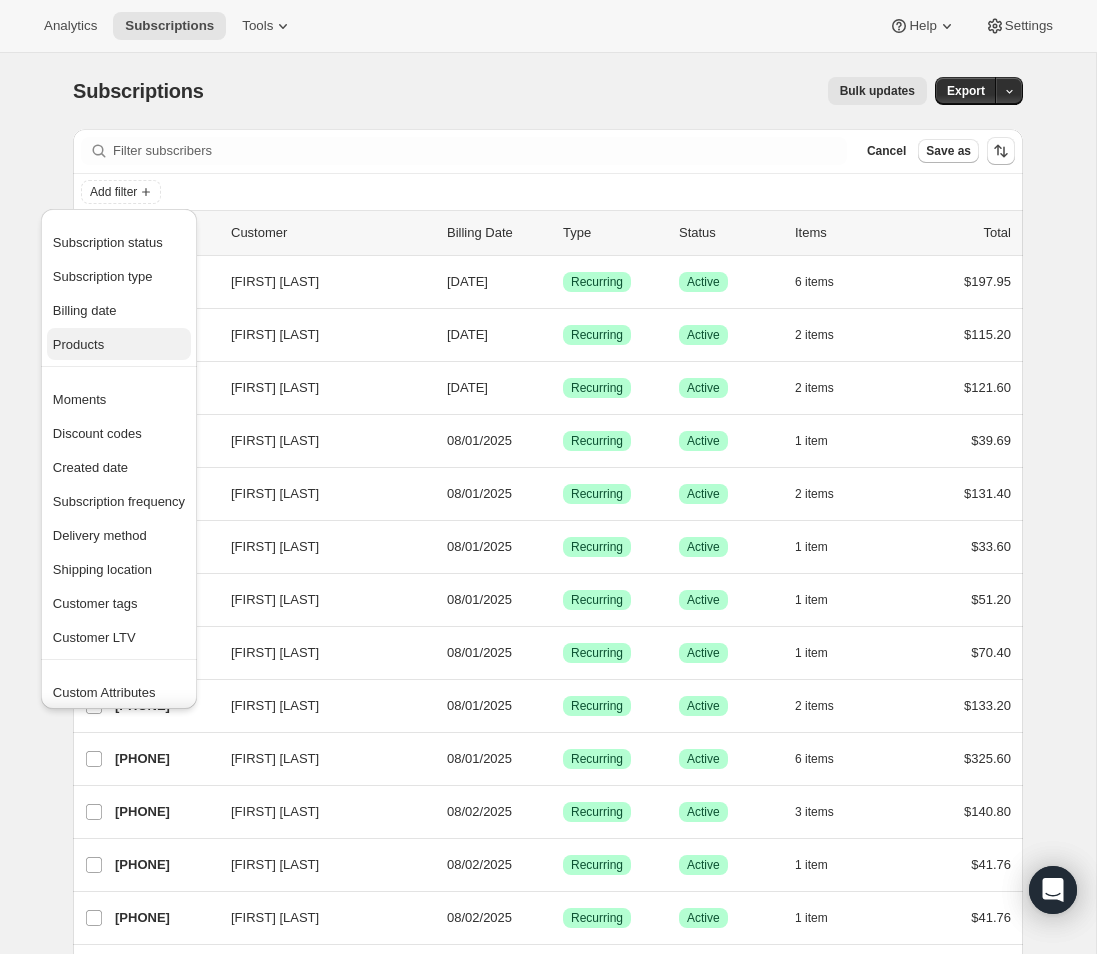 click on "Products" at bounding box center (78, 344) 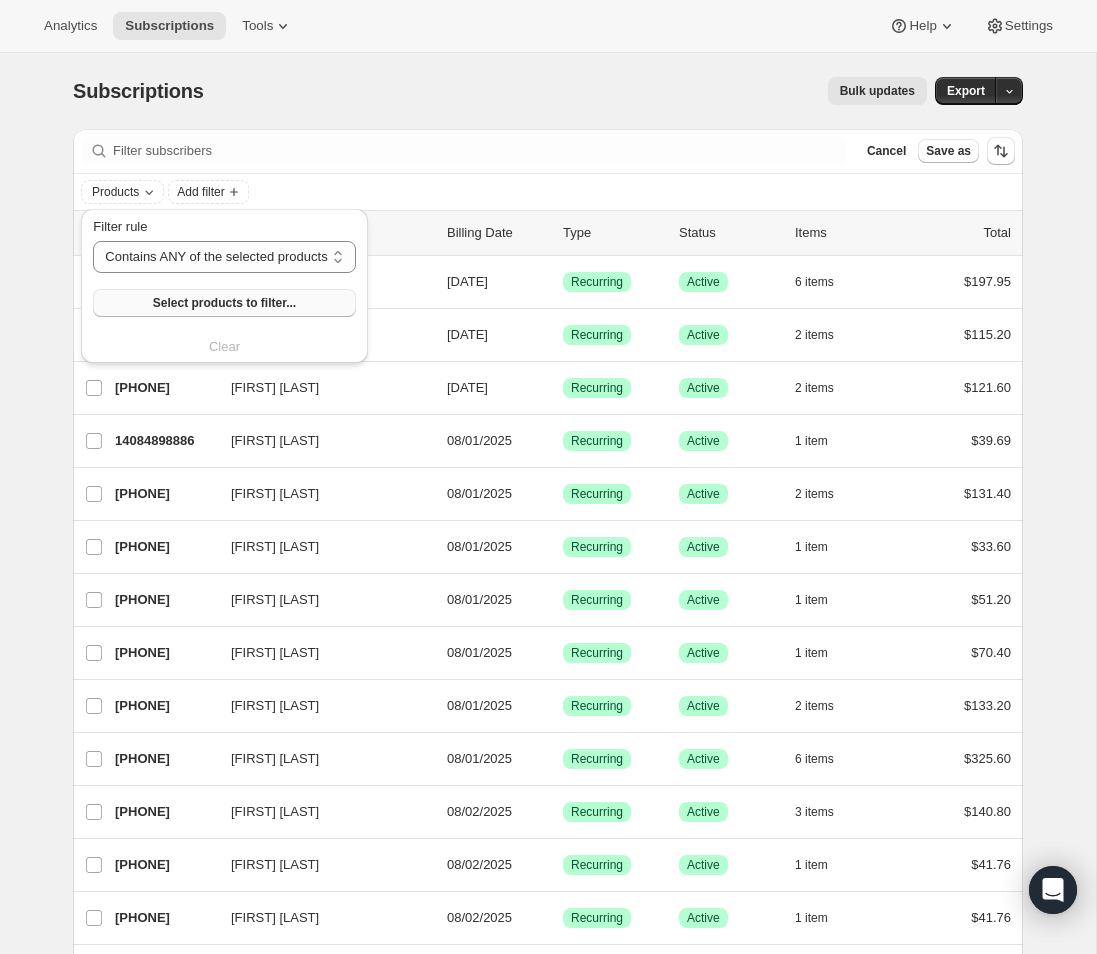 click on "Select products to filter..." at bounding box center [224, 303] 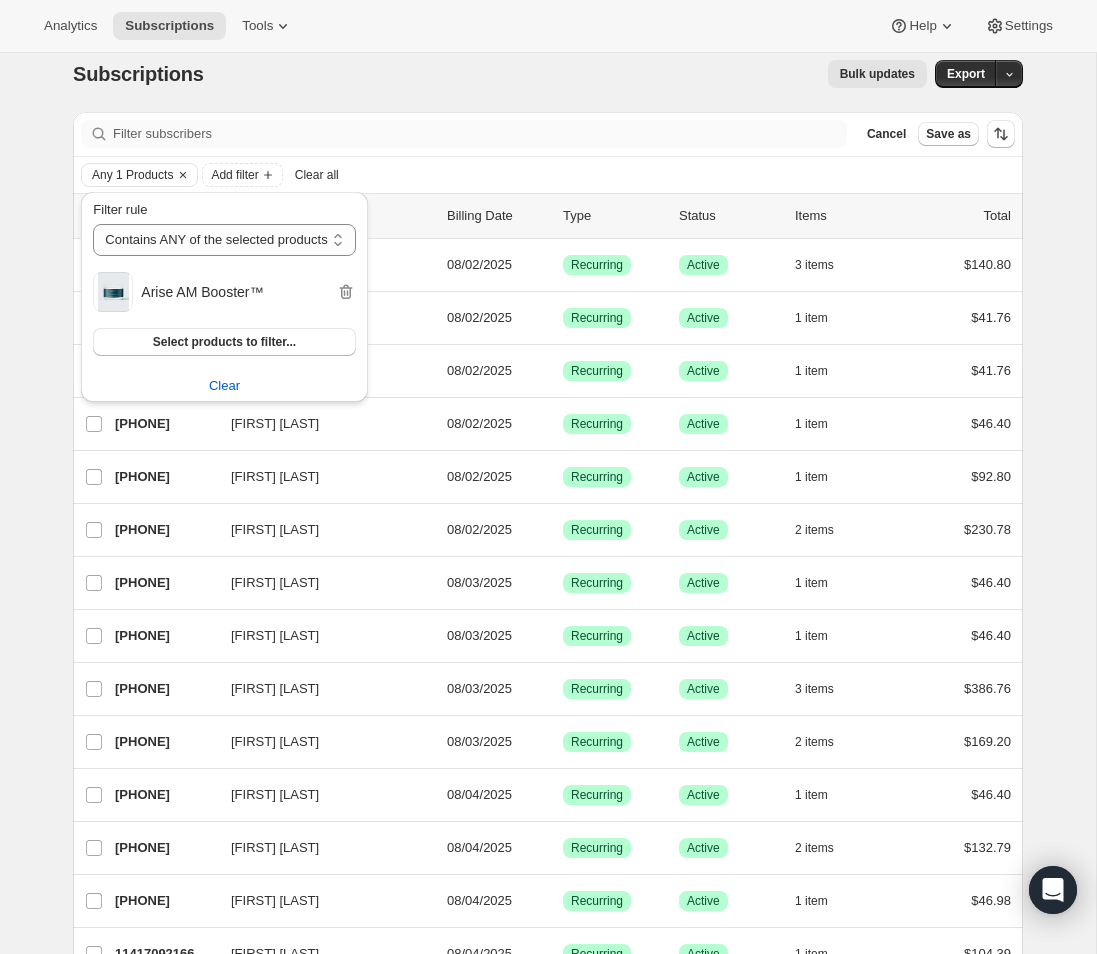 scroll, scrollTop: 14, scrollLeft: 0, axis: vertical 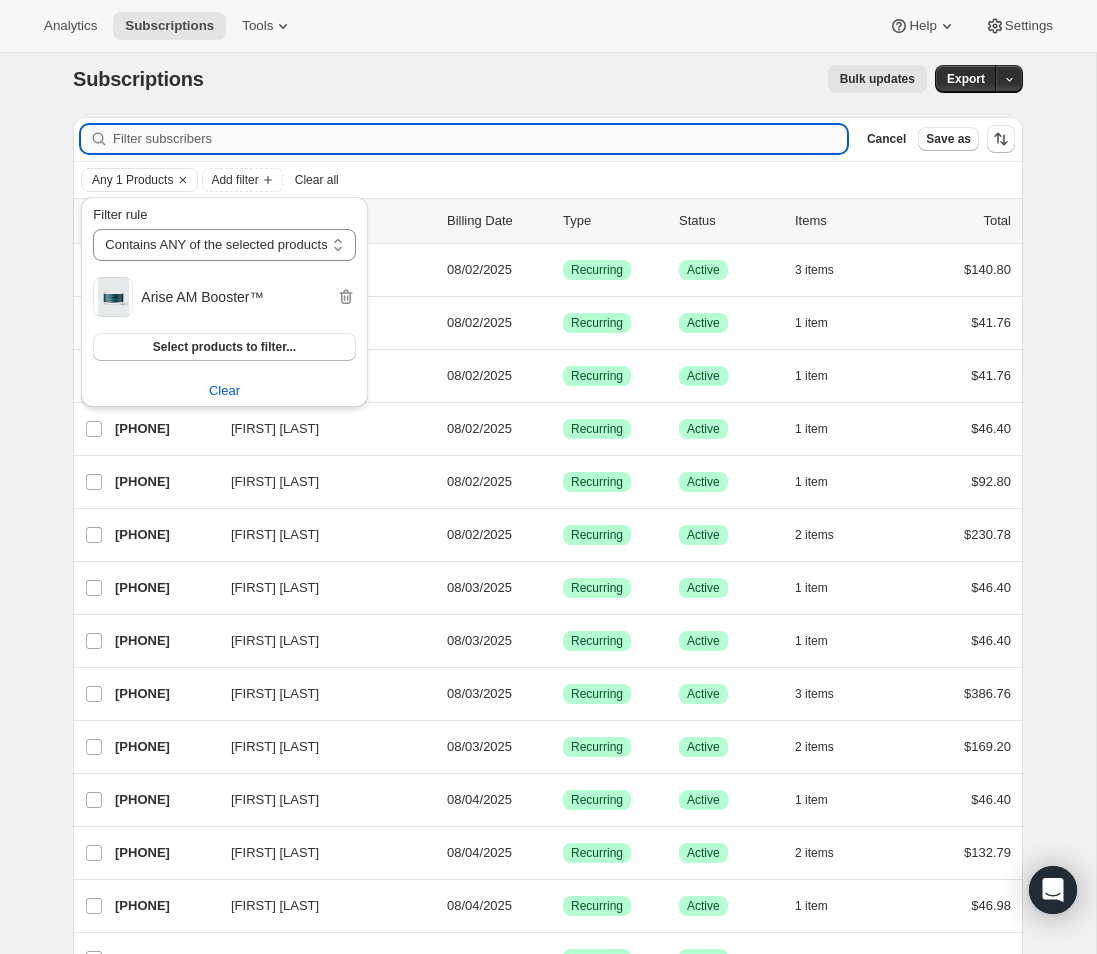 click on "Filter subscribers" at bounding box center (480, 139) 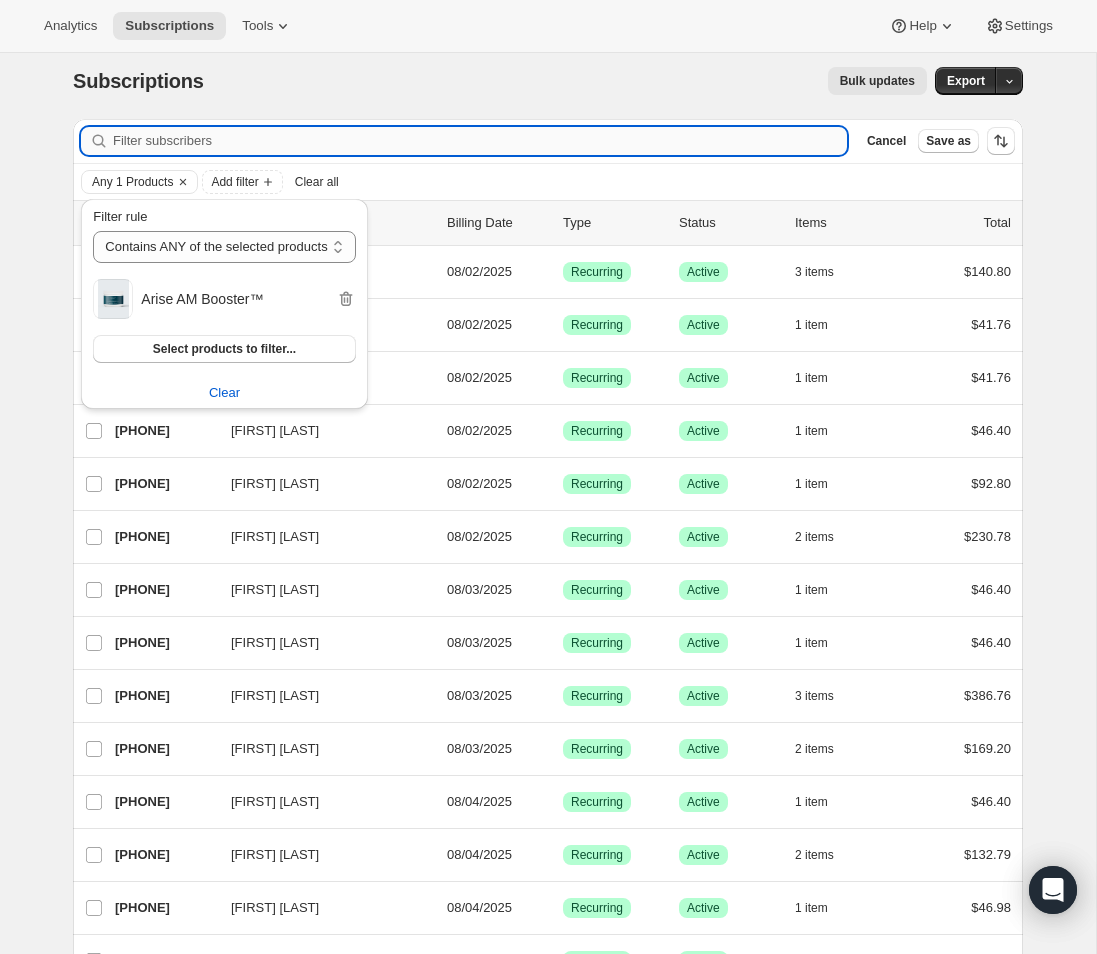 scroll, scrollTop: 5, scrollLeft: 0, axis: vertical 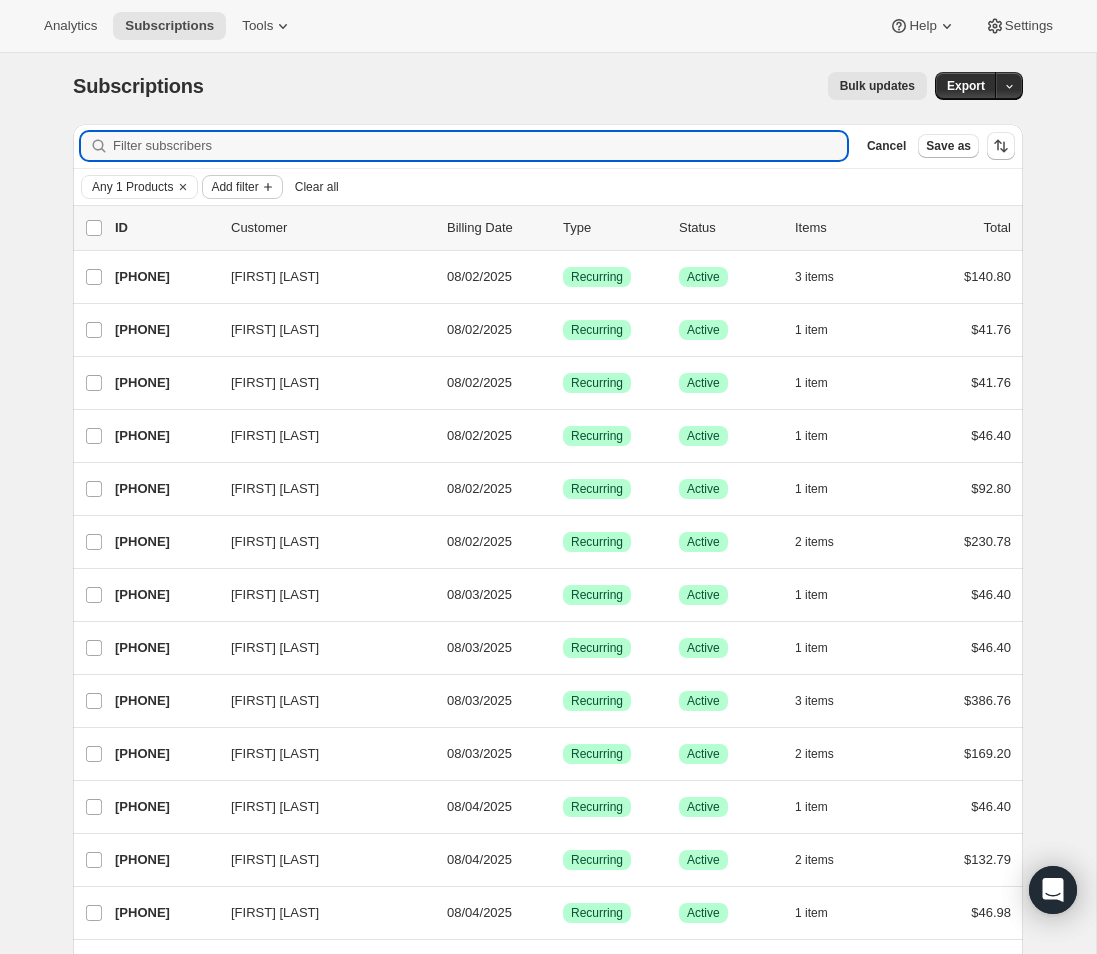 click on "Add filter" at bounding box center (234, 187) 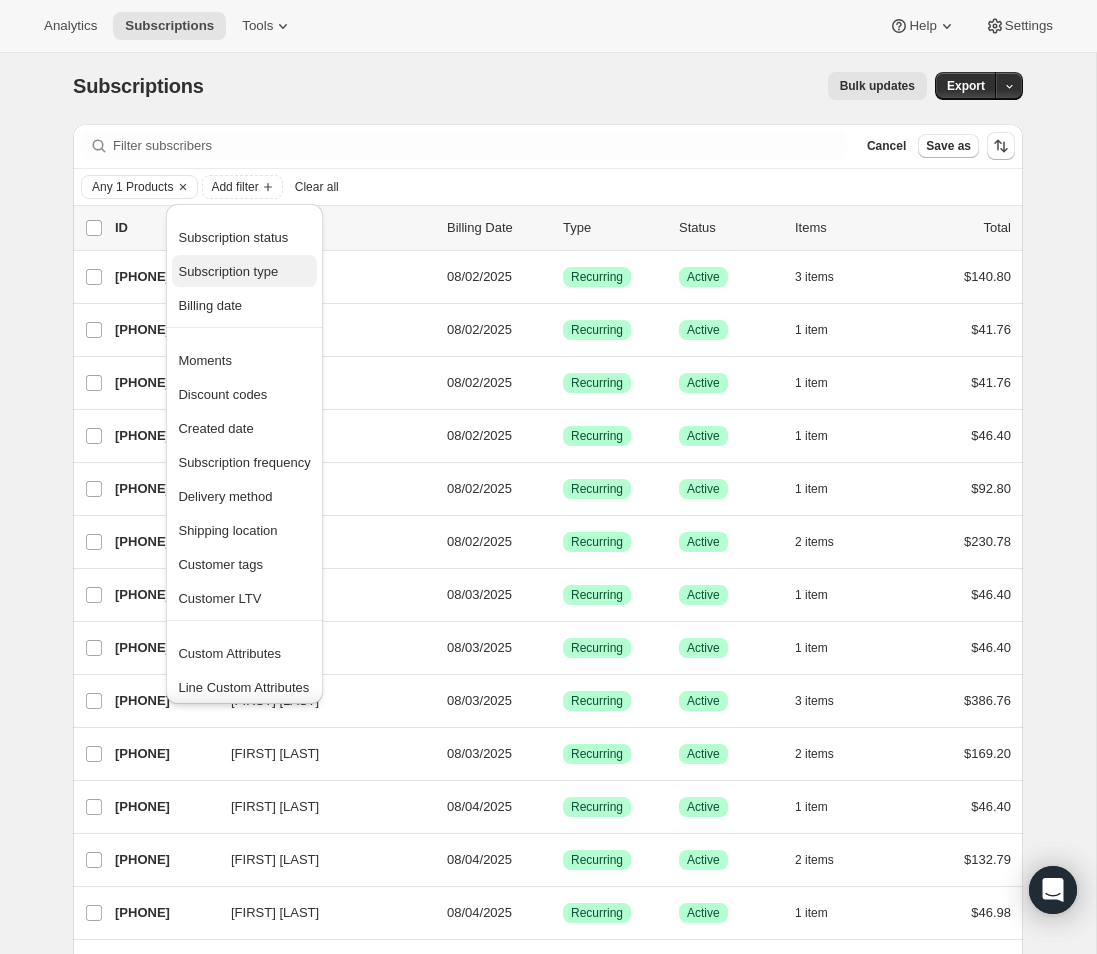 scroll, scrollTop: 0, scrollLeft: 0, axis: both 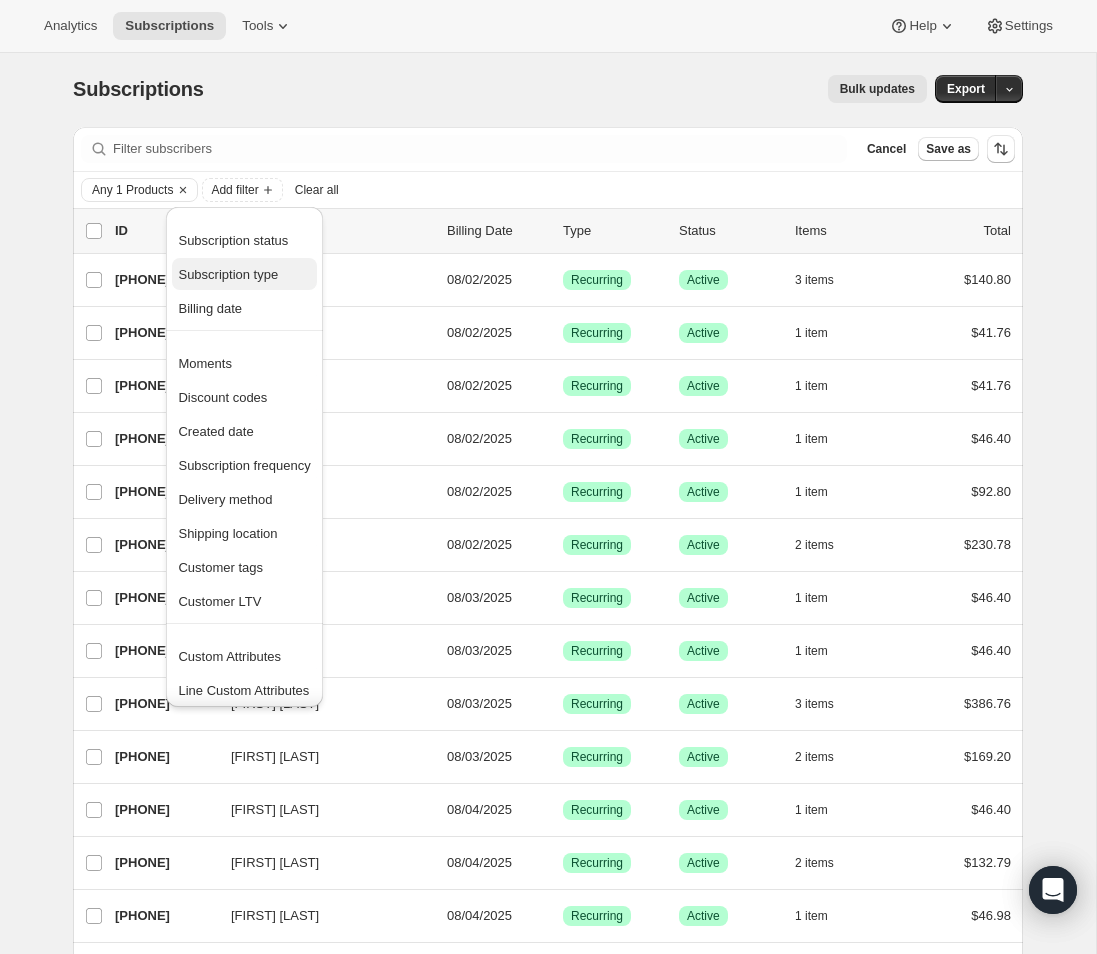 click on "Subscription type" at bounding box center [244, 275] 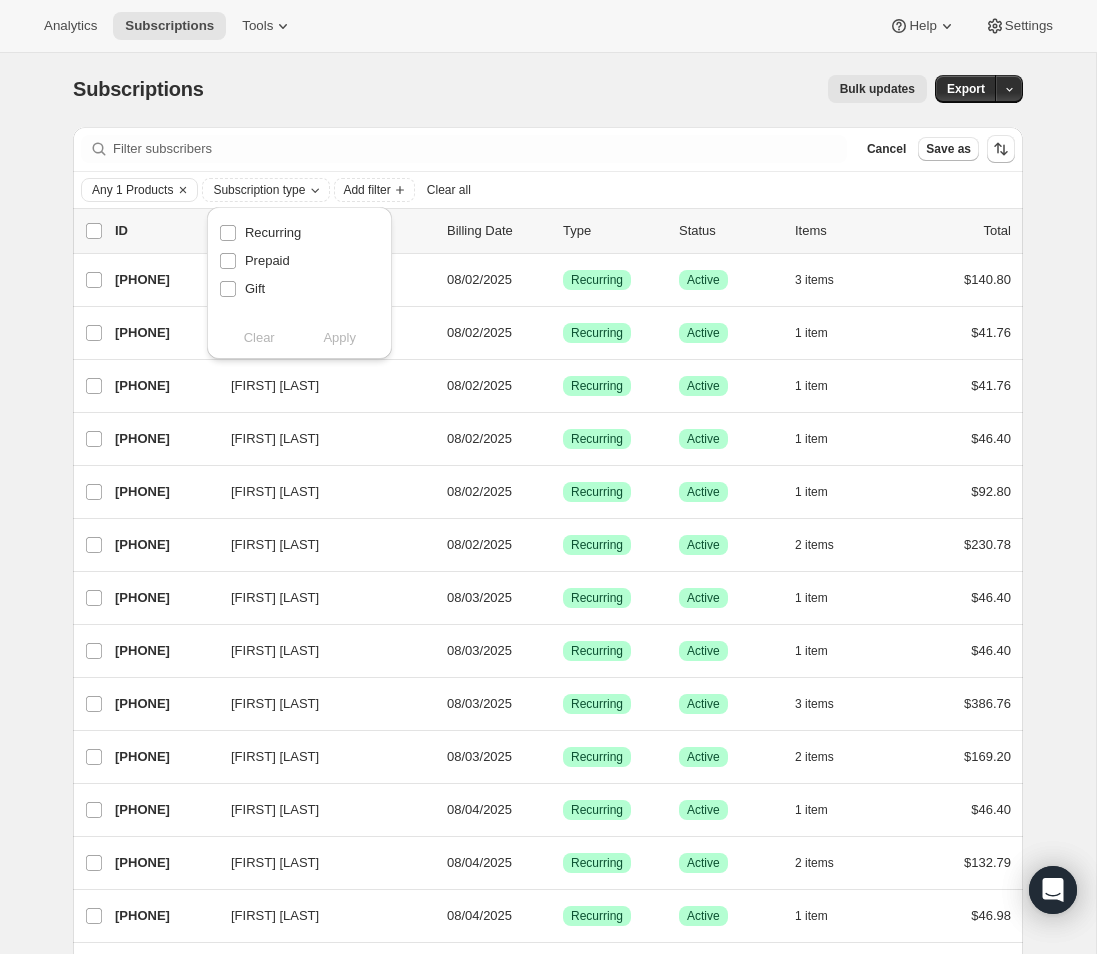scroll, scrollTop: 3, scrollLeft: 0, axis: vertical 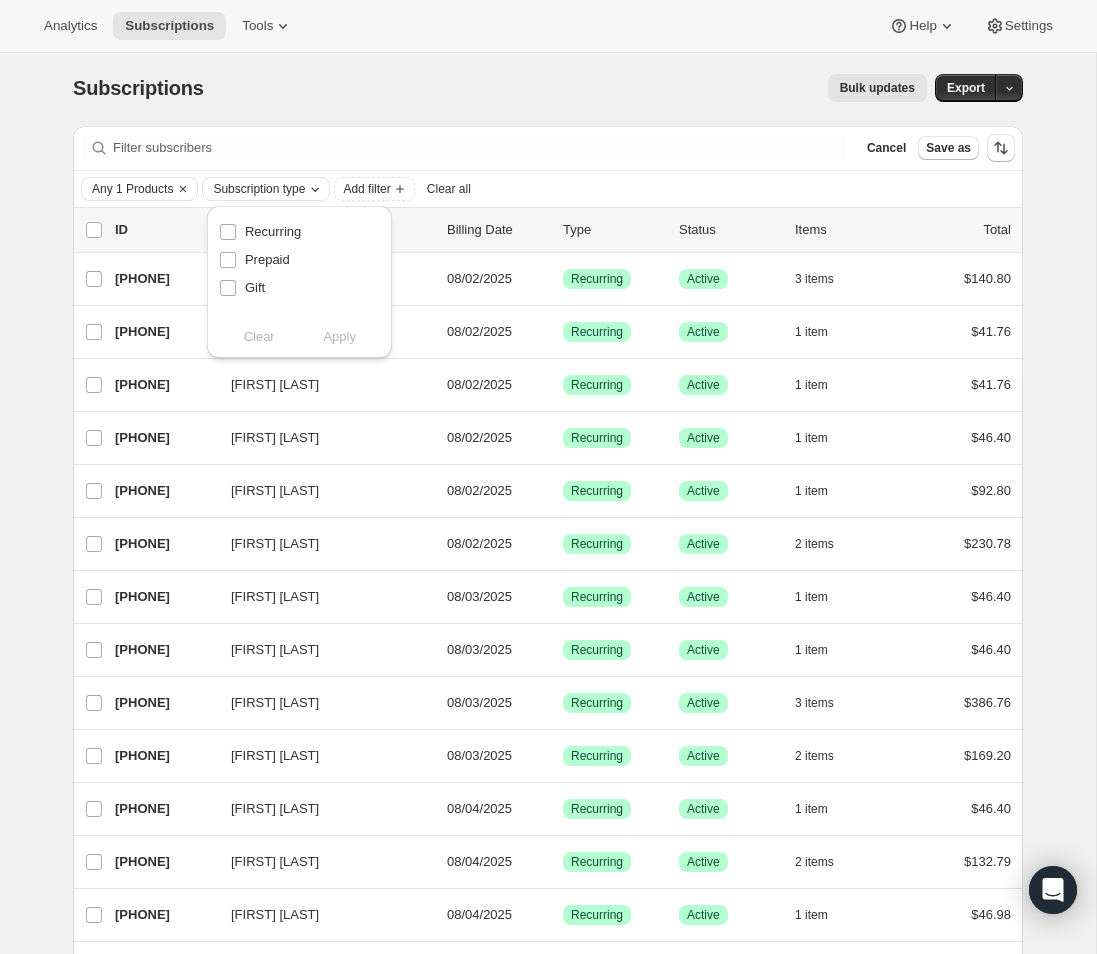 click on "Subscription type" at bounding box center [259, 189] 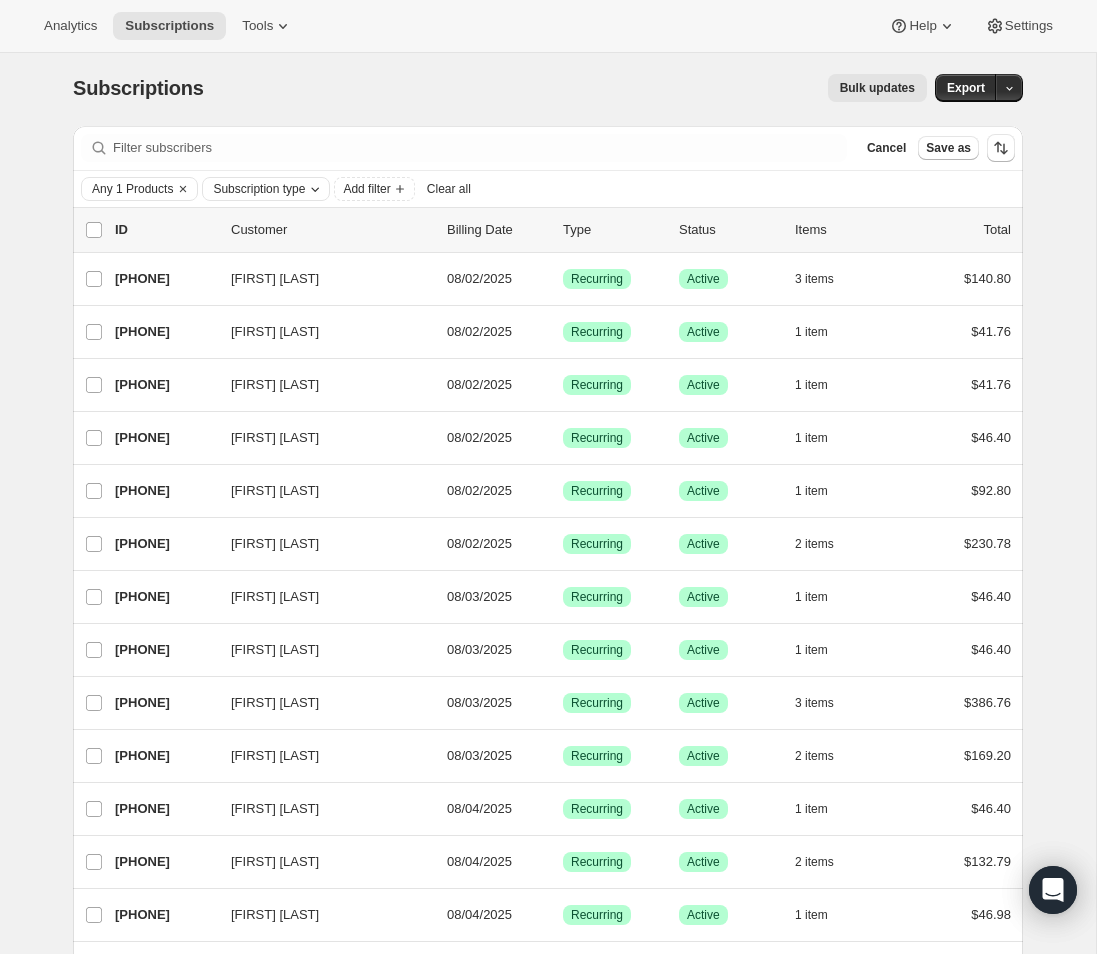 click on "Subscription type" at bounding box center [259, 189] 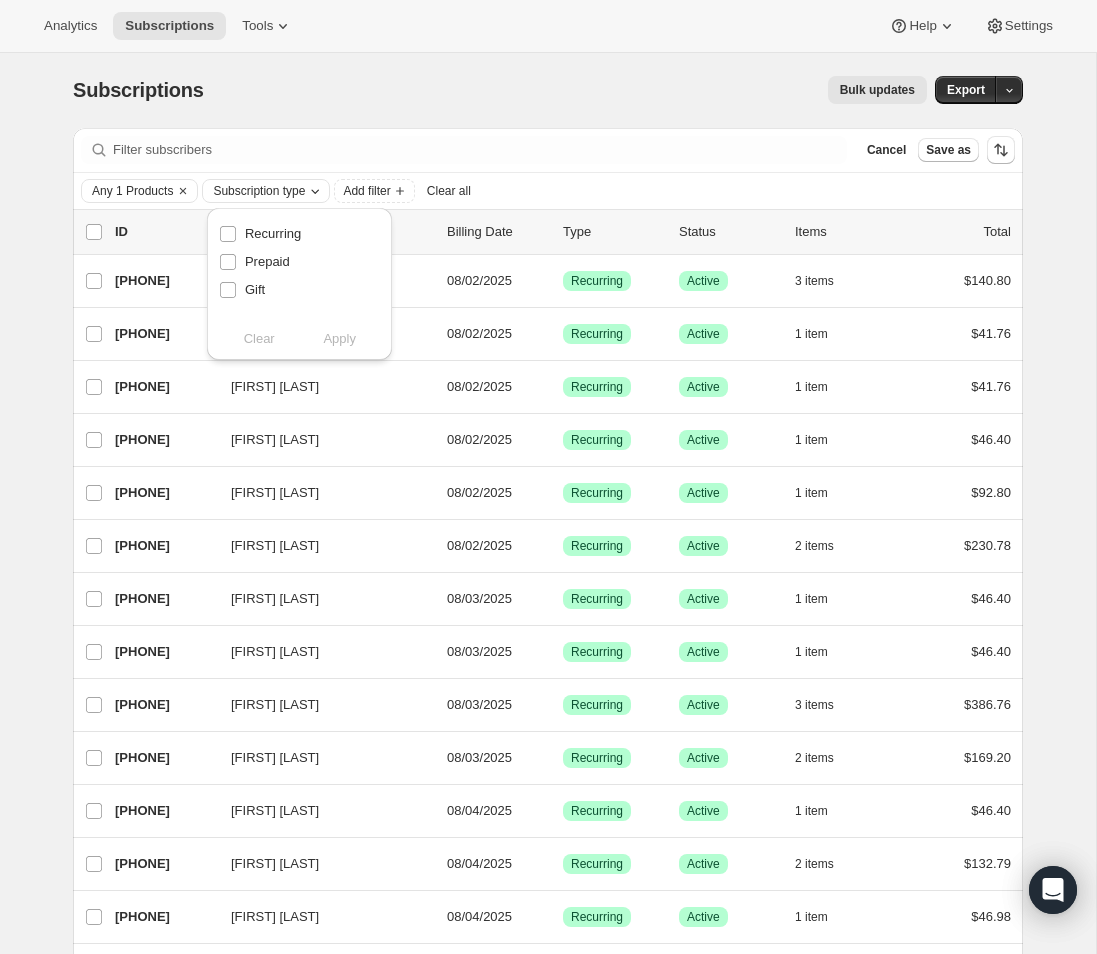 scroll, scrollTop: 0, scrollLeft: 0, axis: both 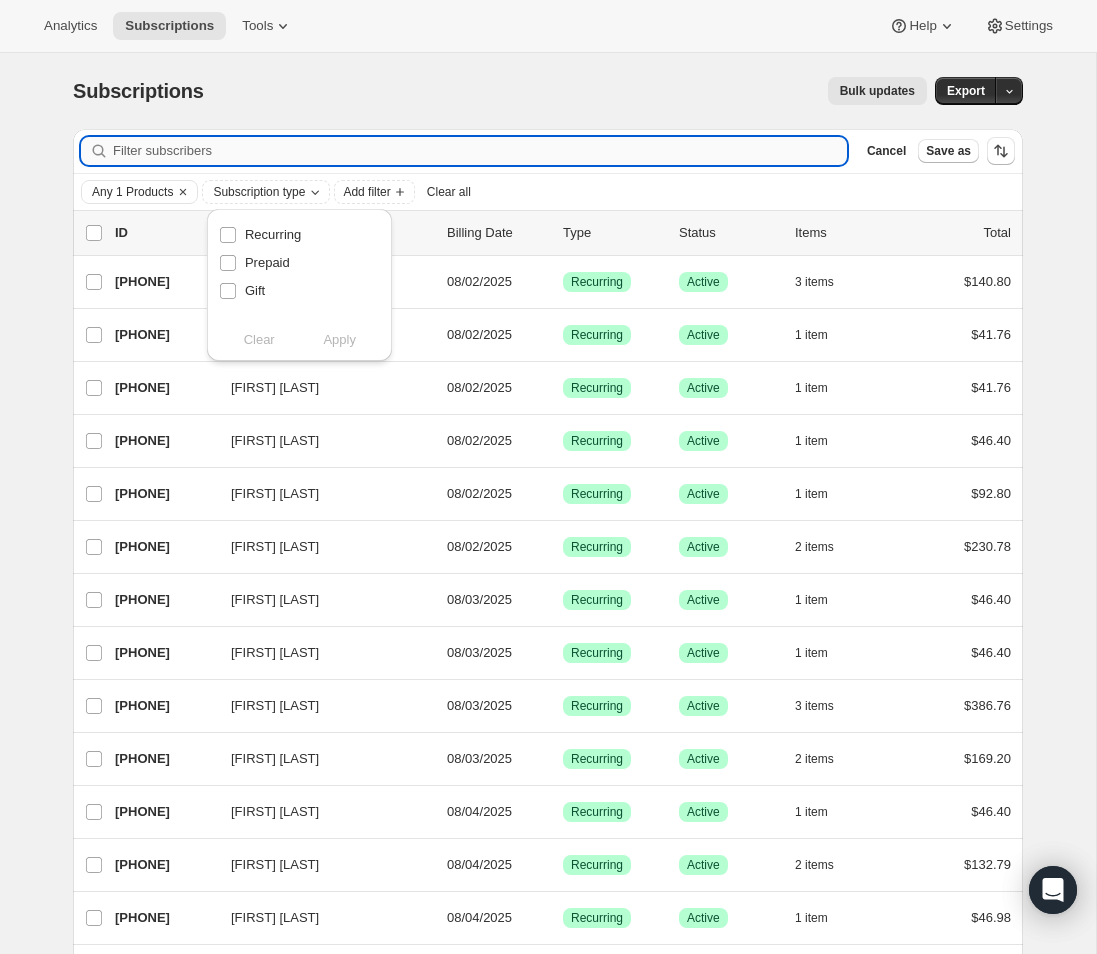 click on "Filter subscribers" at bounding box center [480, 151] 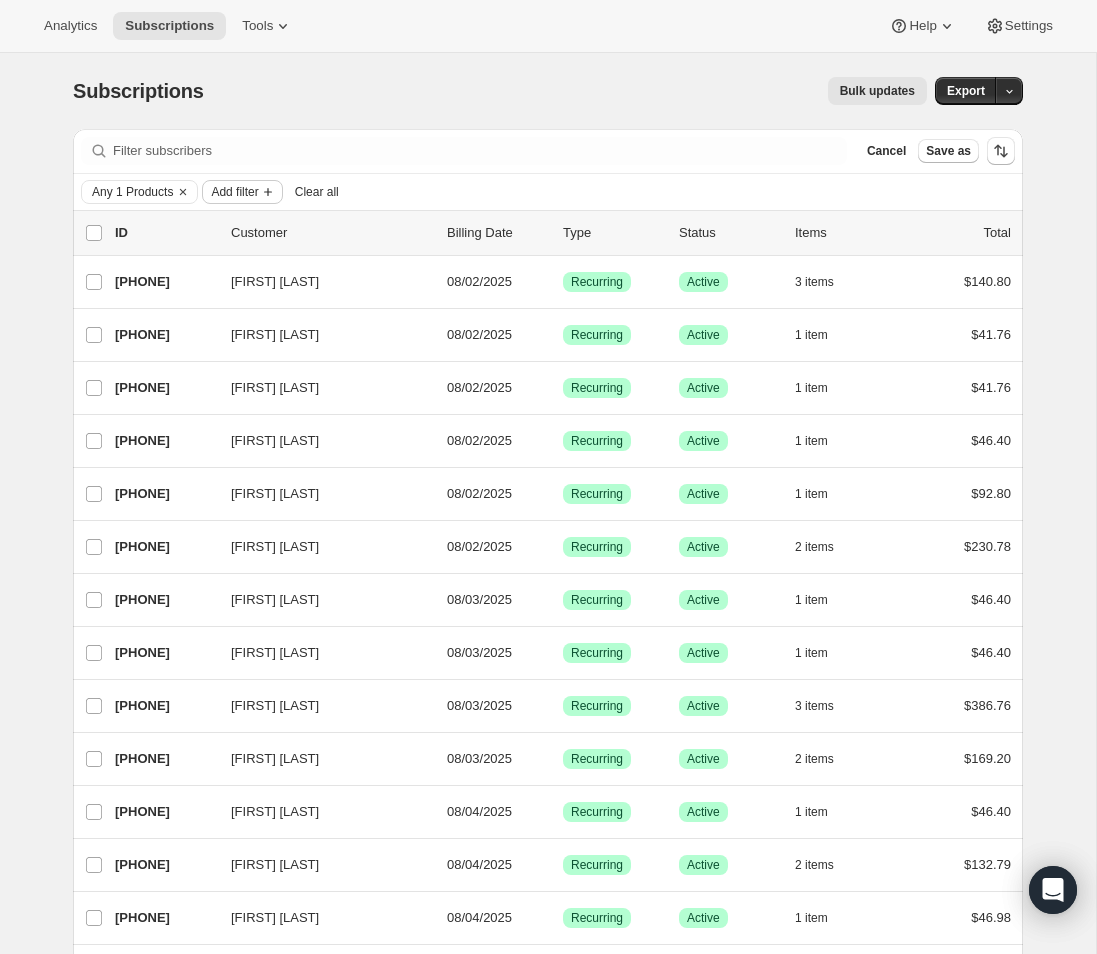 click on "Add filter" at bounding box center (234, 192) 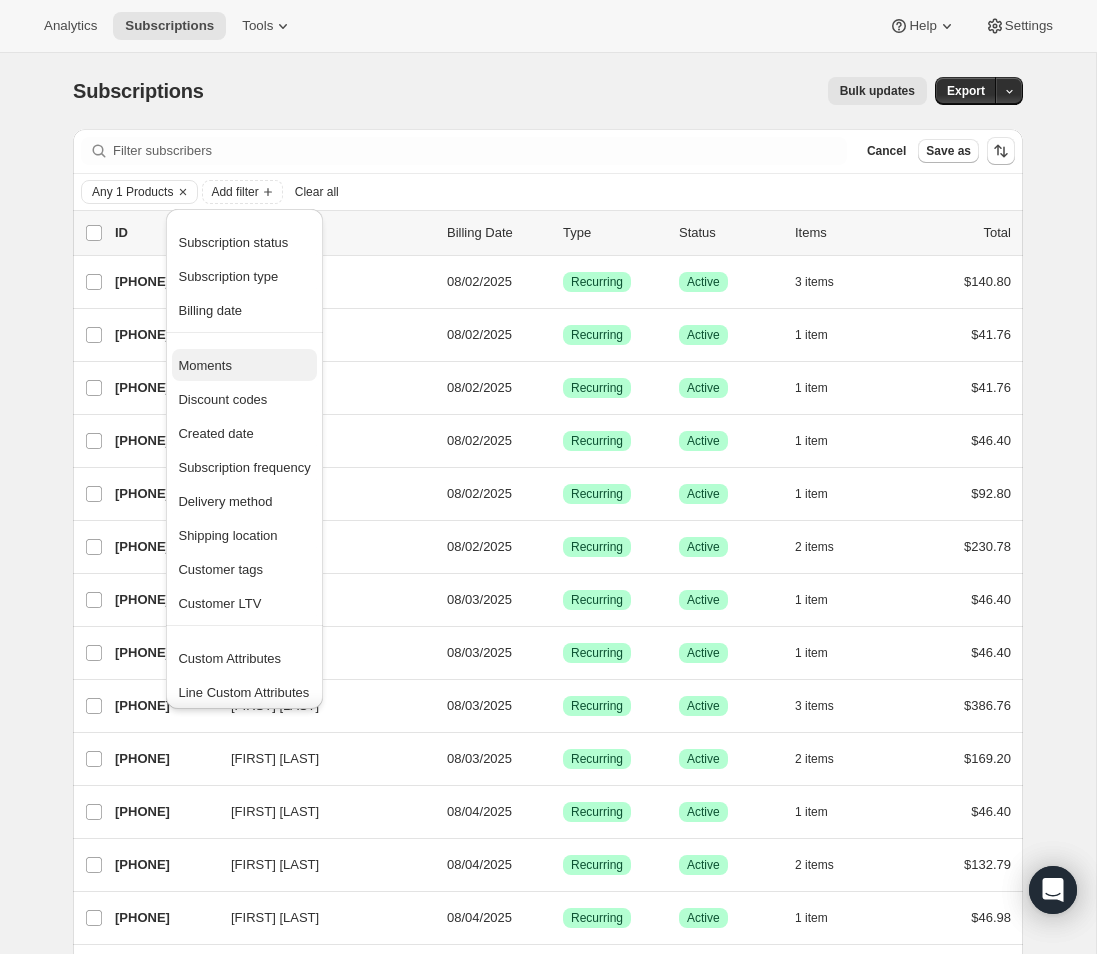 scroll, scrollTop: 5, scrollLeft: 0, axis: vertical 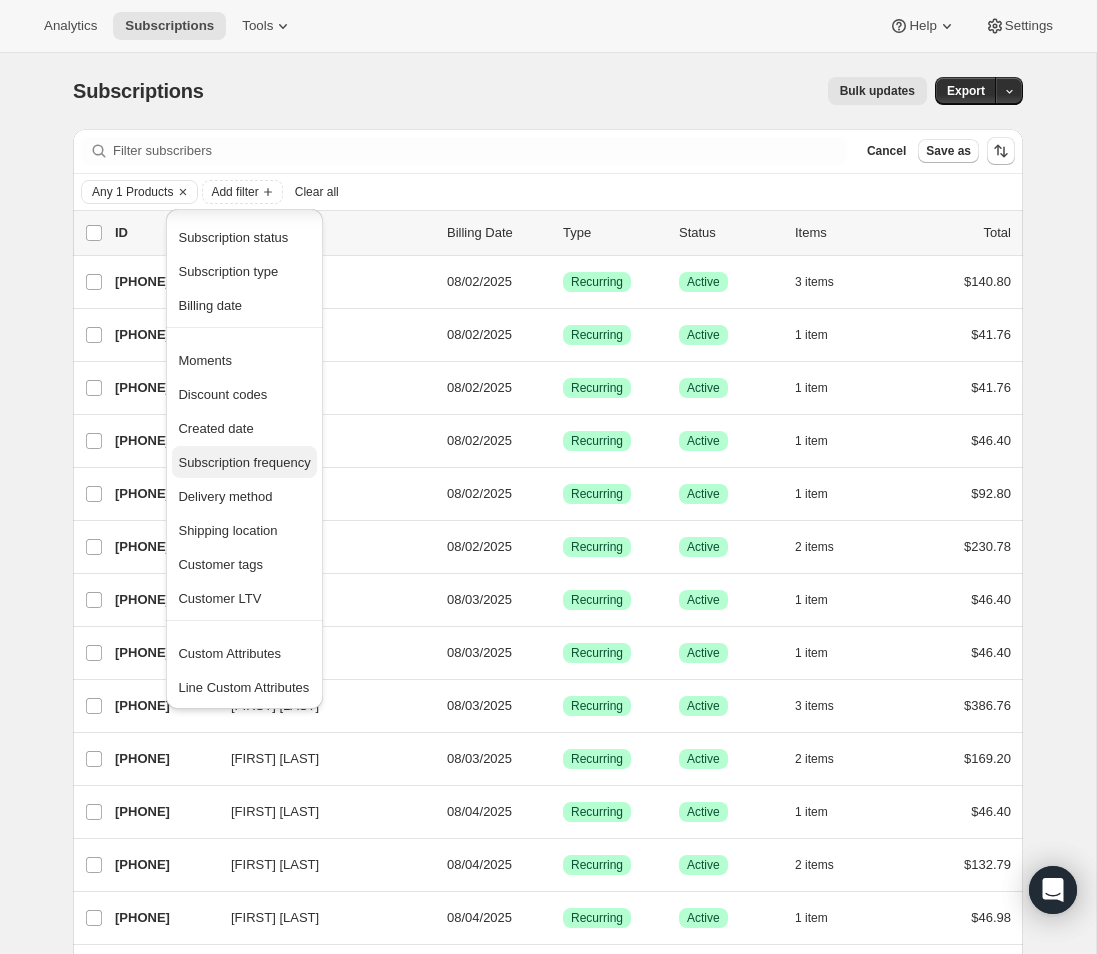 click on "Subscription frequency" at bounding box center (244, 462) 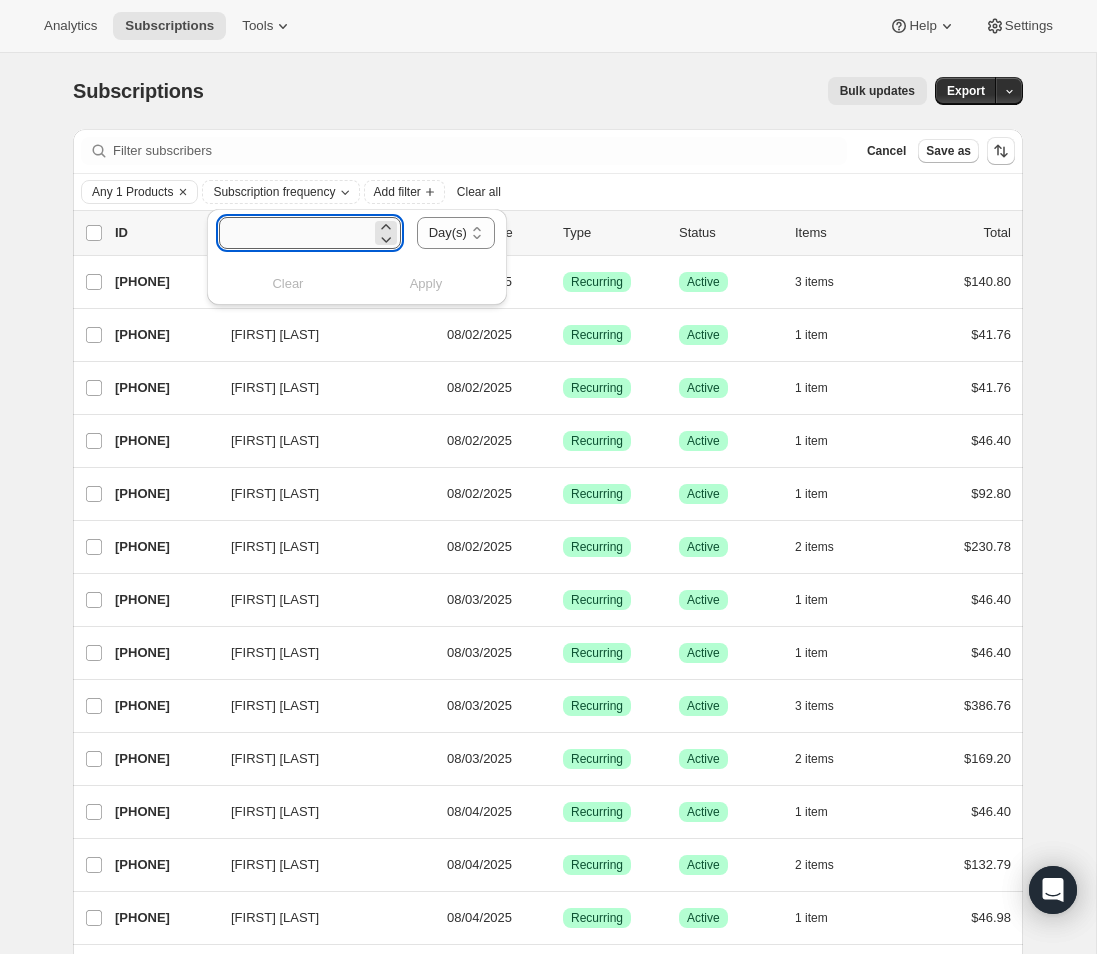 click at bounding box center (295, 233) 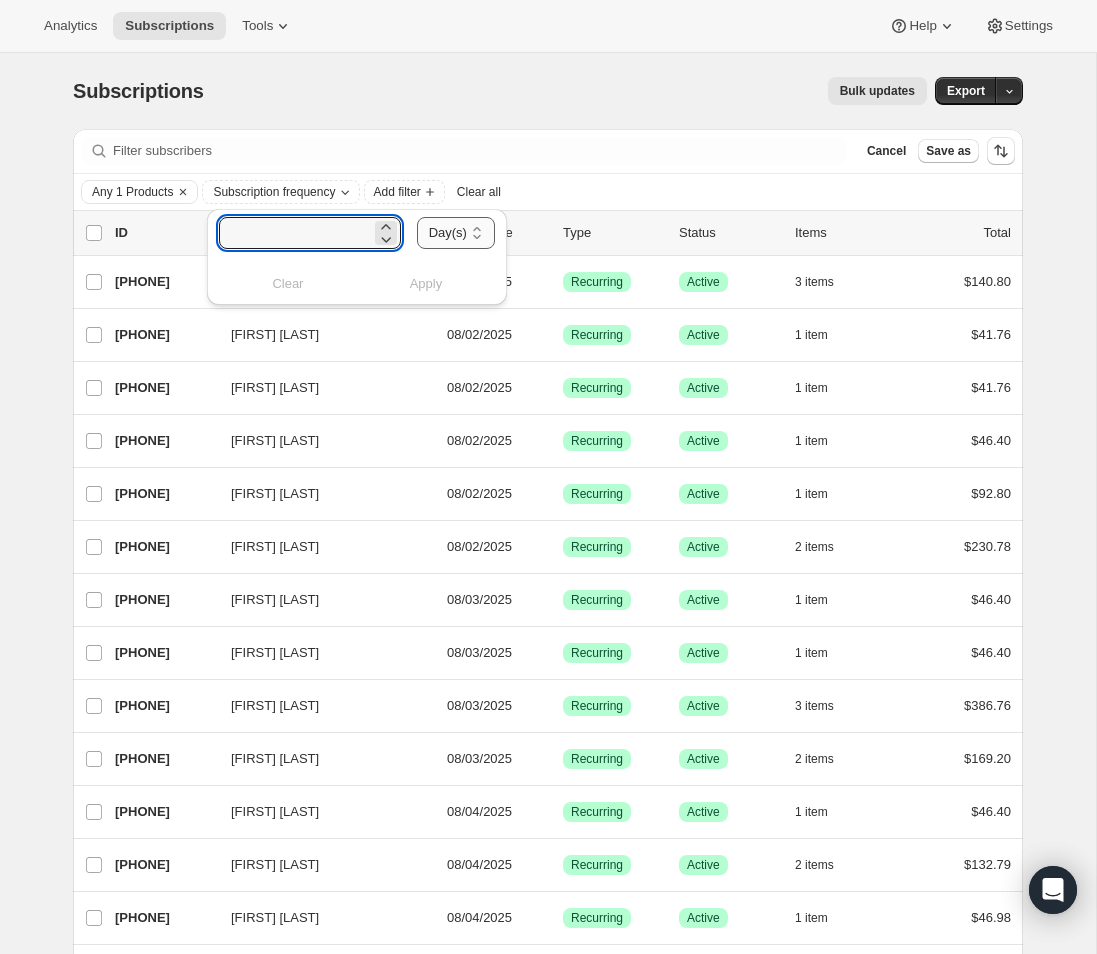 click on "Day(s) Week(s) Month(s) Year(s)" at bounding box center [456, 233] 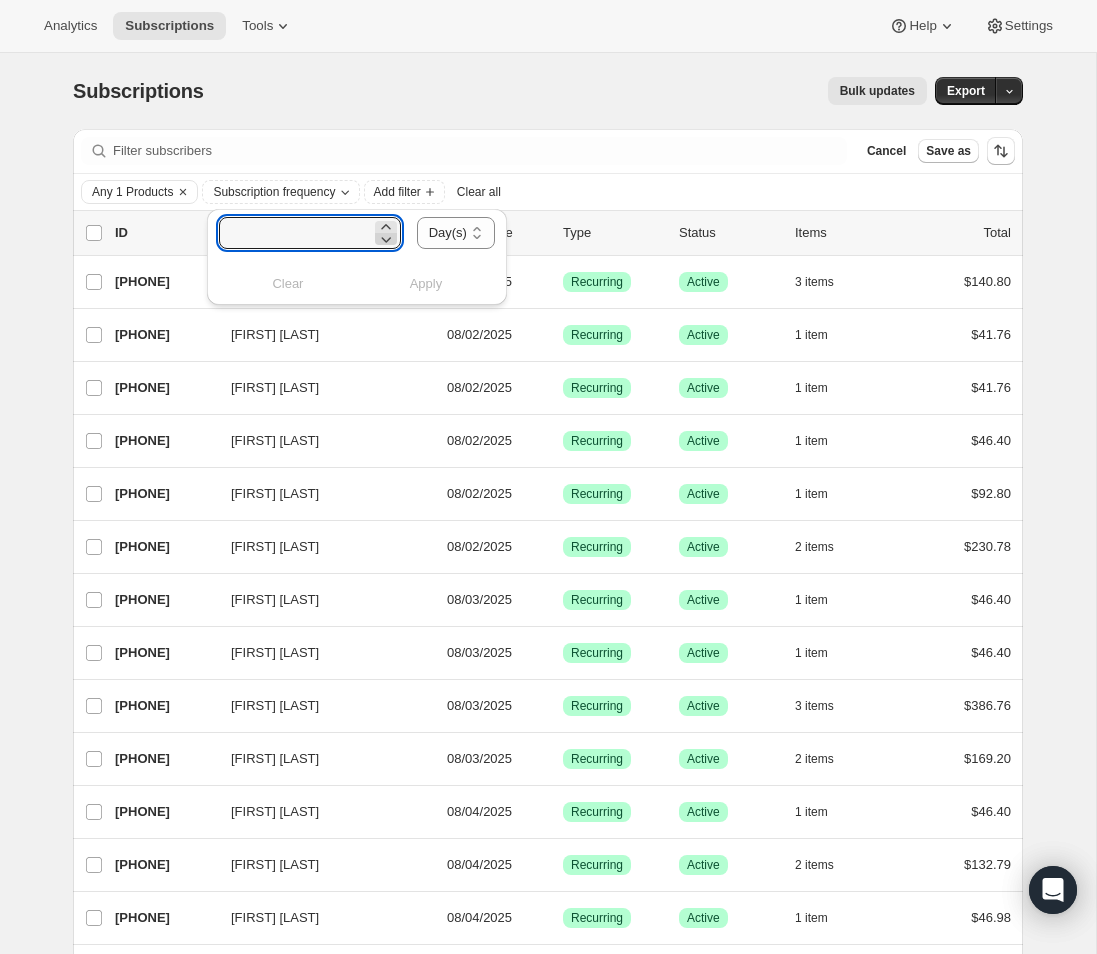 click 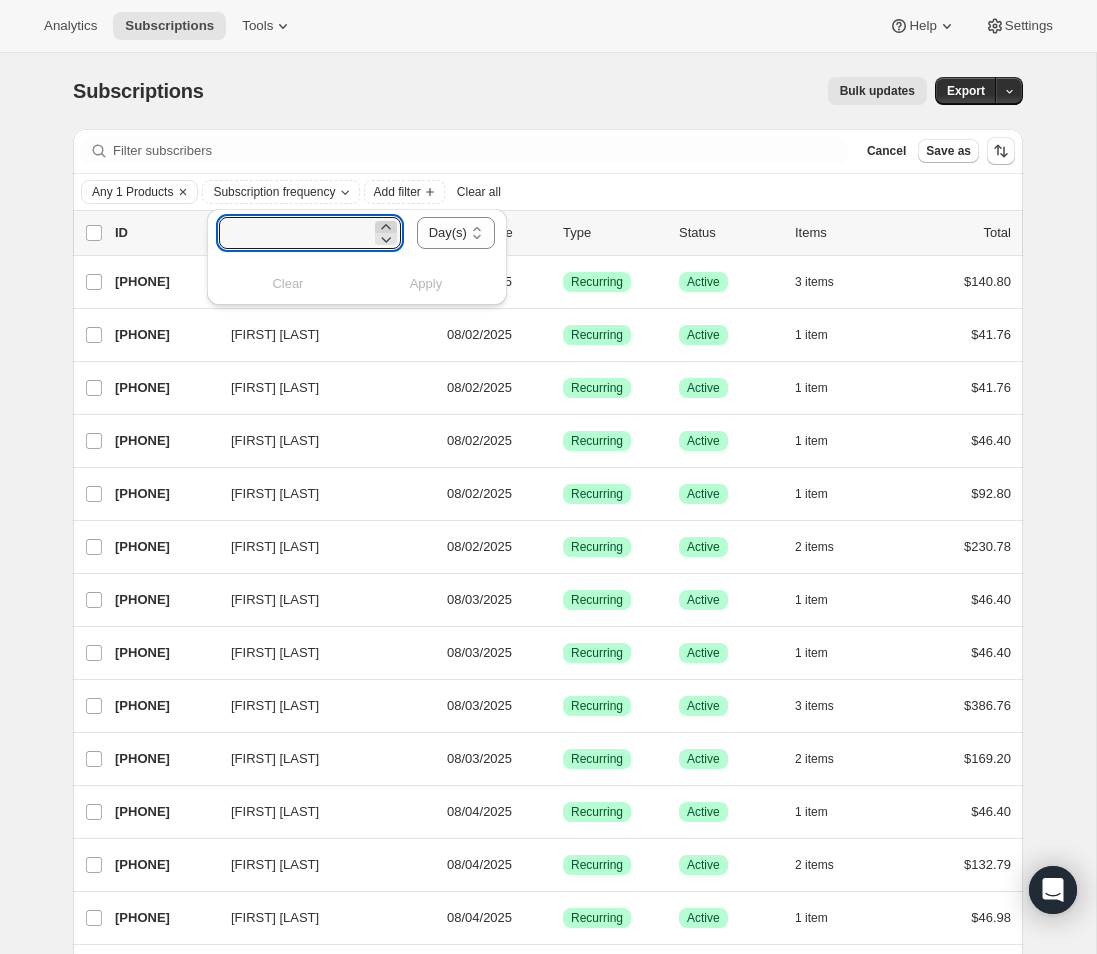 click 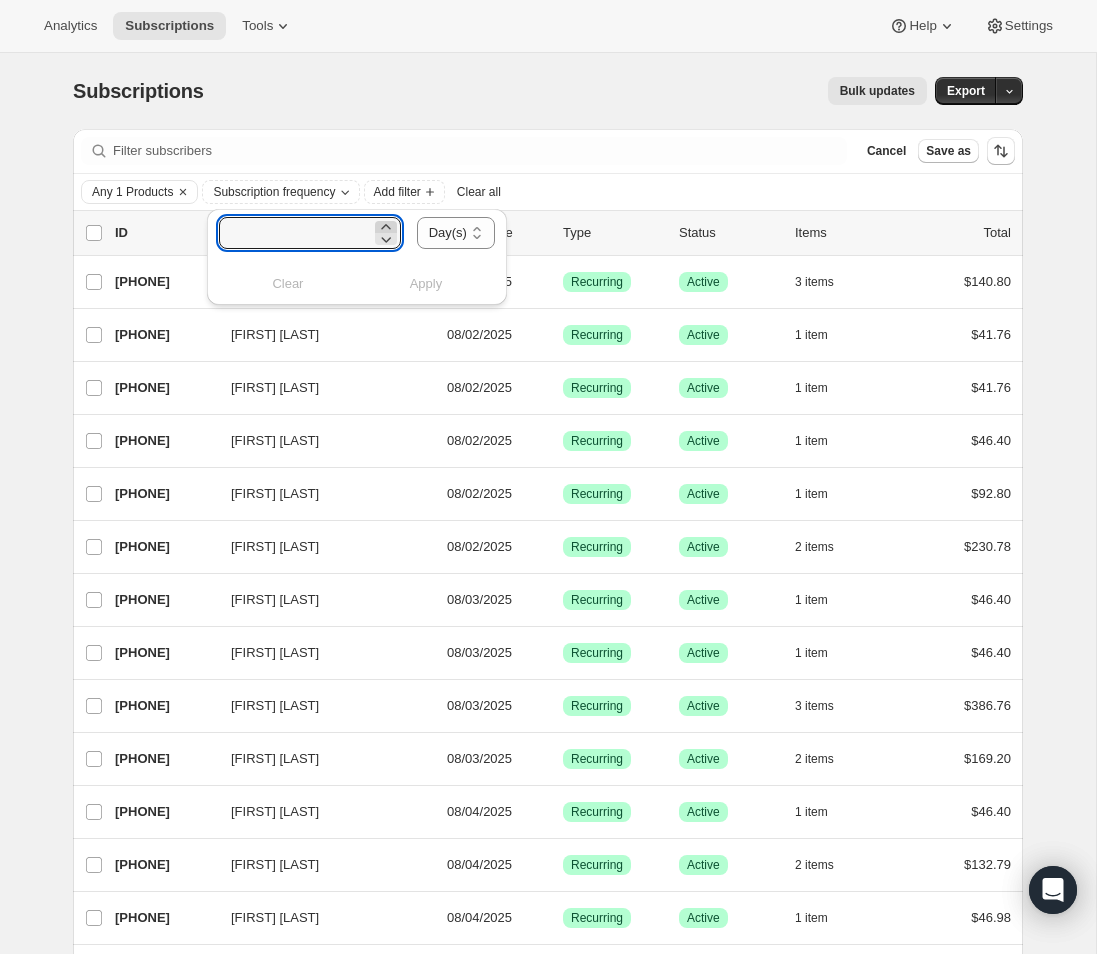 click 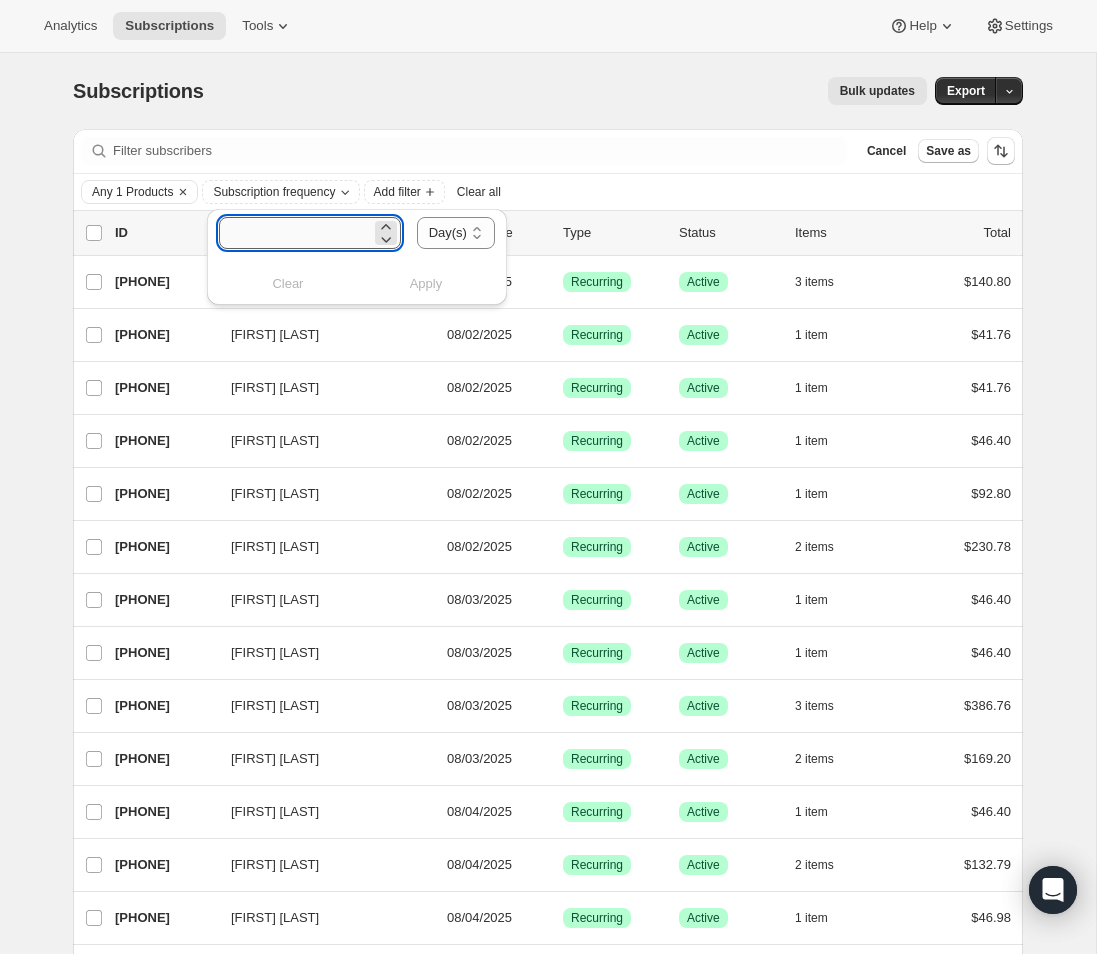 drag, startPoint x: 387, startPoint y: 227, endPoint x: 356, endPoint y: 232, distance: 31.400637 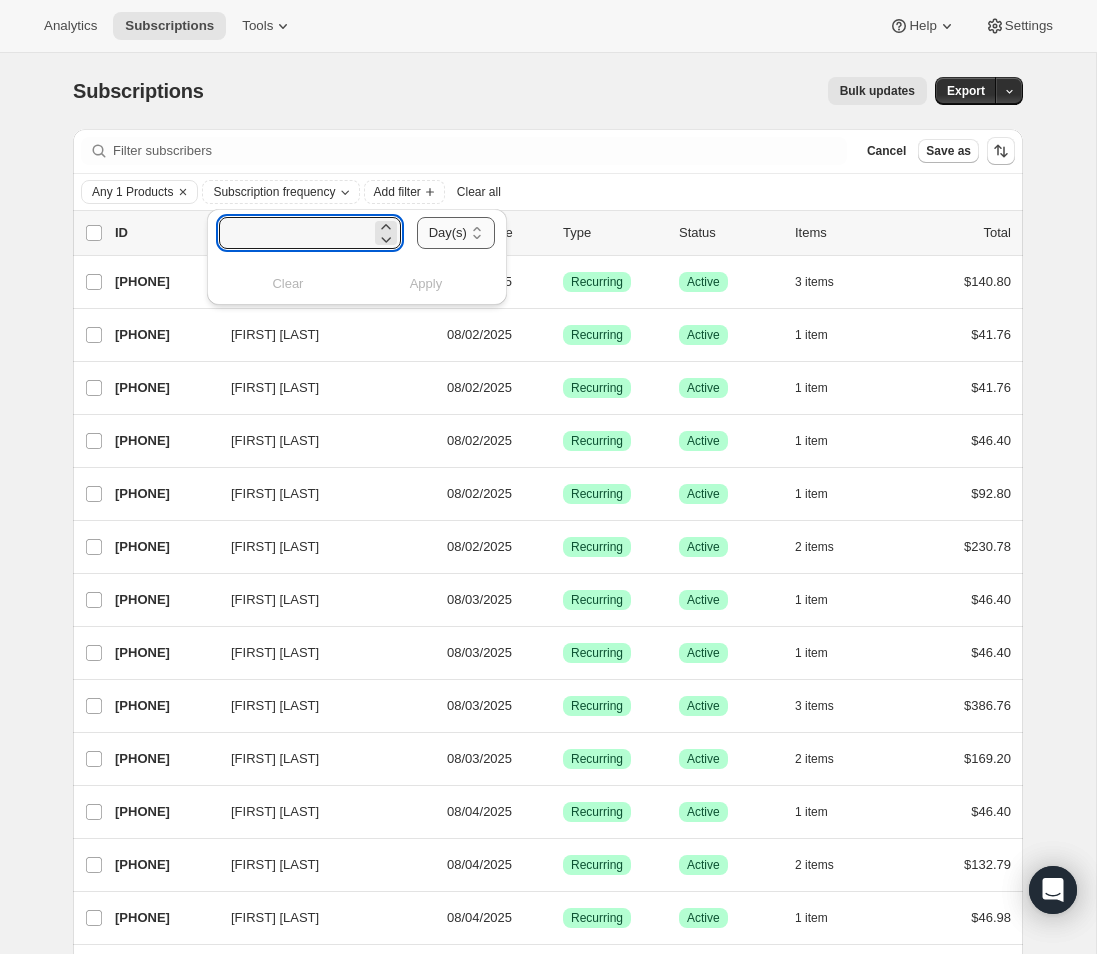 type 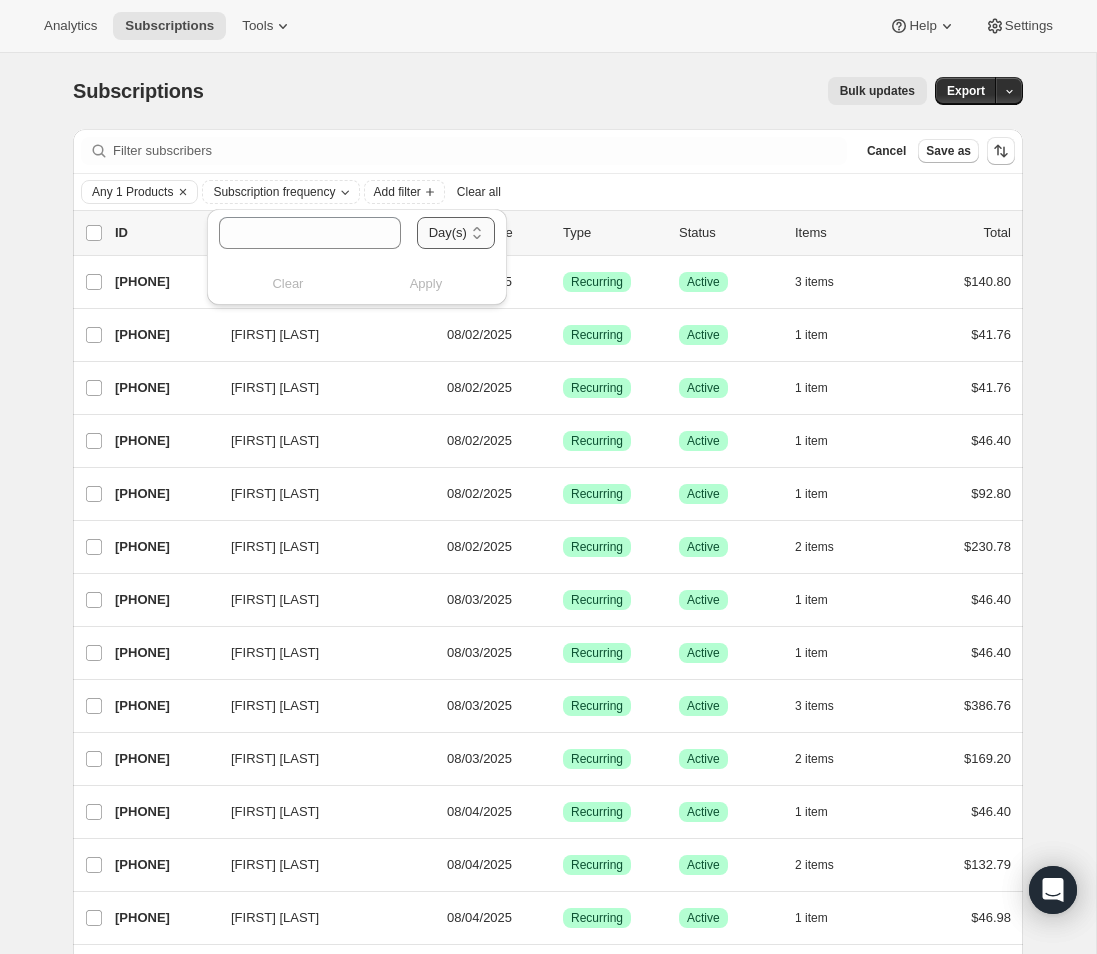 select on "MONTH" 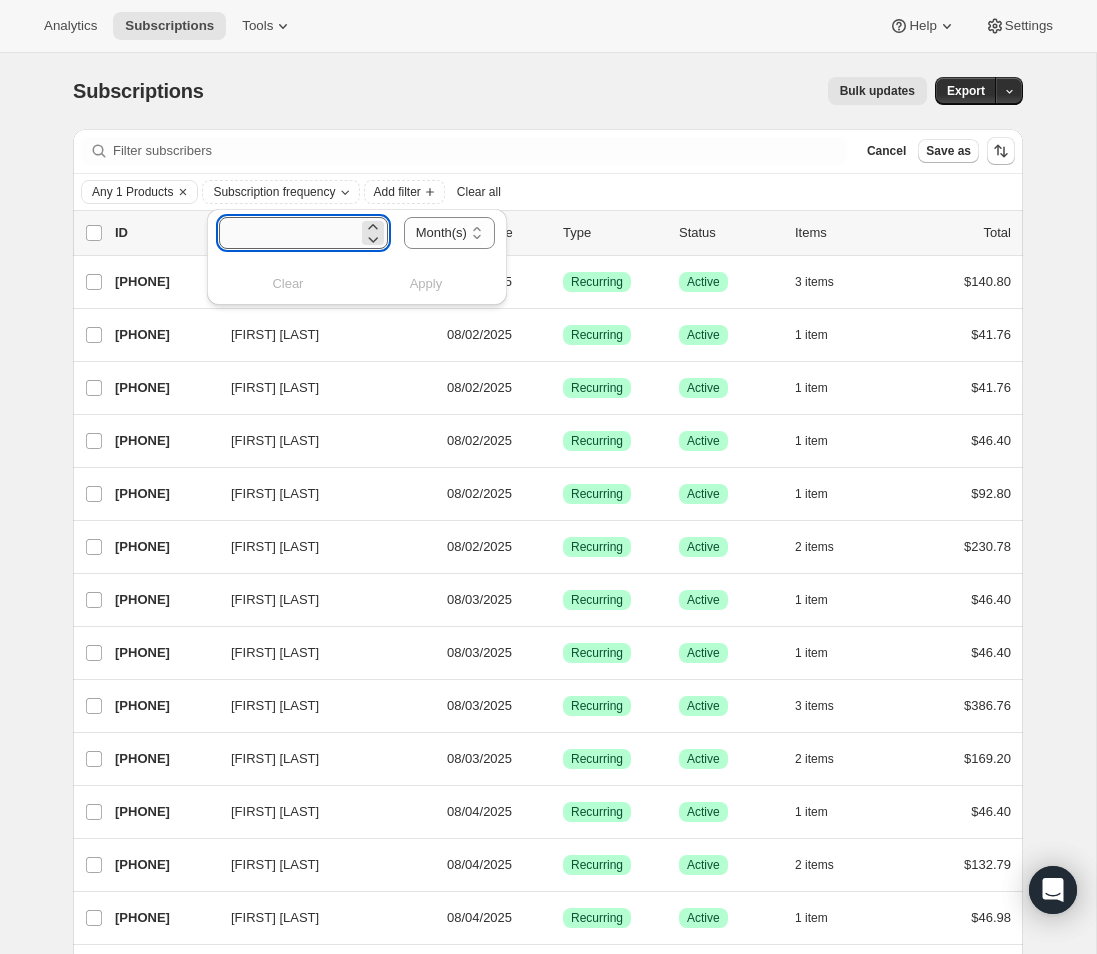 click at bounding box center (288, 233) 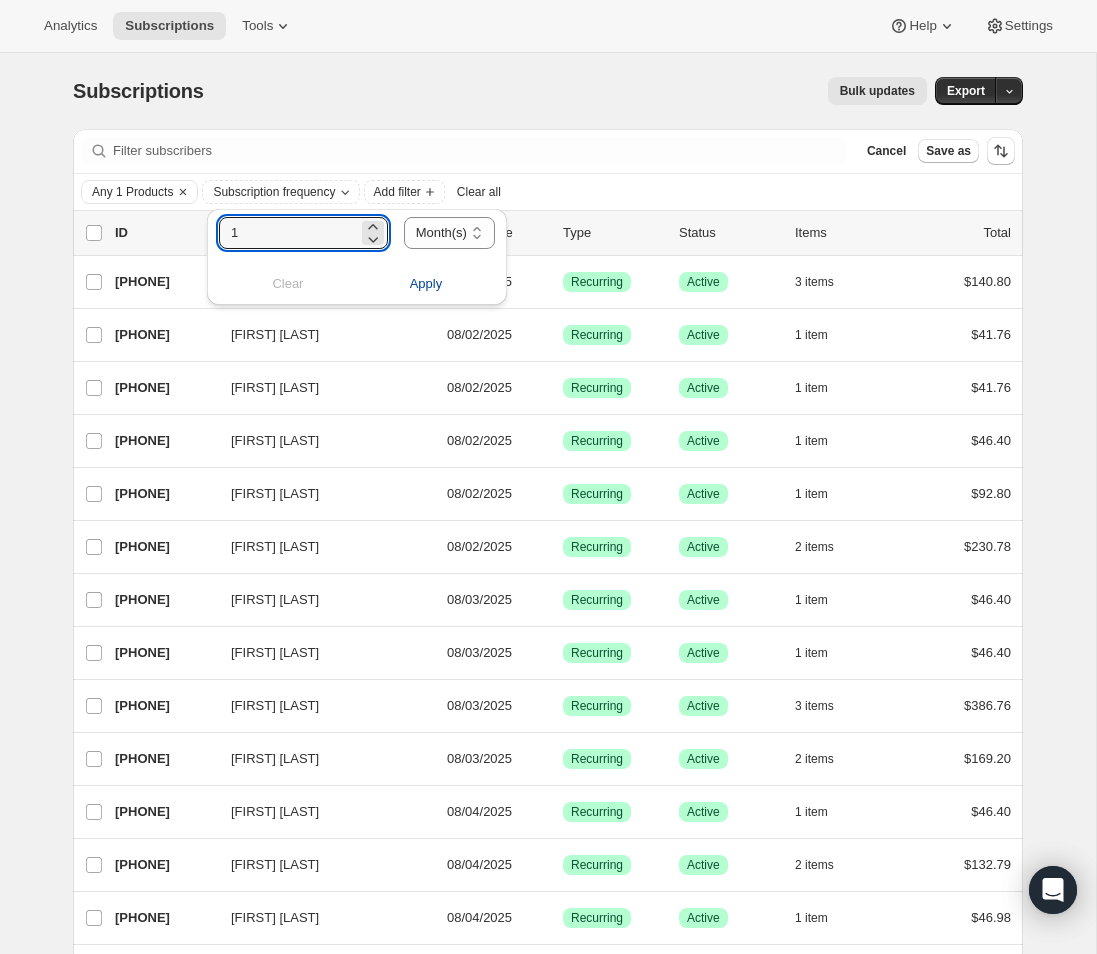 type on "1" 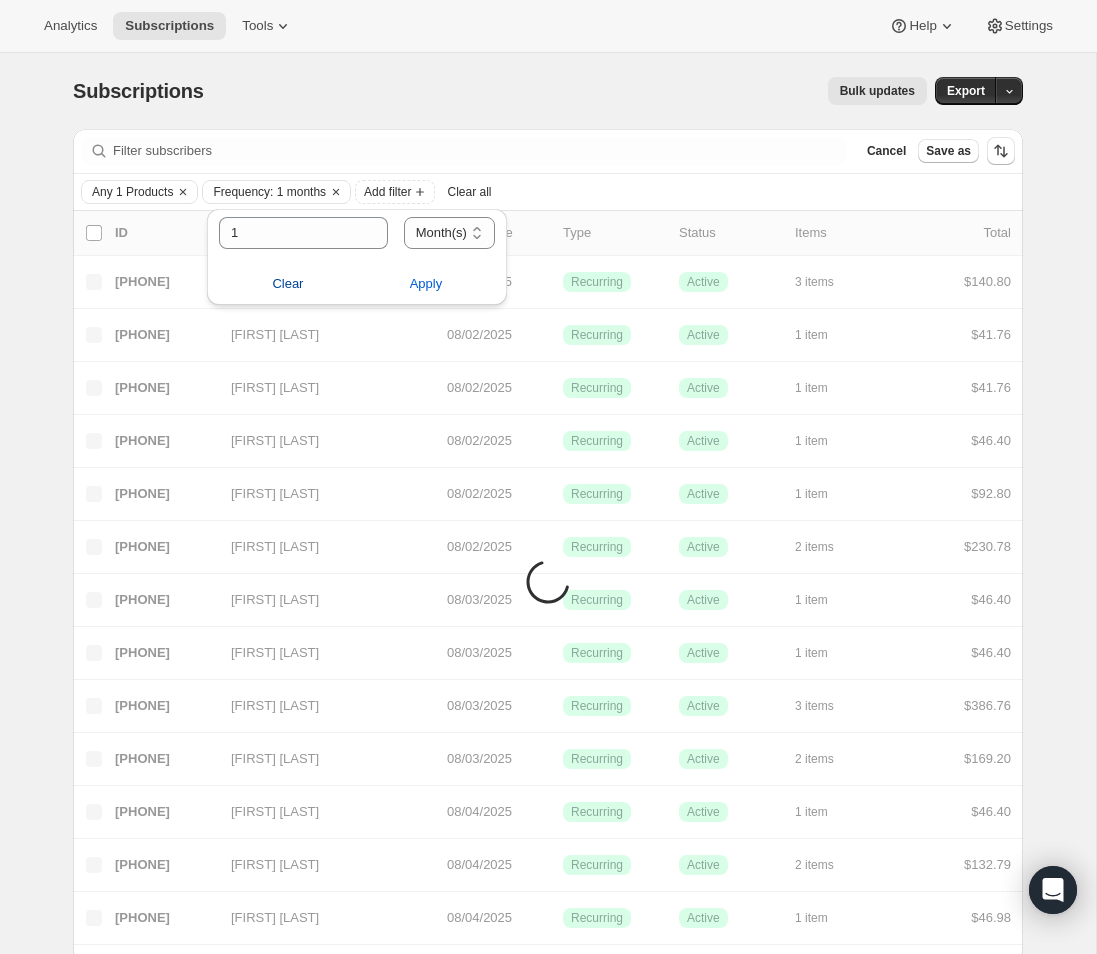 click on "Clear" at bounding box center (287, 284) 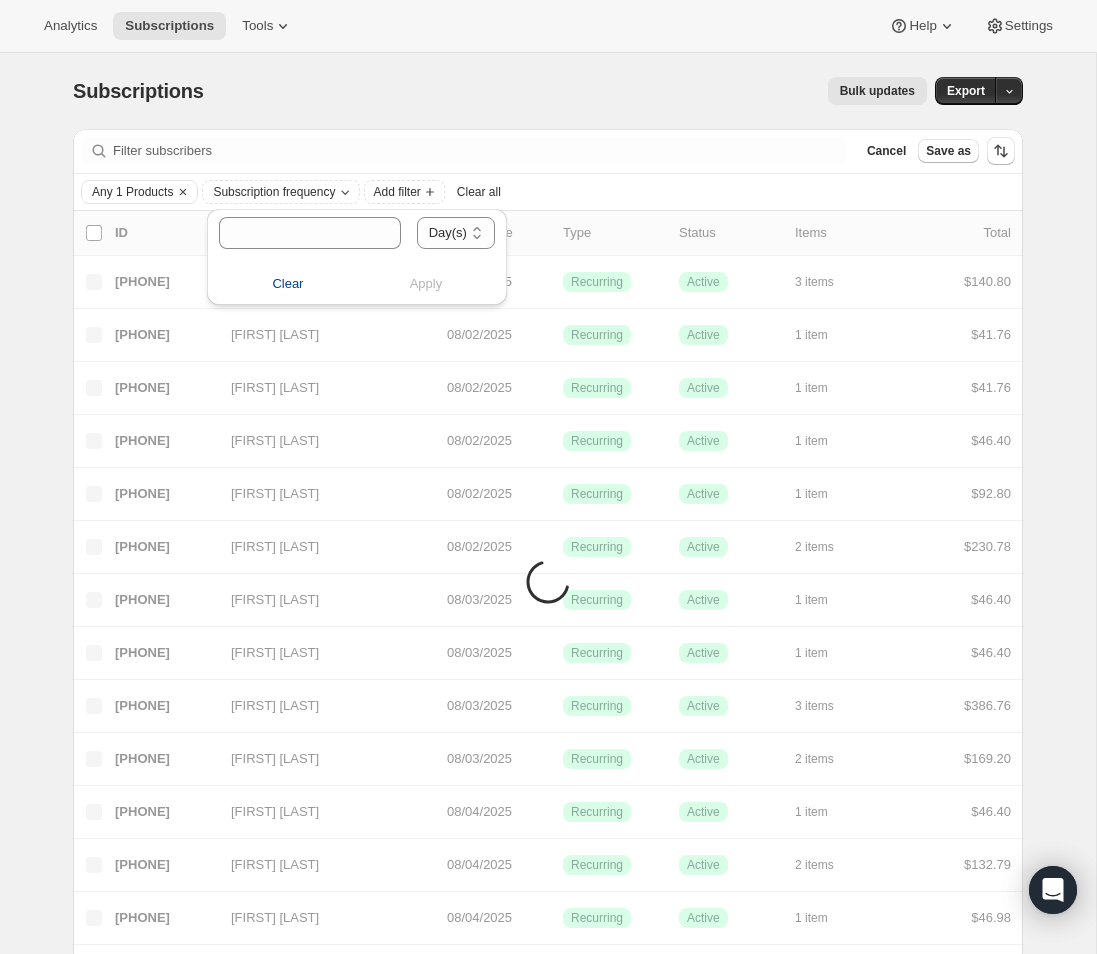 type 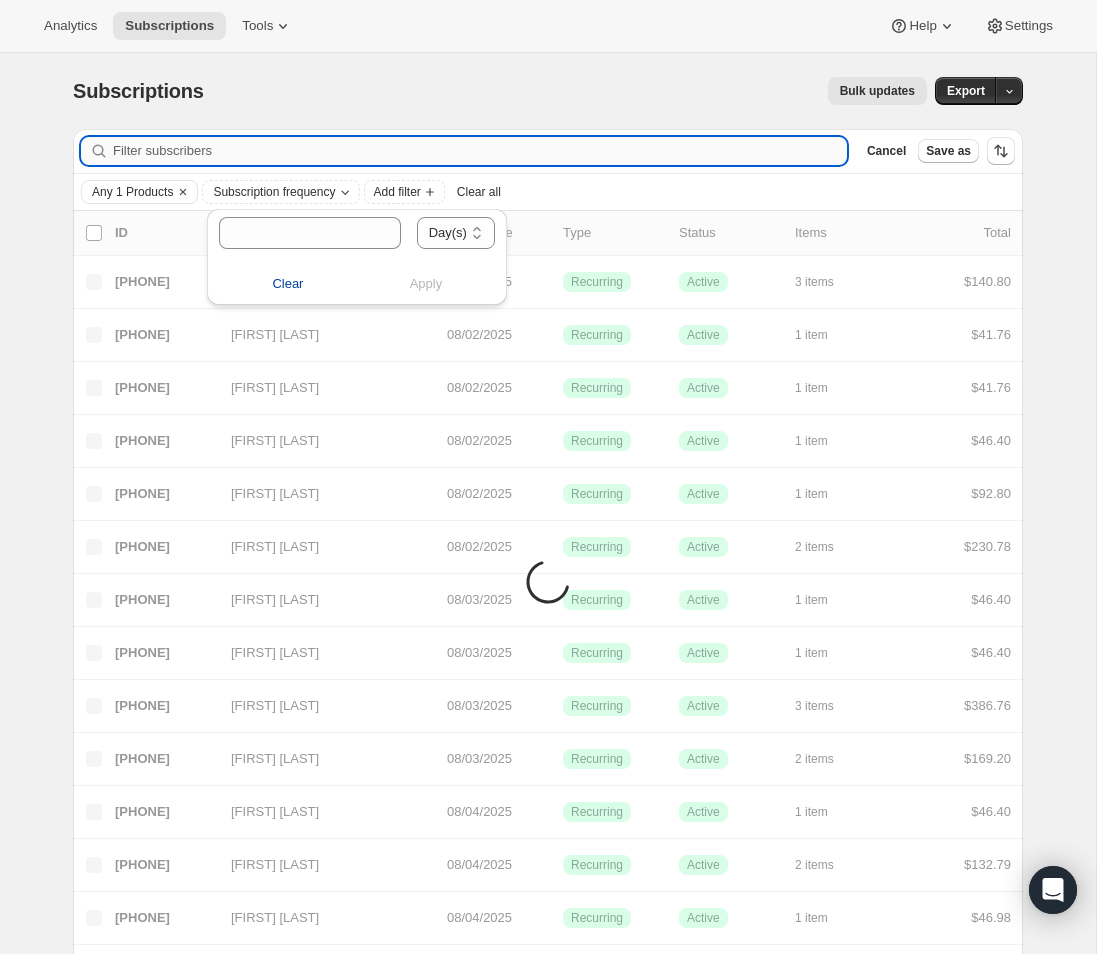 click on "Filter subscribers" at bounding box center (480, 151) 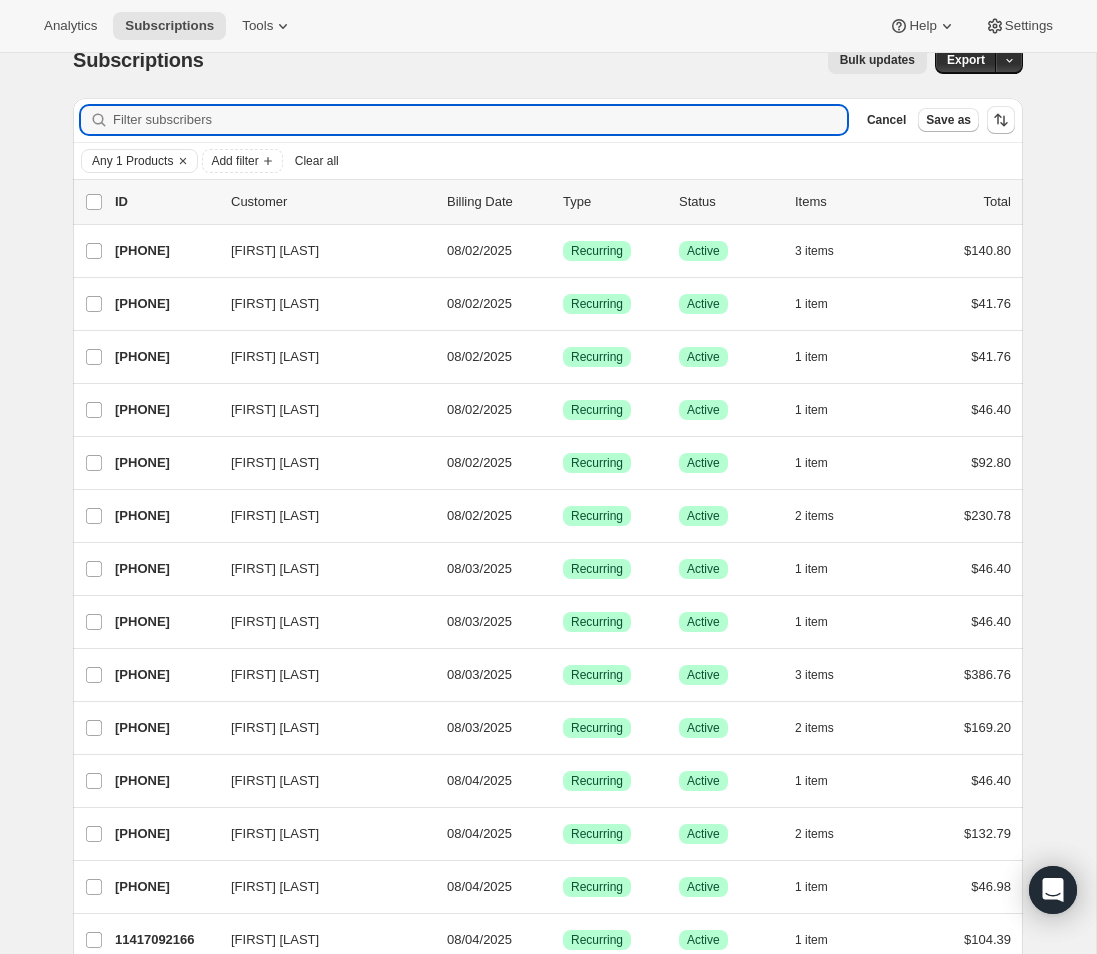 scroll, scrollTop: 0, scrollLeft: 0, axis: both 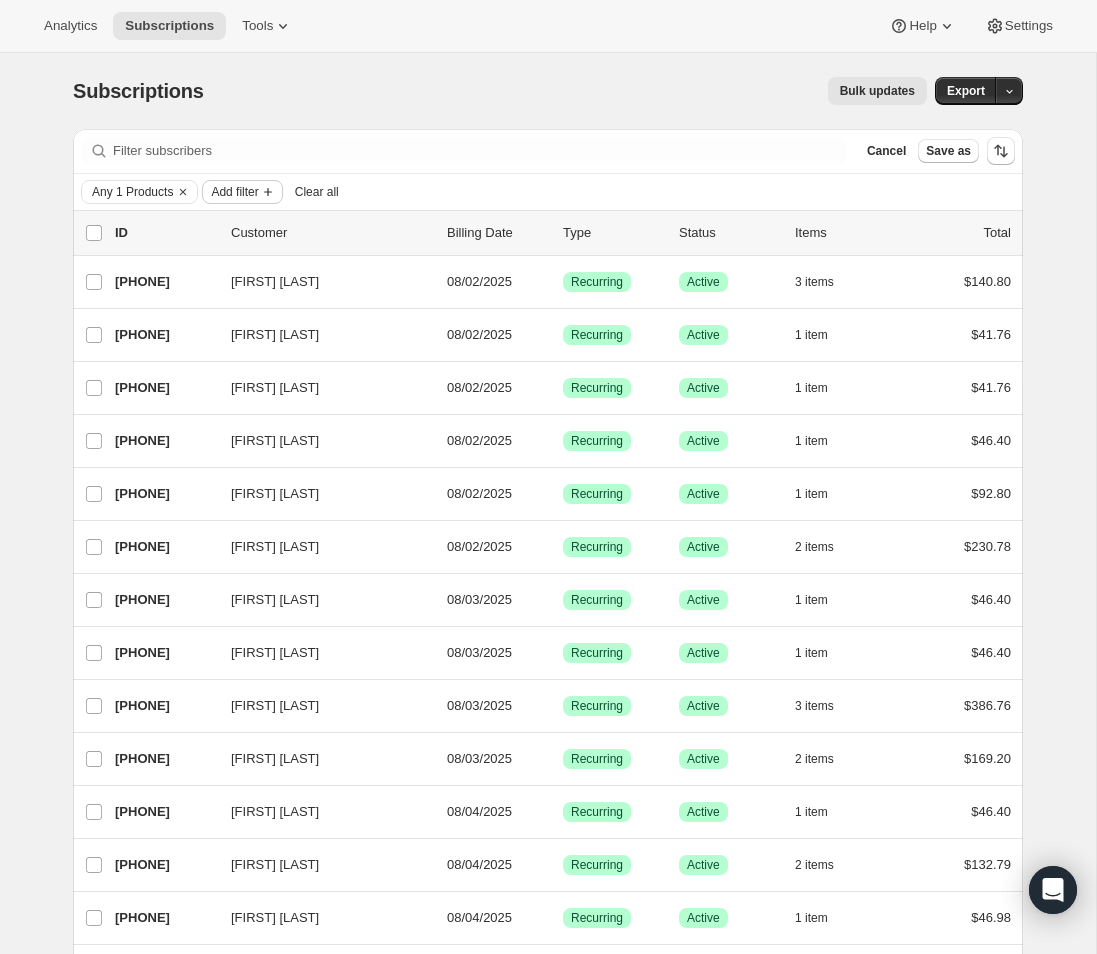 click on "Add filter" at bounding box center [234, 192] 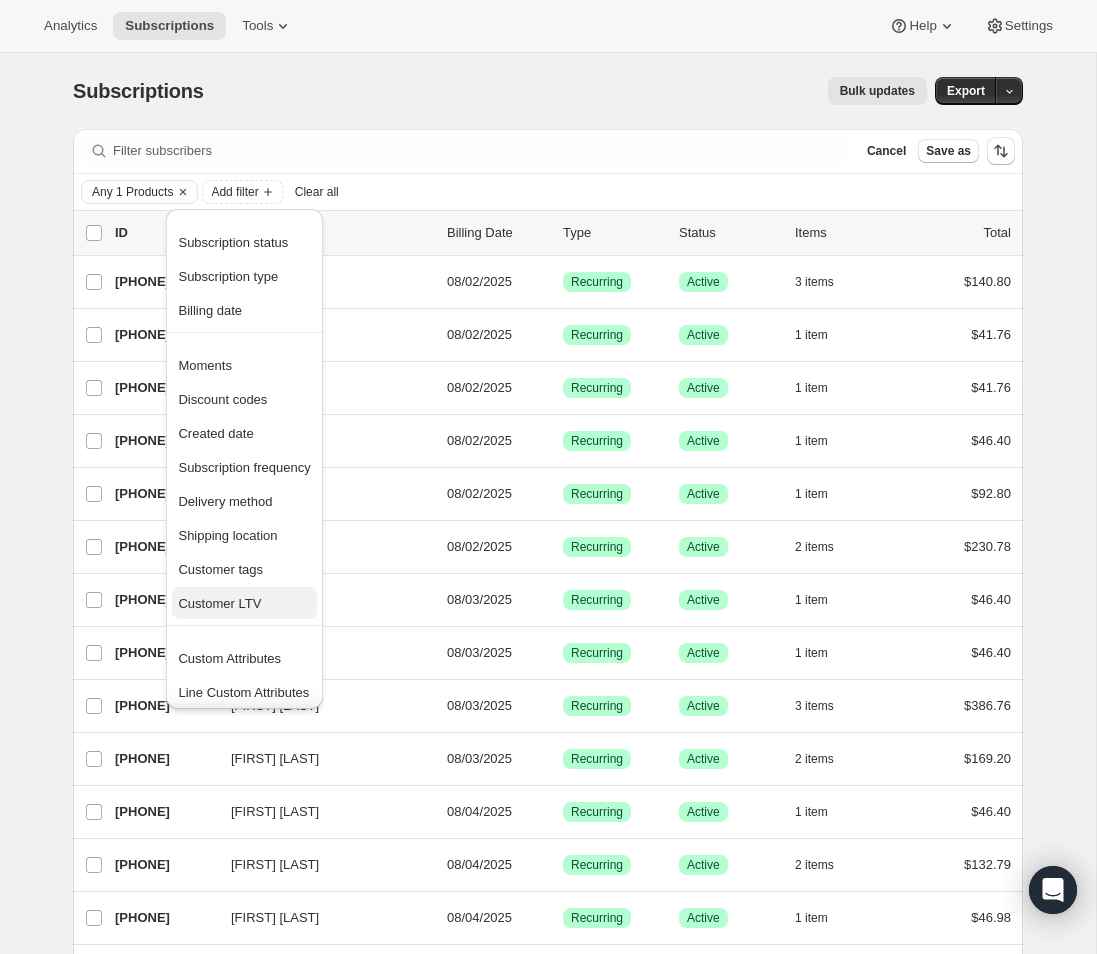 scroll, scrollTop: 5, scrollLeft: 0, axis: vertical 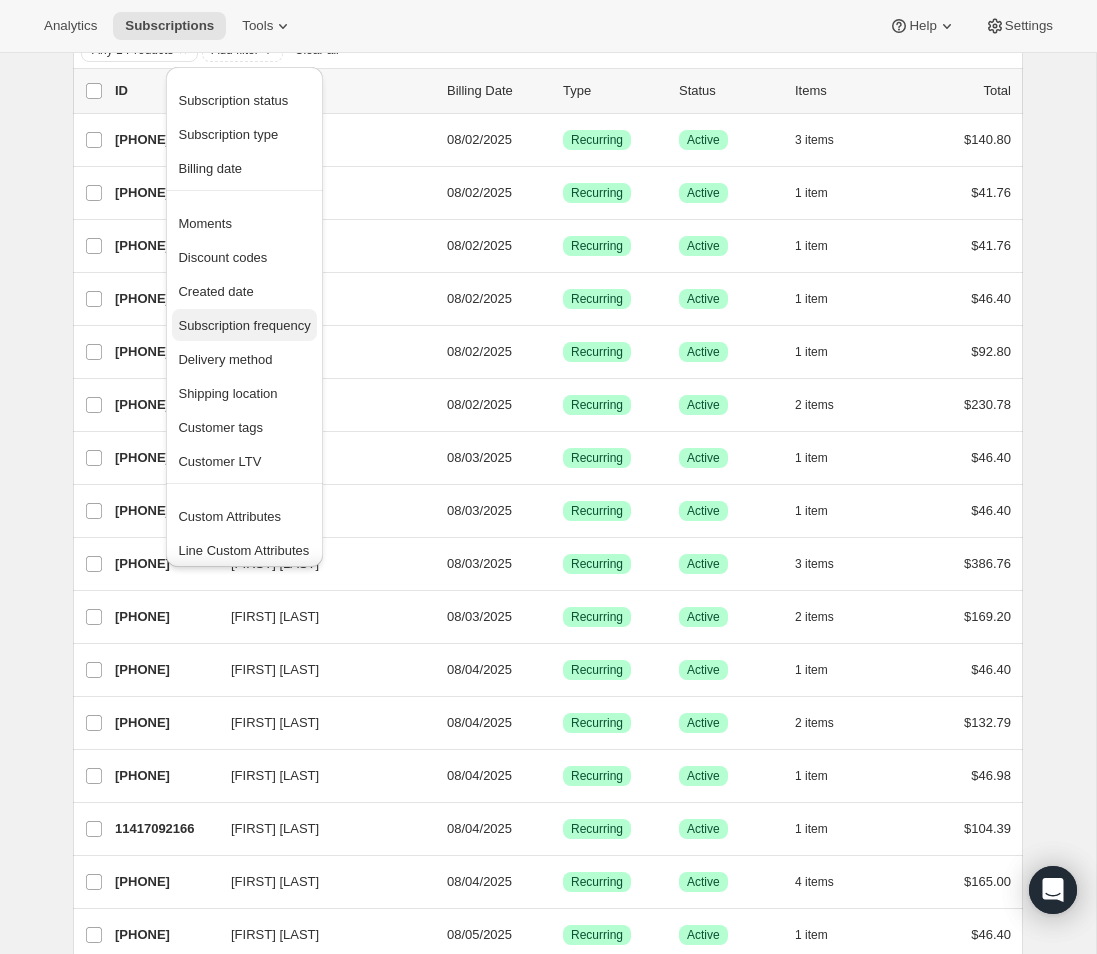 click on "Subscription frequency" at bounding box center [244, 325] 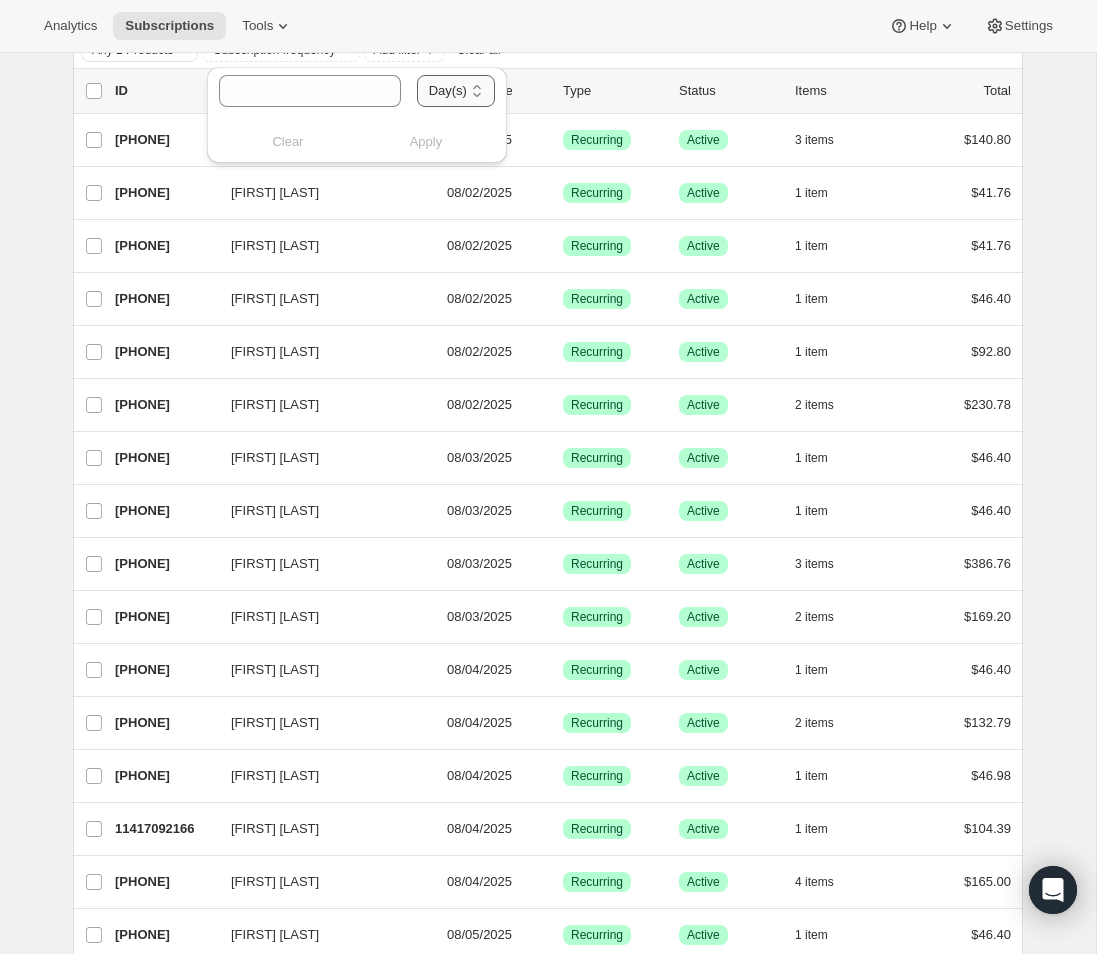 click on "Day(s) Week(s) Month(s) Year(s)" at bounding box center [456, 91] 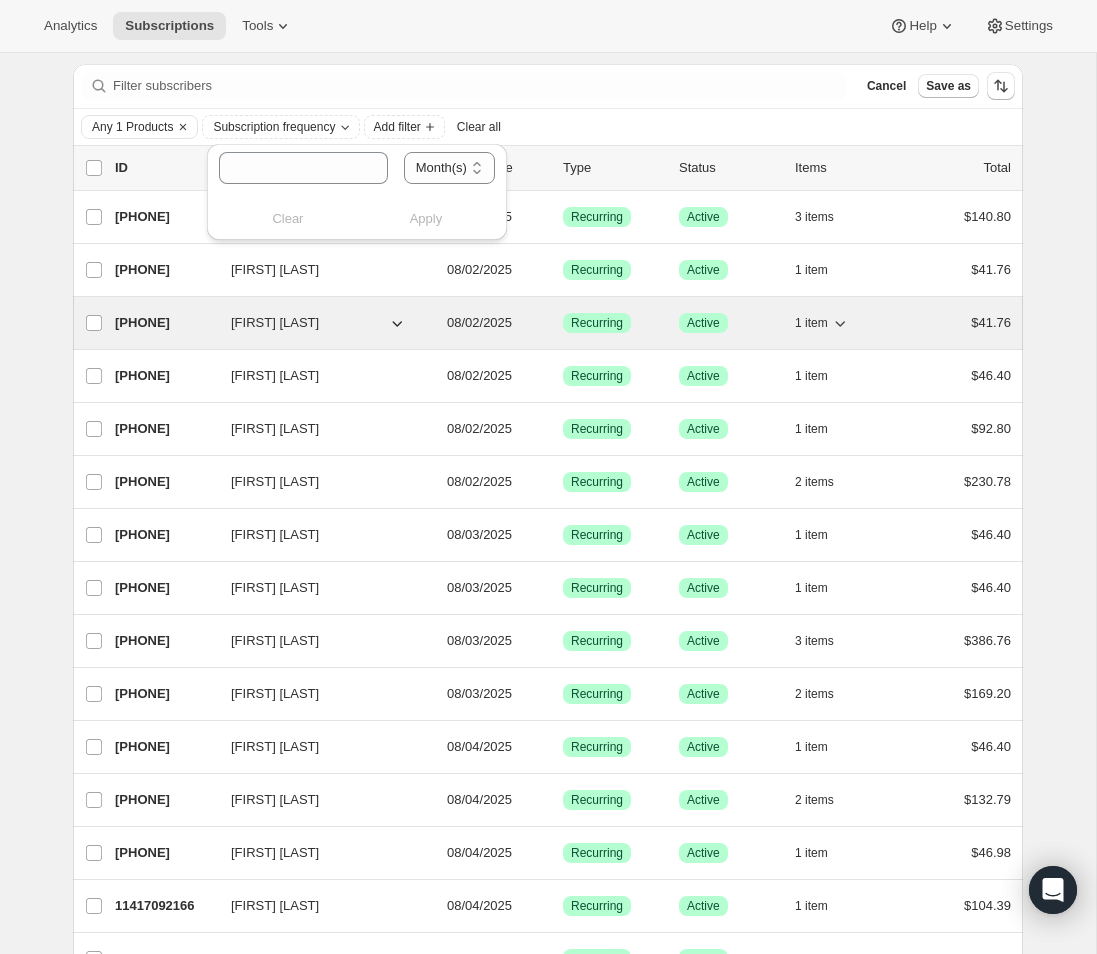 scroll, scrollTop: 0, scrollLeft: 0, axis: both 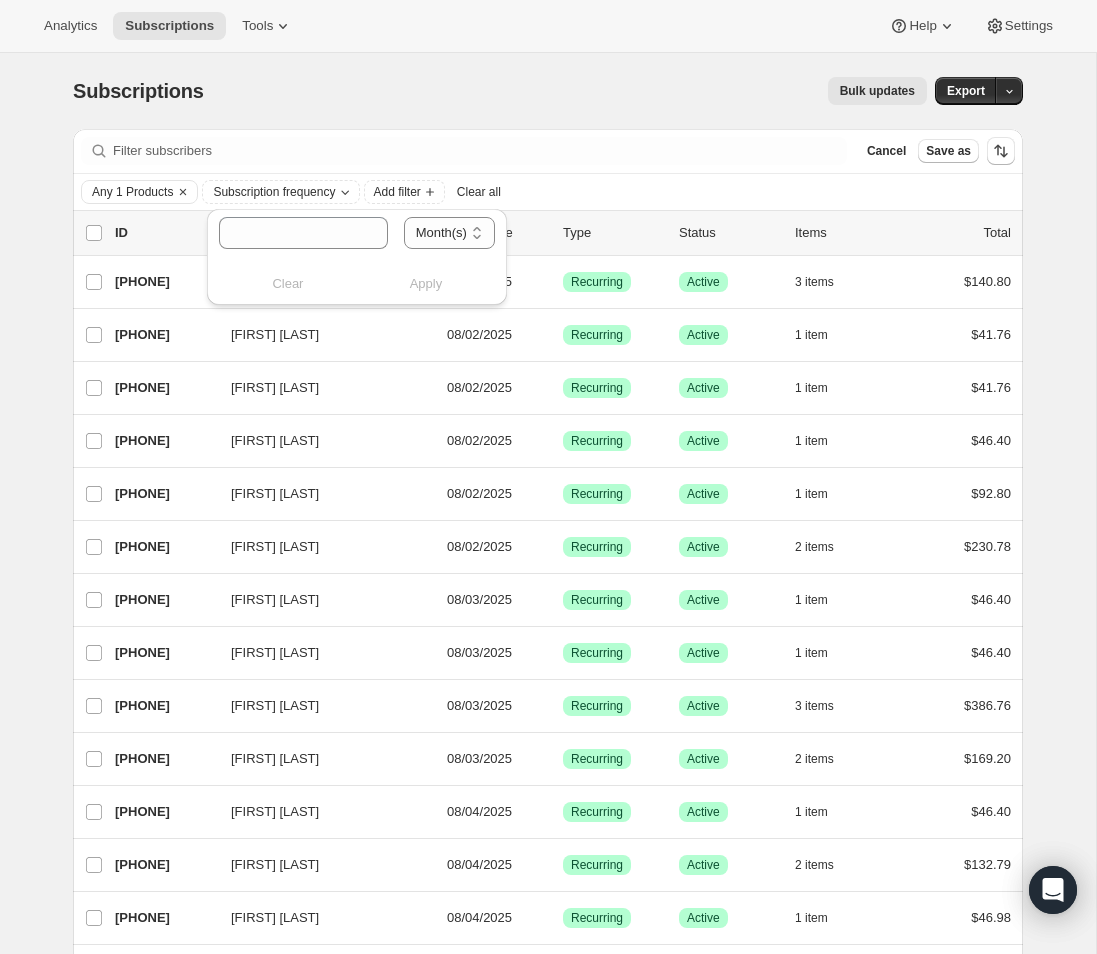 click on "Subscriptions. This page is ready Subscriptions Bulk updates More actions Bulk updates Export" at bounding box center [548, 91] 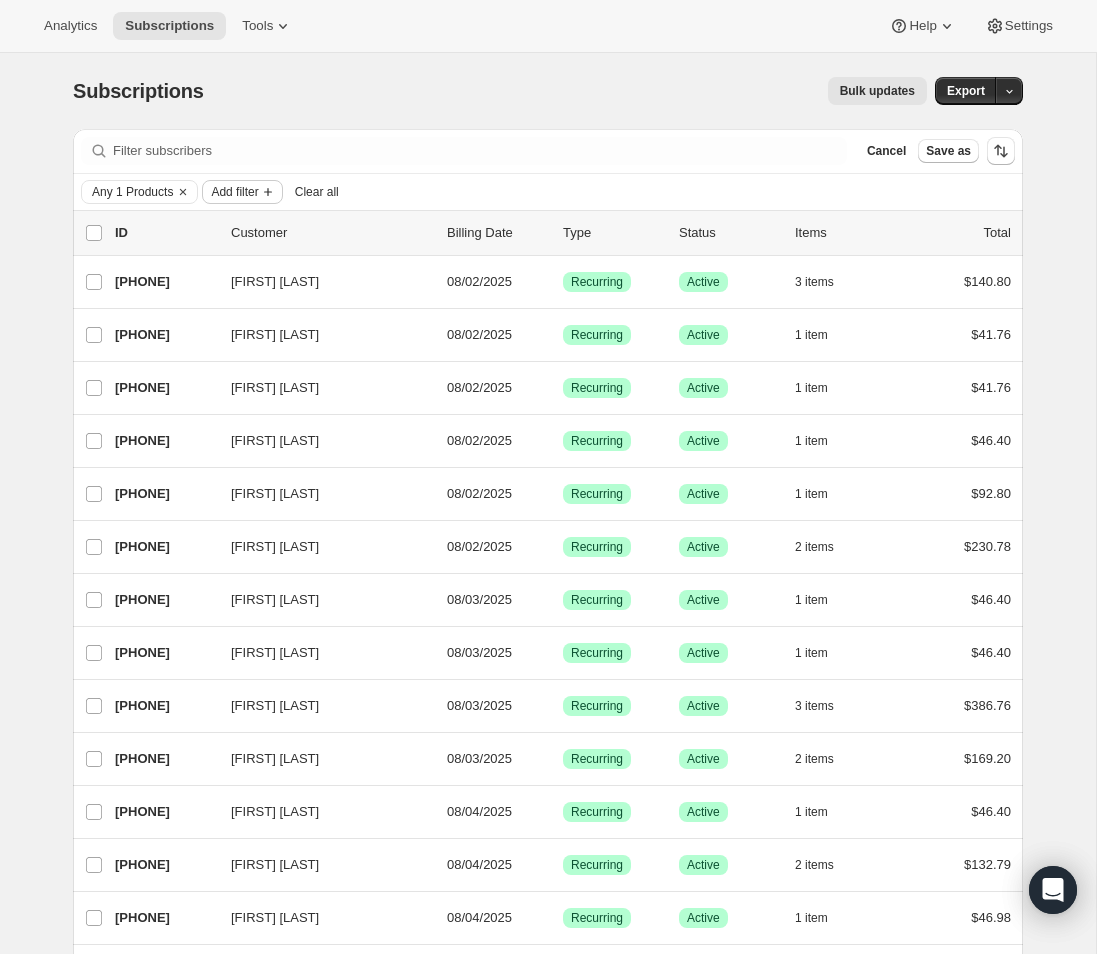 click on "Add filter" at bounding box center [234, 192] 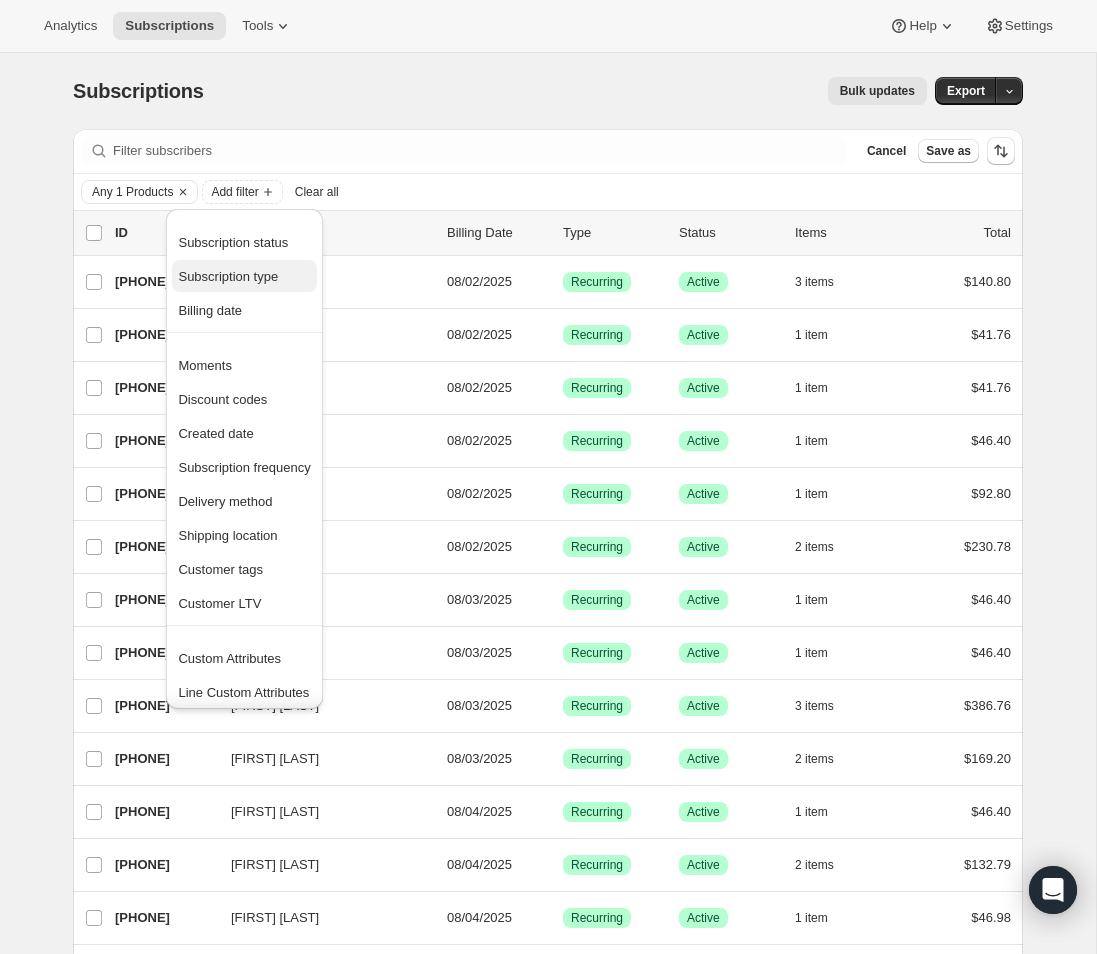 click on "Subscription type" at bounding box center (244, 277) 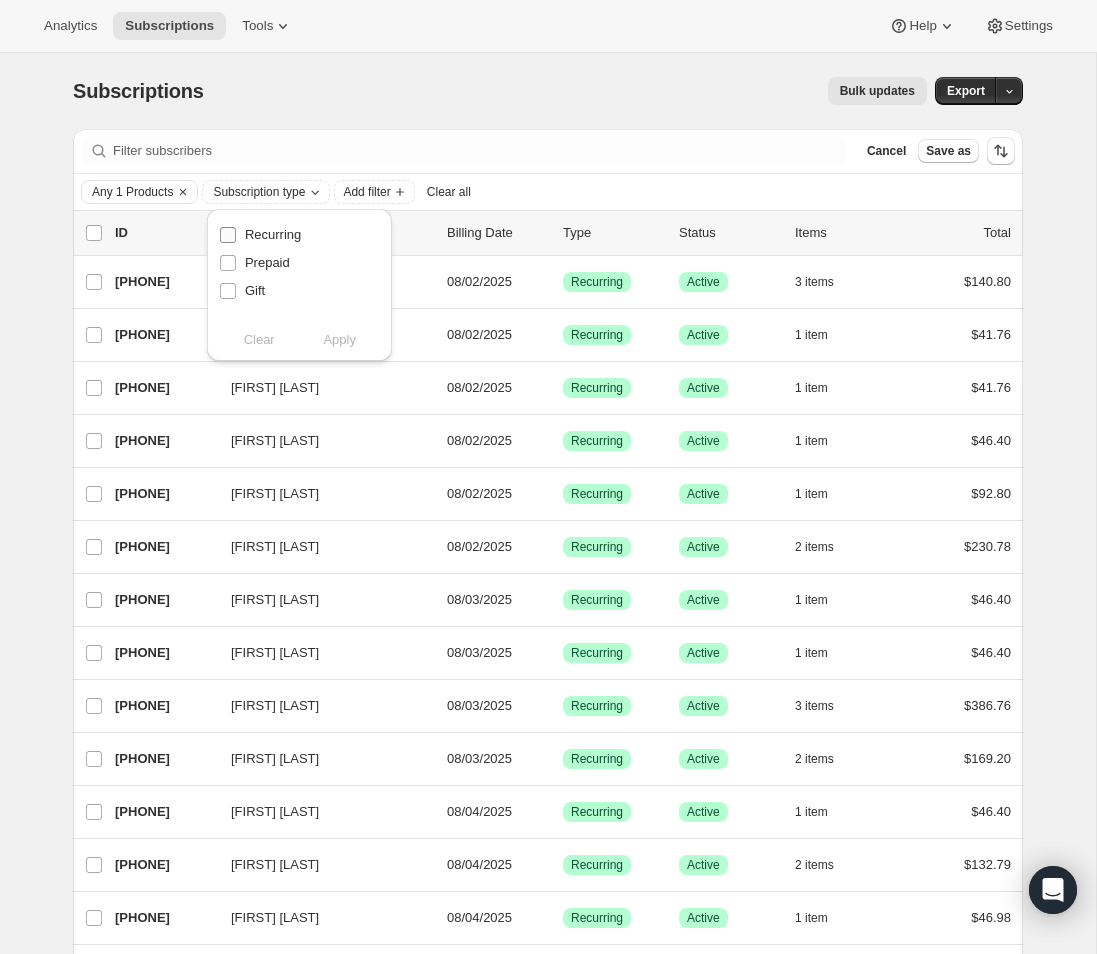 click on "Recurring" at bounding box center [228, 235] 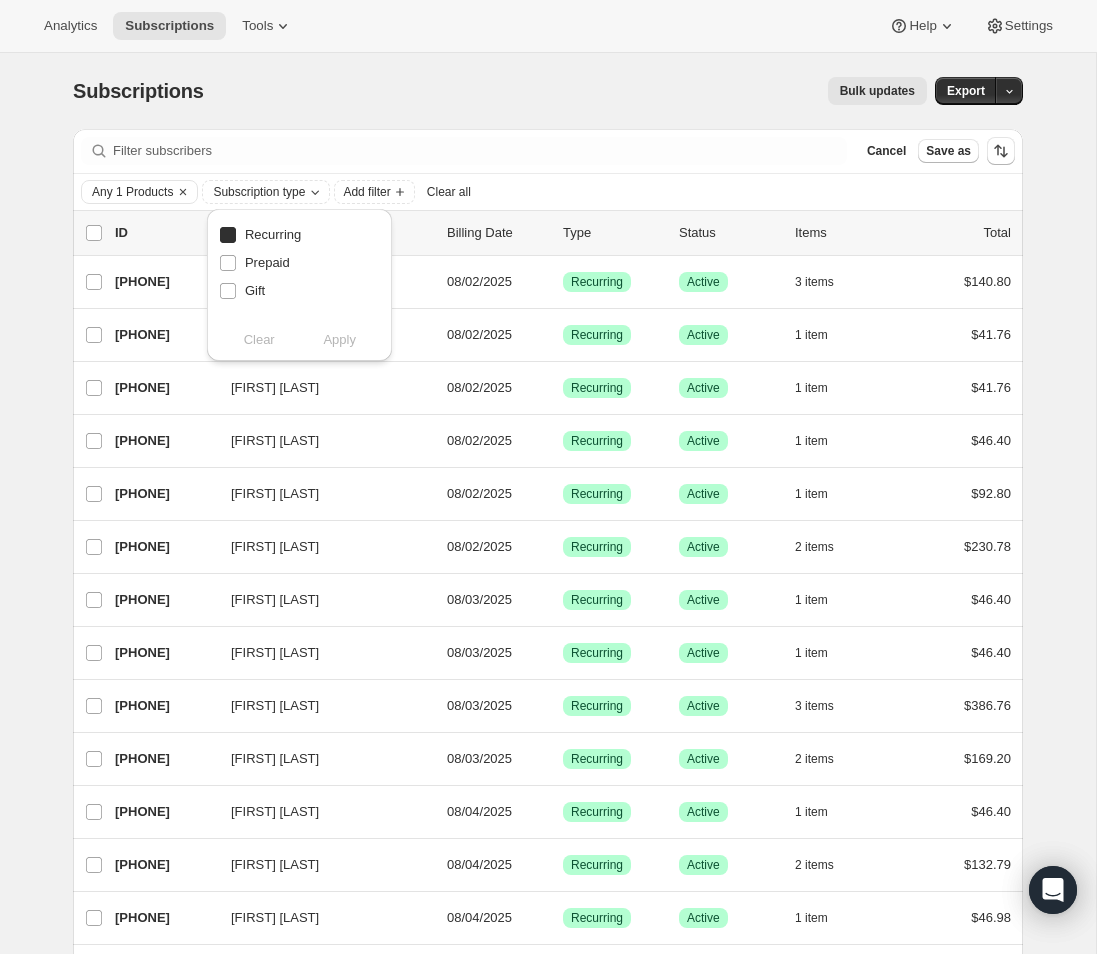 checkbox on "true" 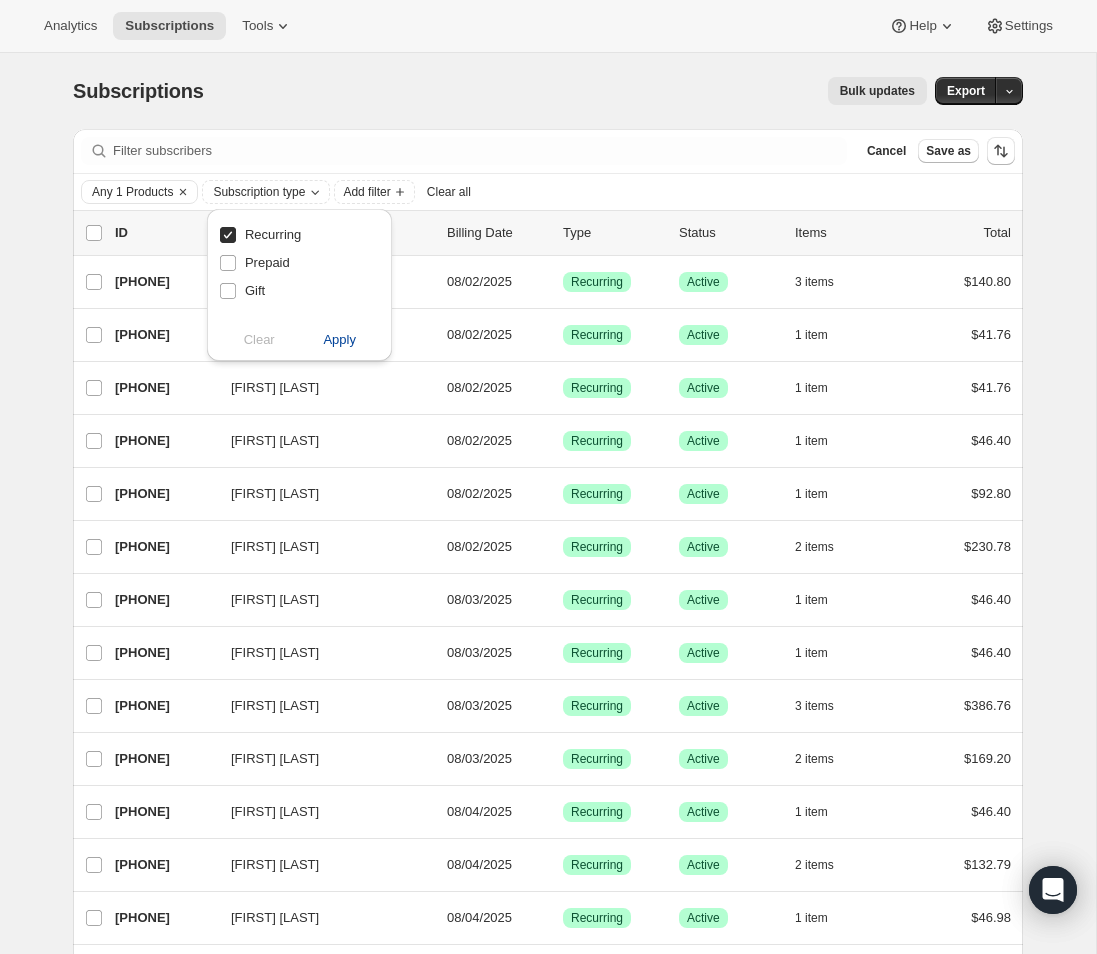 click on "Apply" at bounding box center (339, 340) 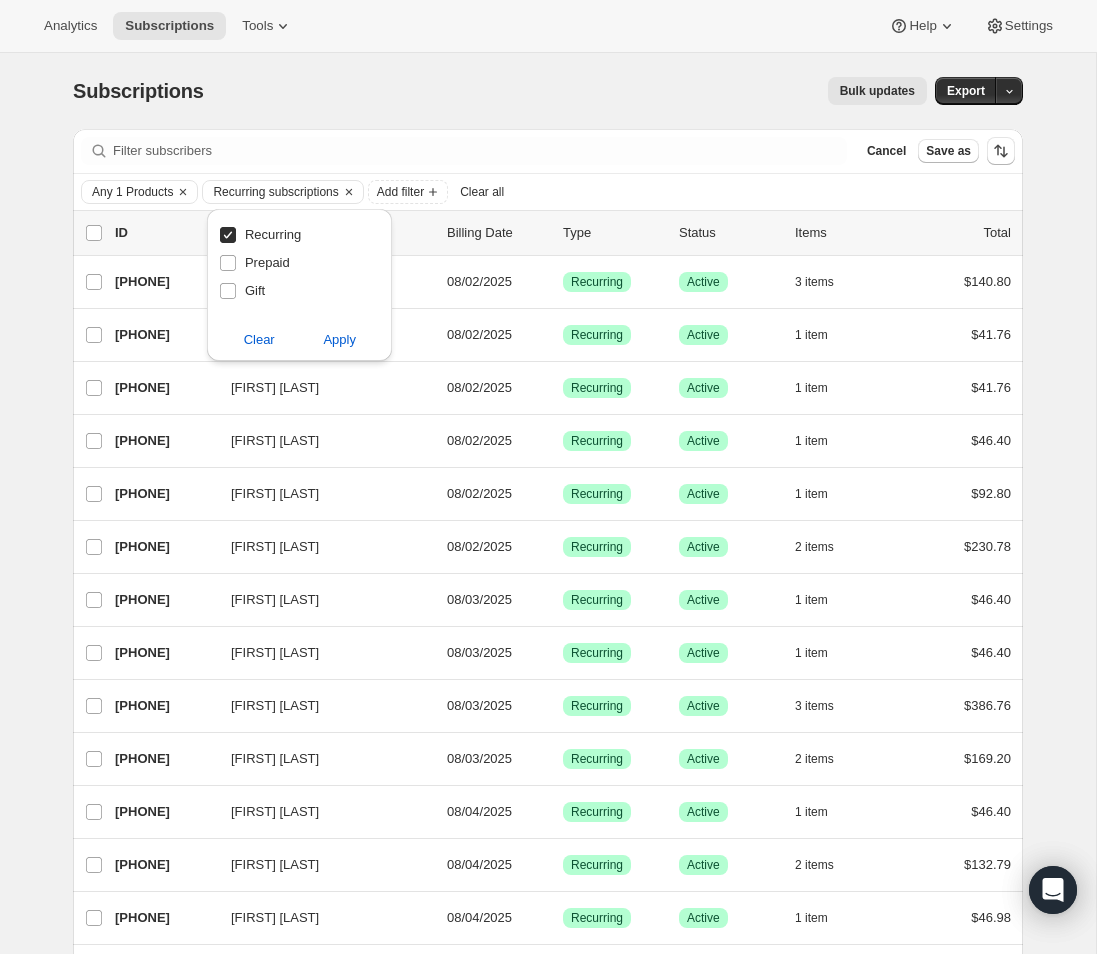 click on "Any 1 Products Recurring subscriptions Add filter   Clear all" at bounding box center [548, 192] 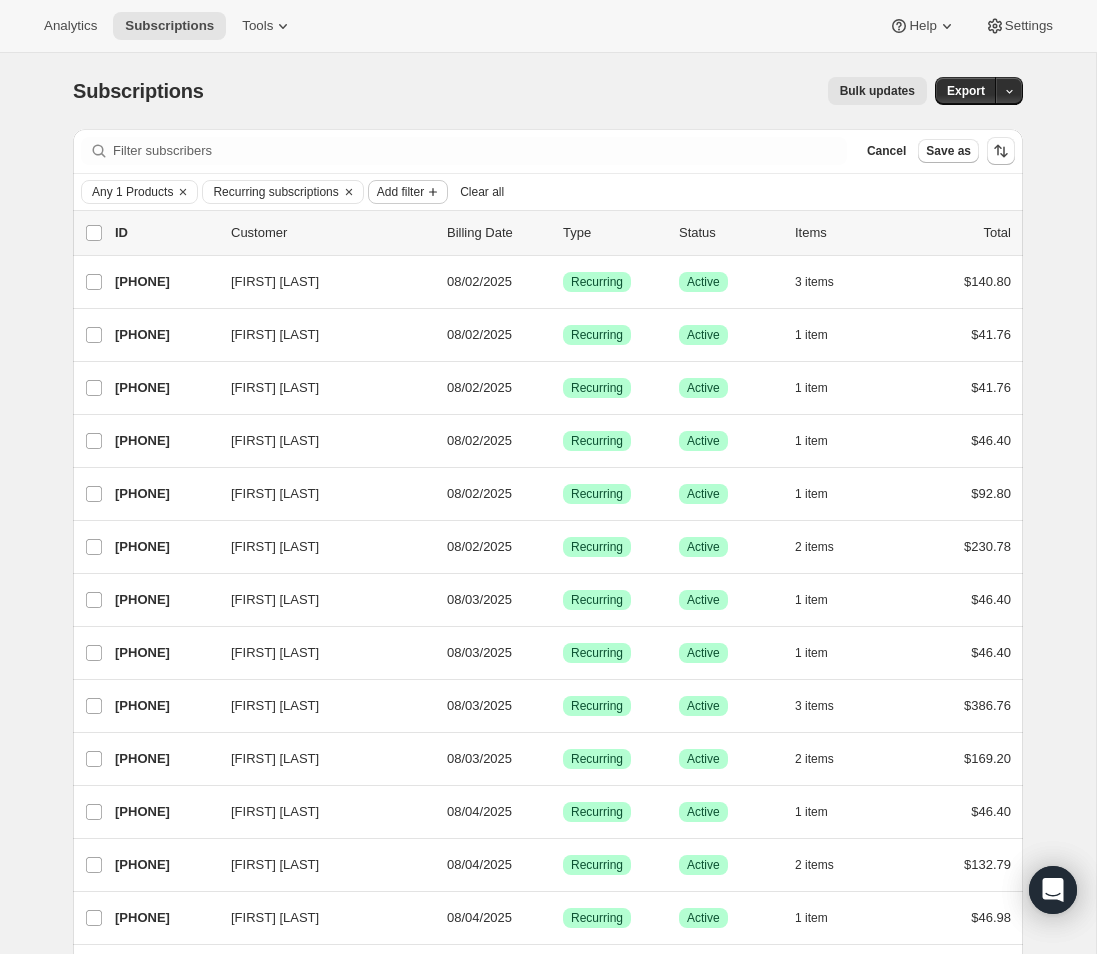 click on "Add filter" at bounding box center [400, 192] 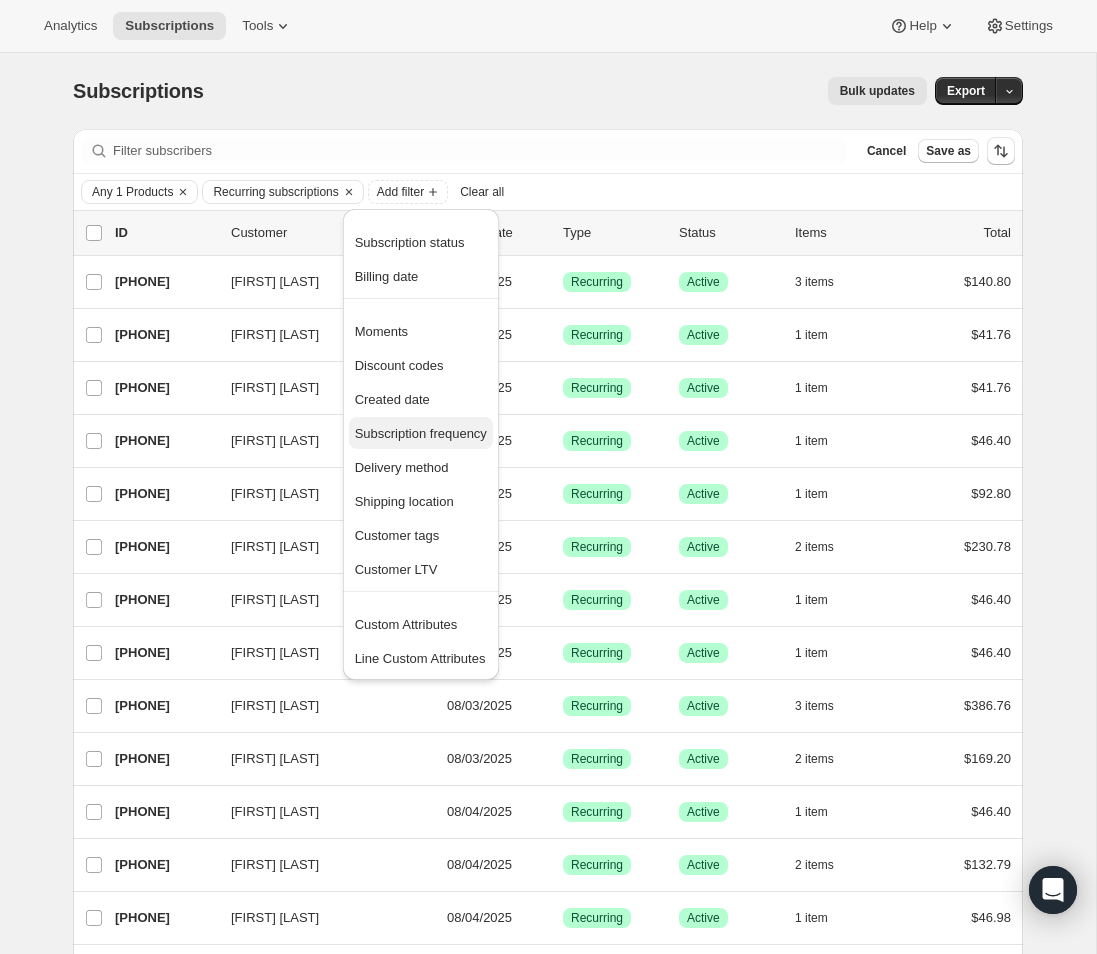 click on "Subscription frequency" at bounding box center [421, 433] 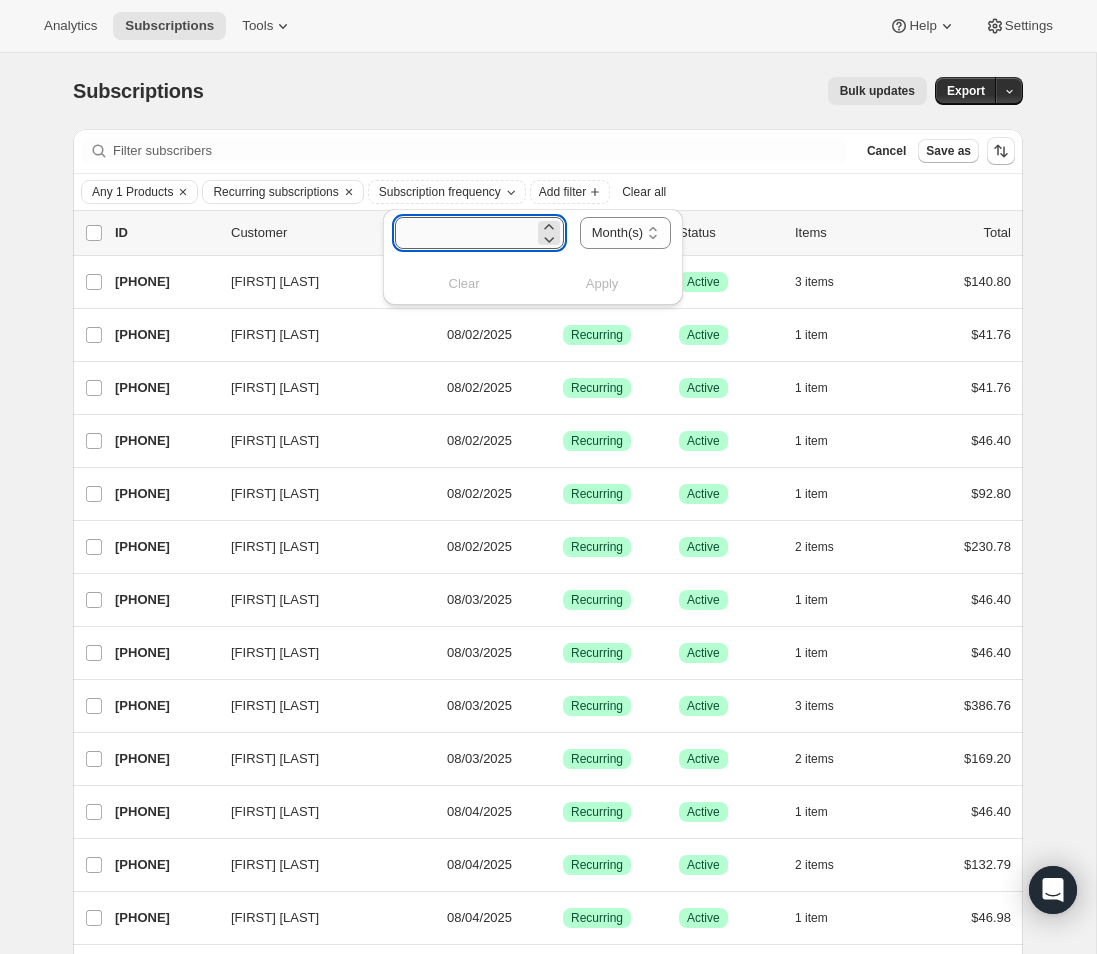 click at bounding box center (464, 233) 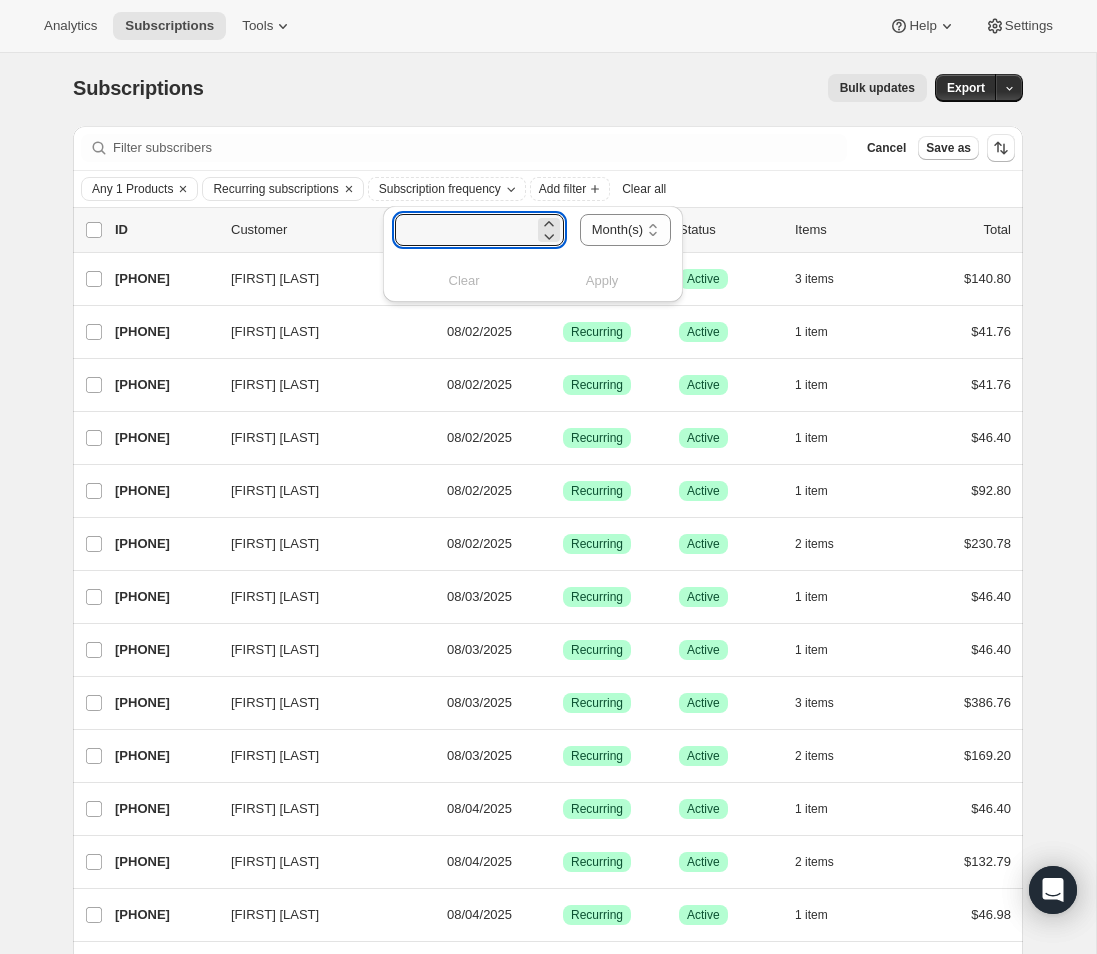 scroll, scrollTop: 0, scrollLeft: 0, axis: both 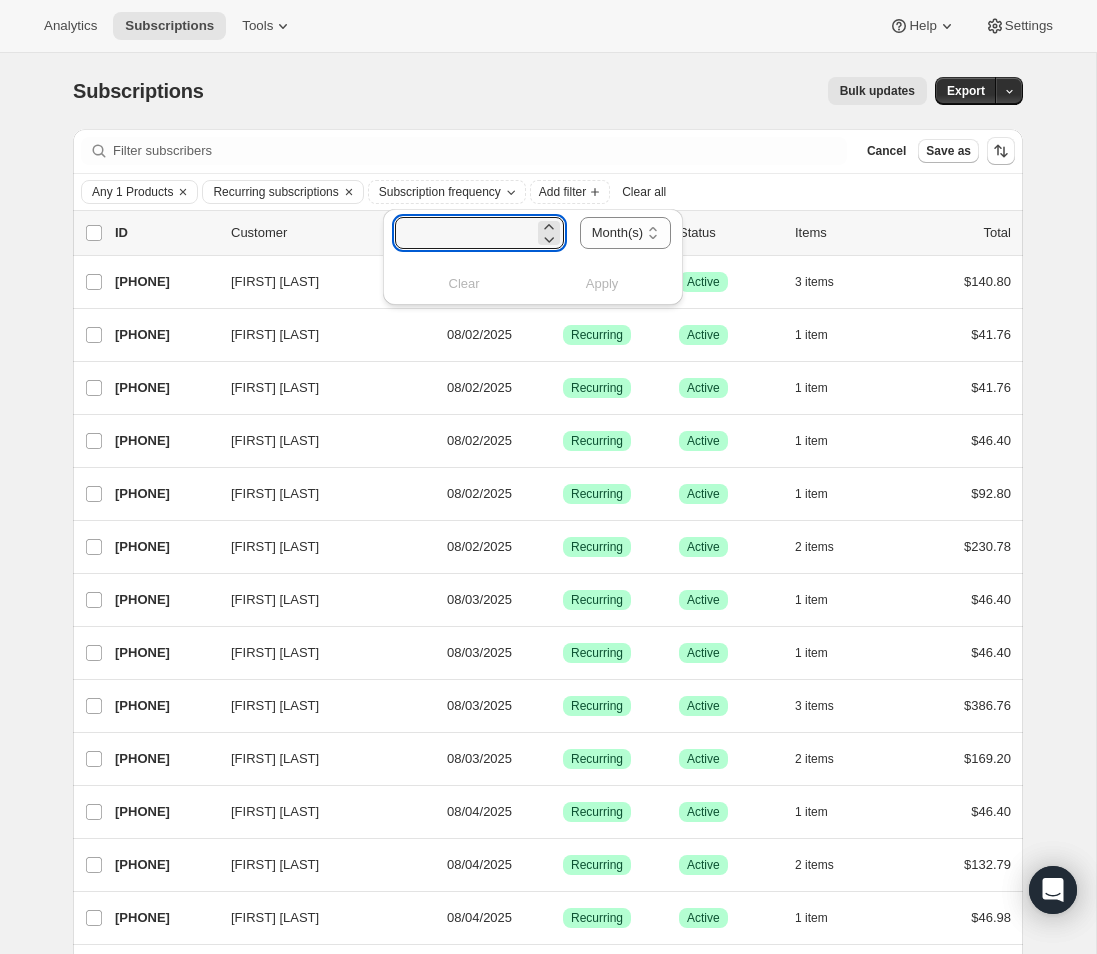 type 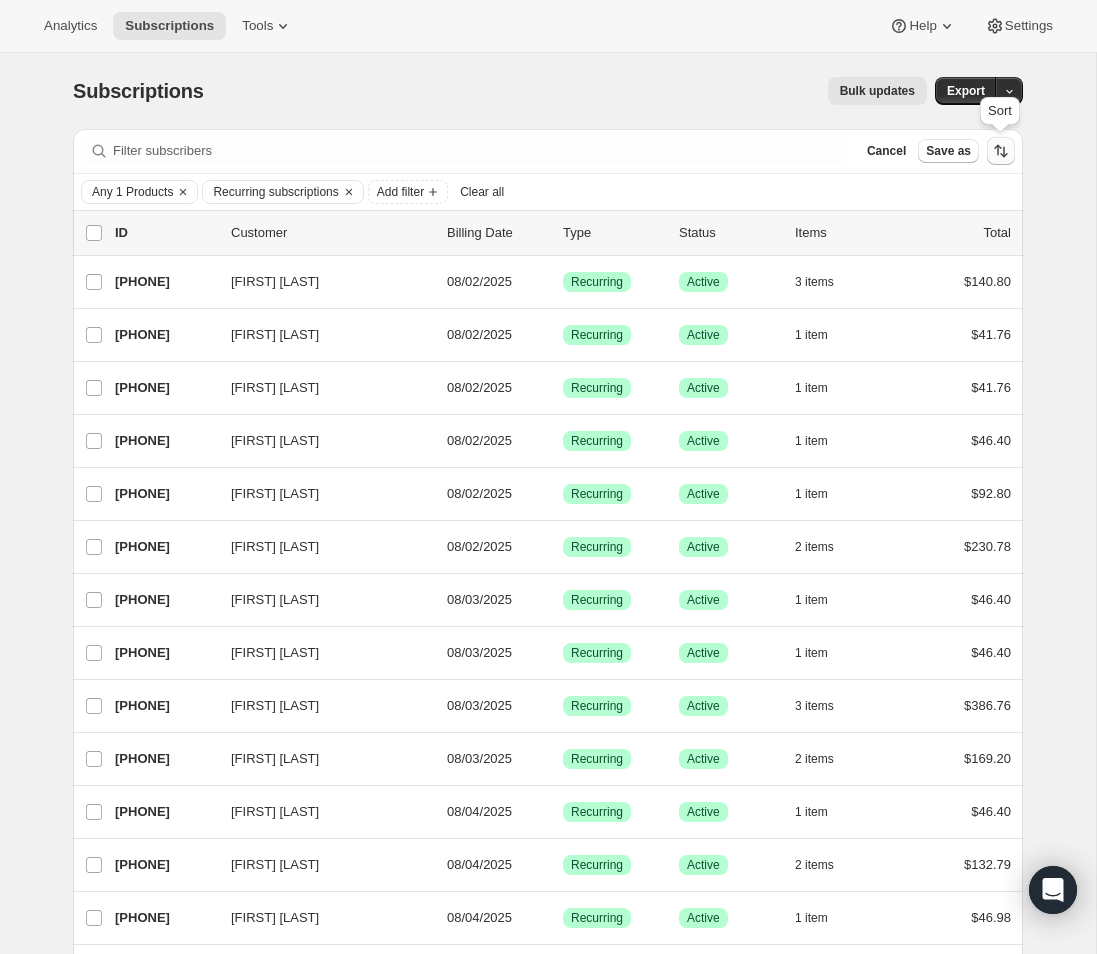 click 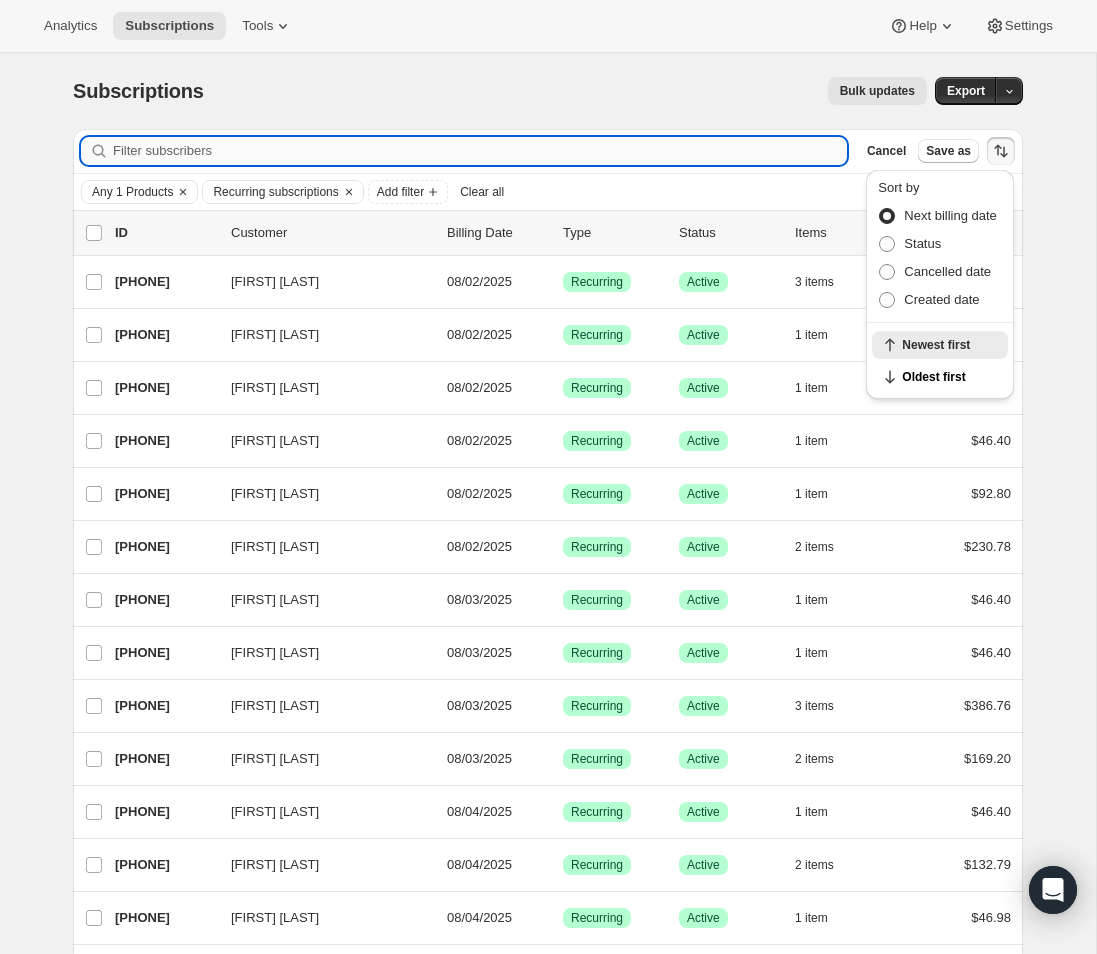 click on "Filter subscribers" at bounding box center (480, 151) 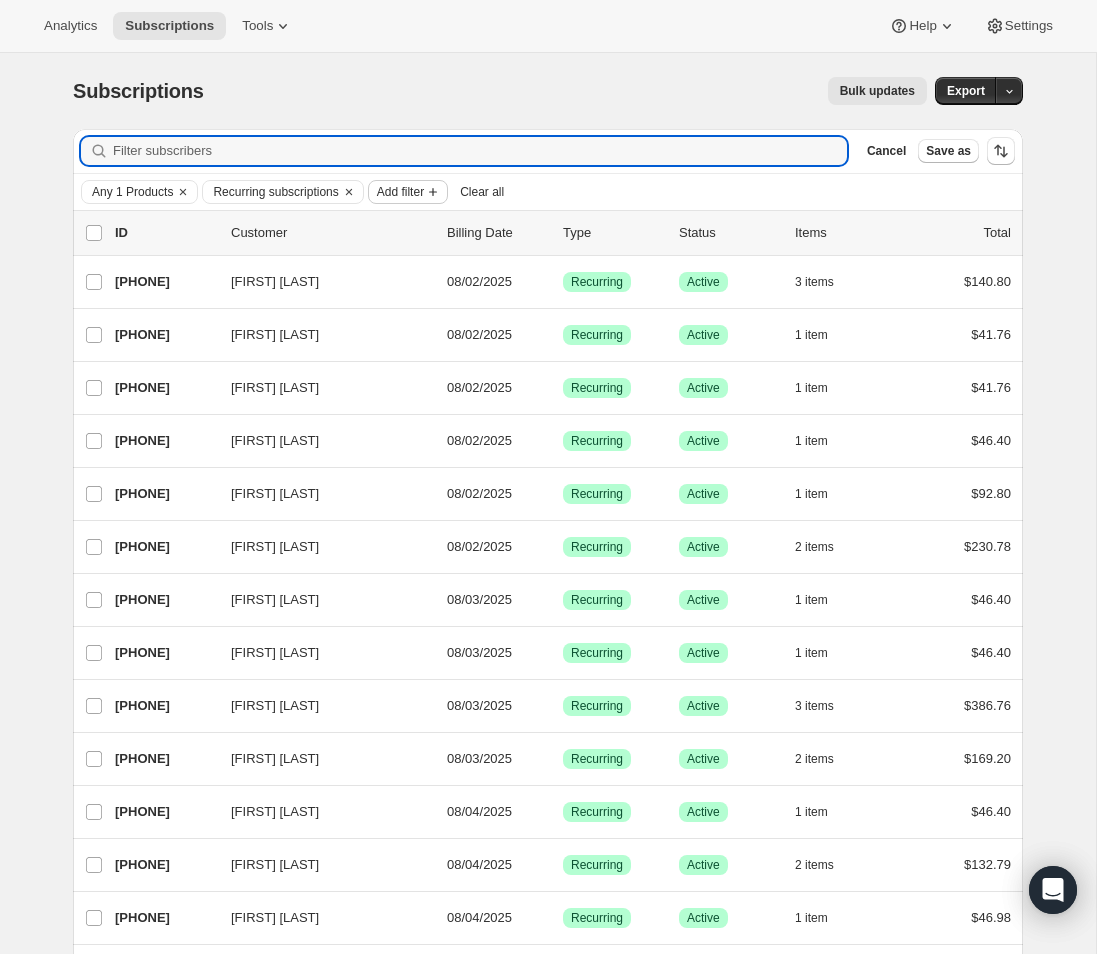 click on "Add filter" at bounding box center [400, 192] 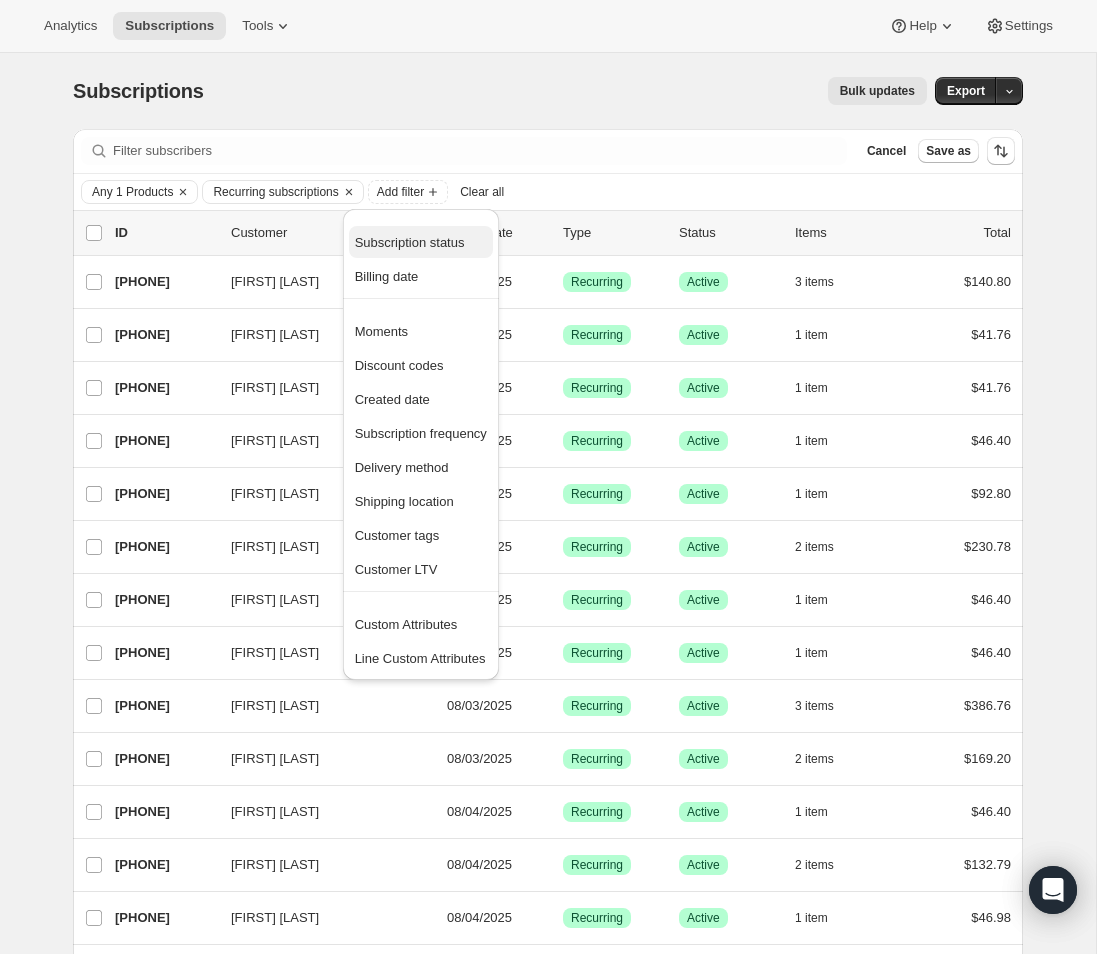 click on "Subscription status" at bounding box center (410, 242) 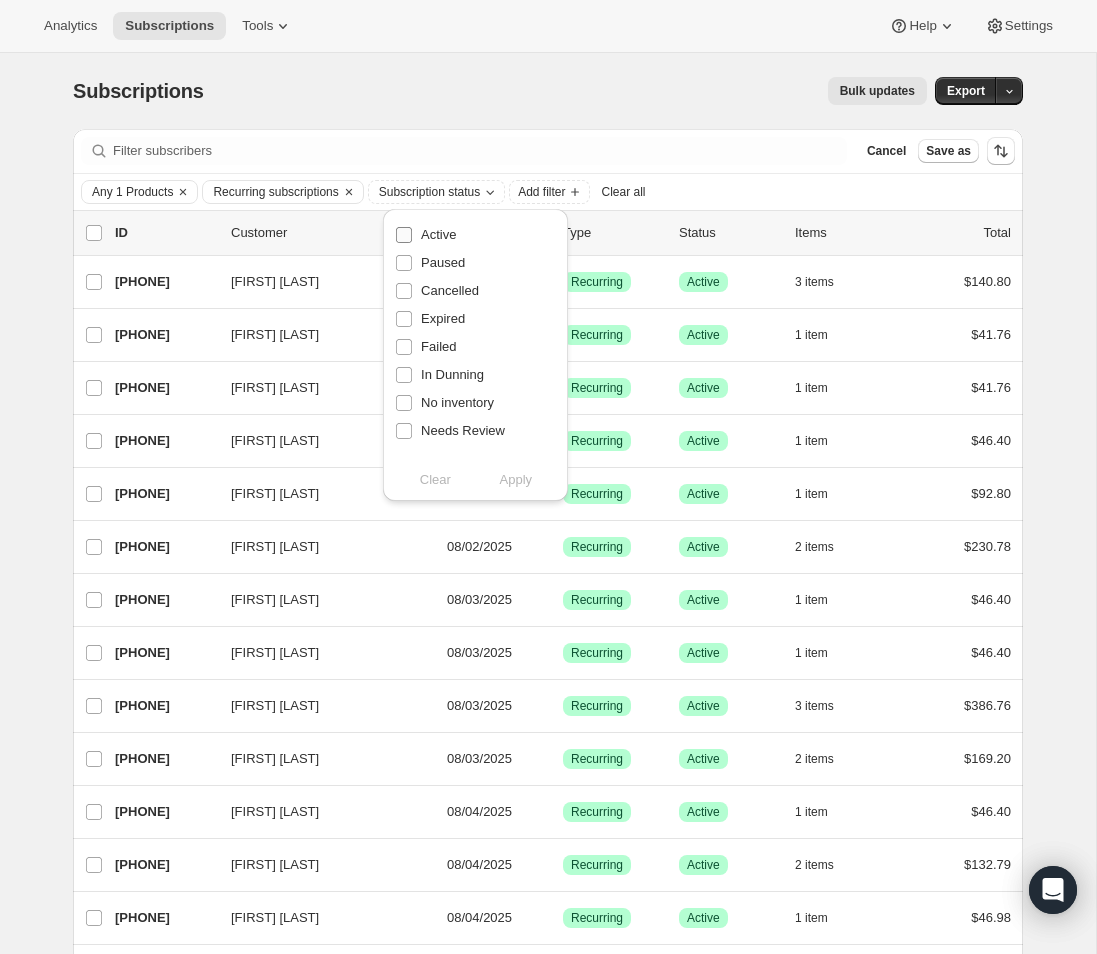 click on "Active" at bounding box center (438, 234) 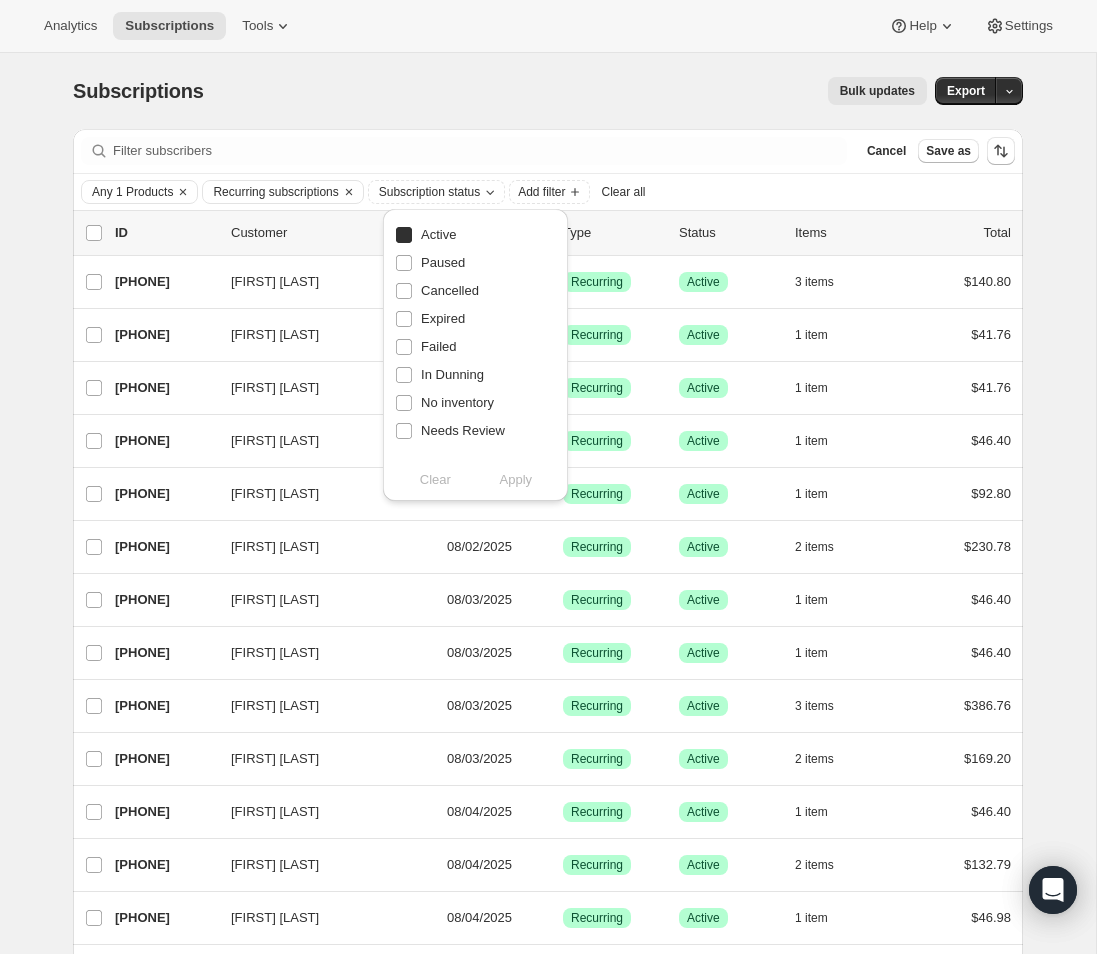 checkbox on "true" 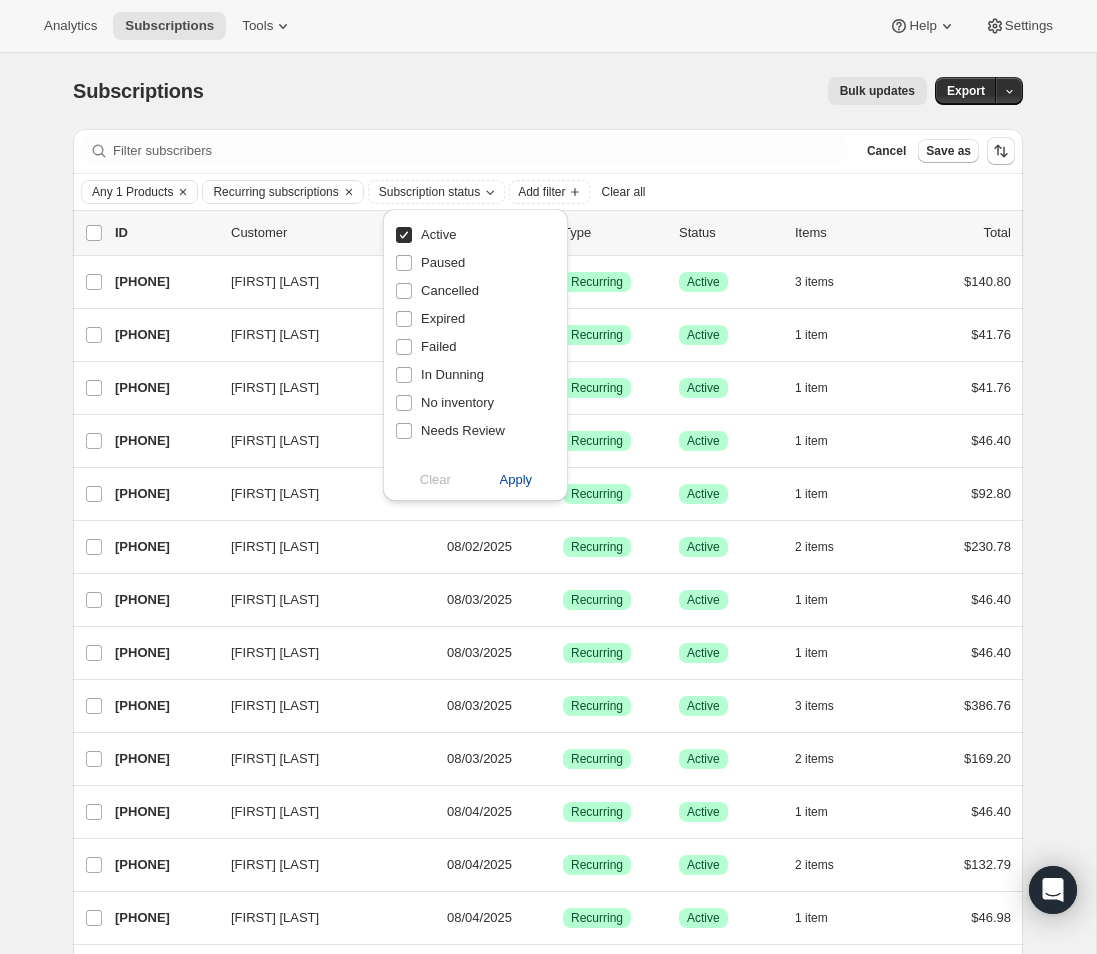 click on "Apply" at bounding box center [516, 480] 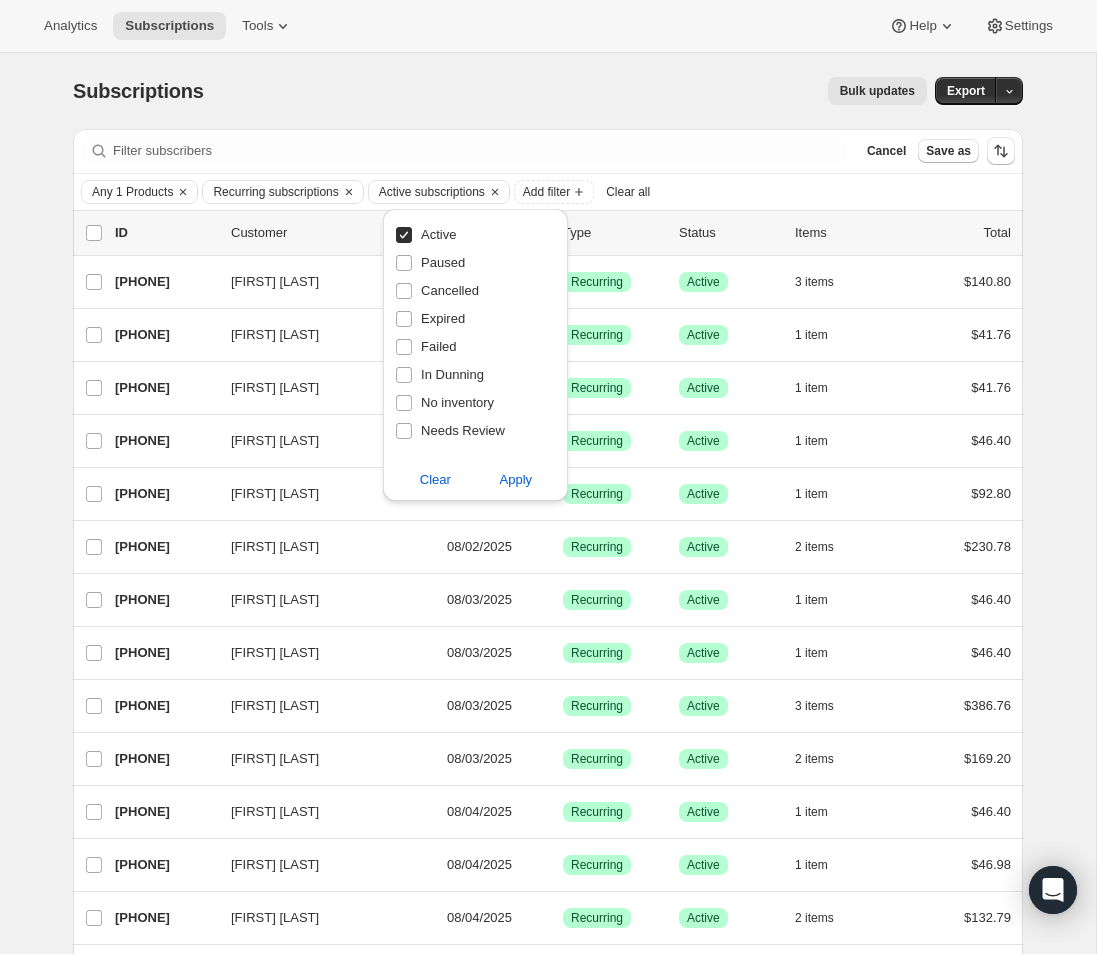click on "Any 1 Products Recurring subscriptions Active subscriptions Add filter   Clear all" at bounding box center (548, 192) 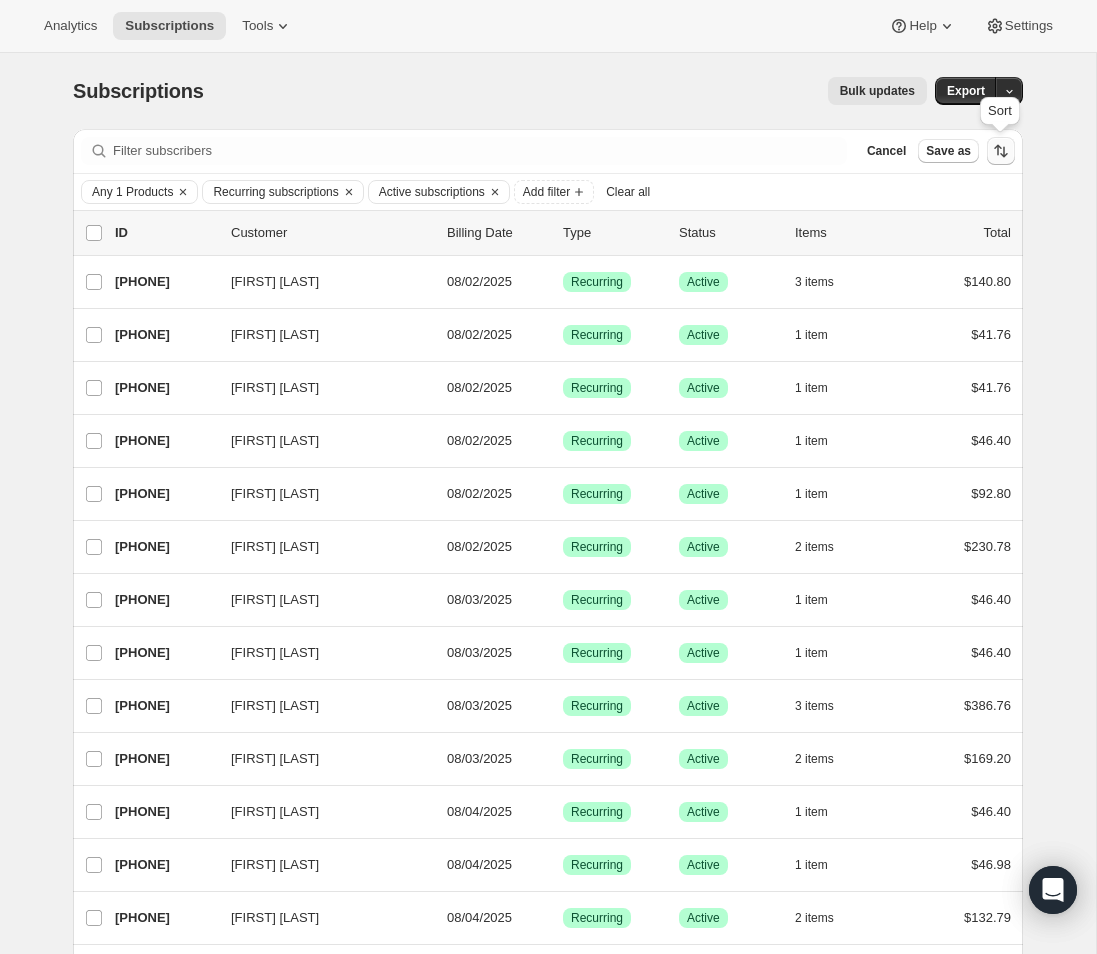 click 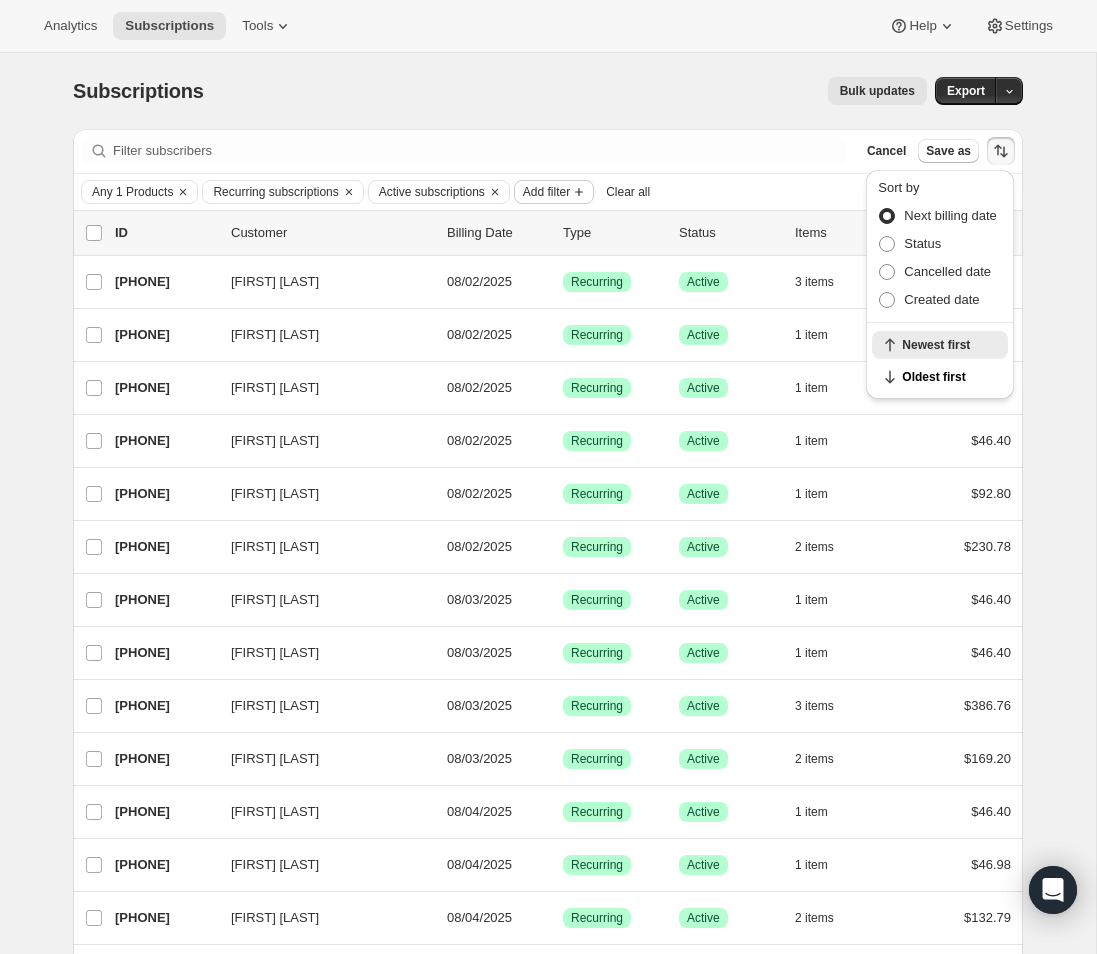click on "Add filter" at bounding box center (546, 192) 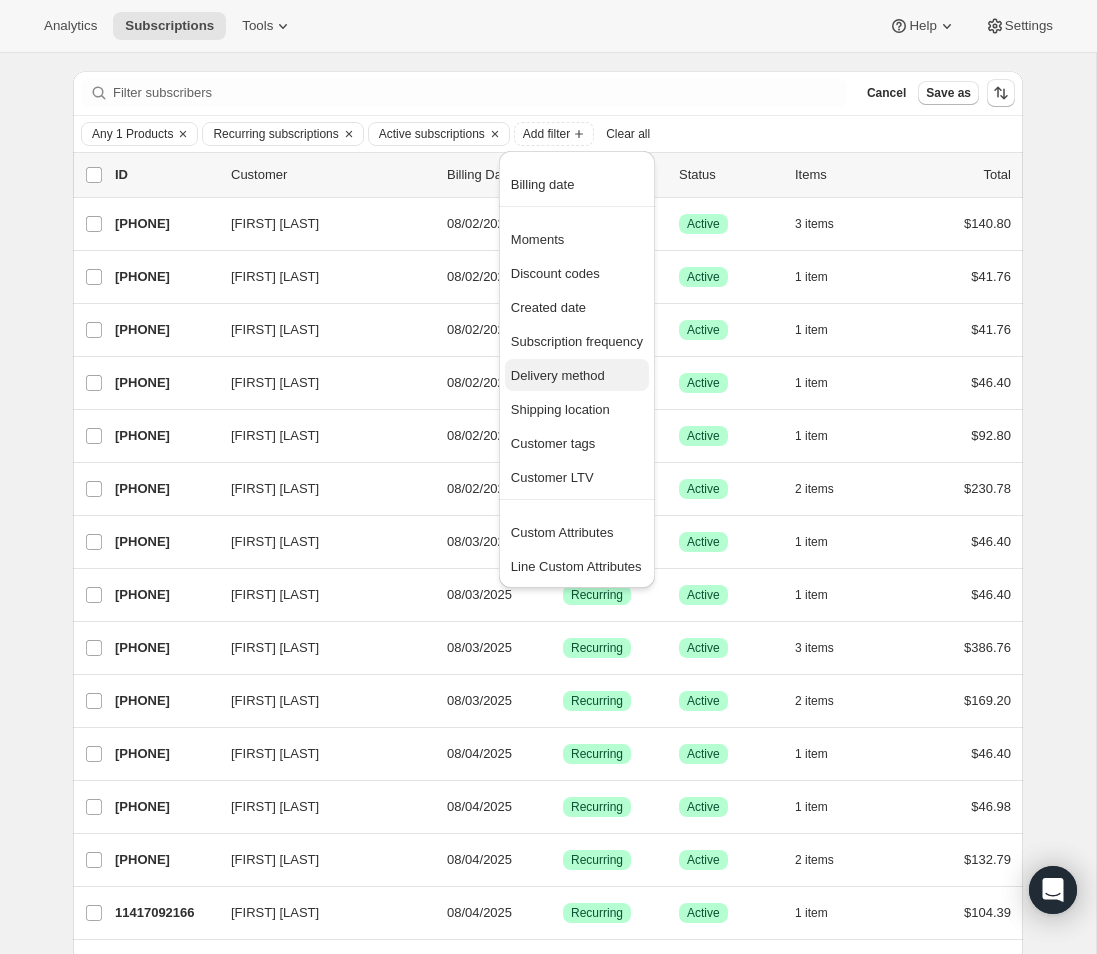 scroll, scrollTop: 61, scrollLeft: 0, axis: vertical 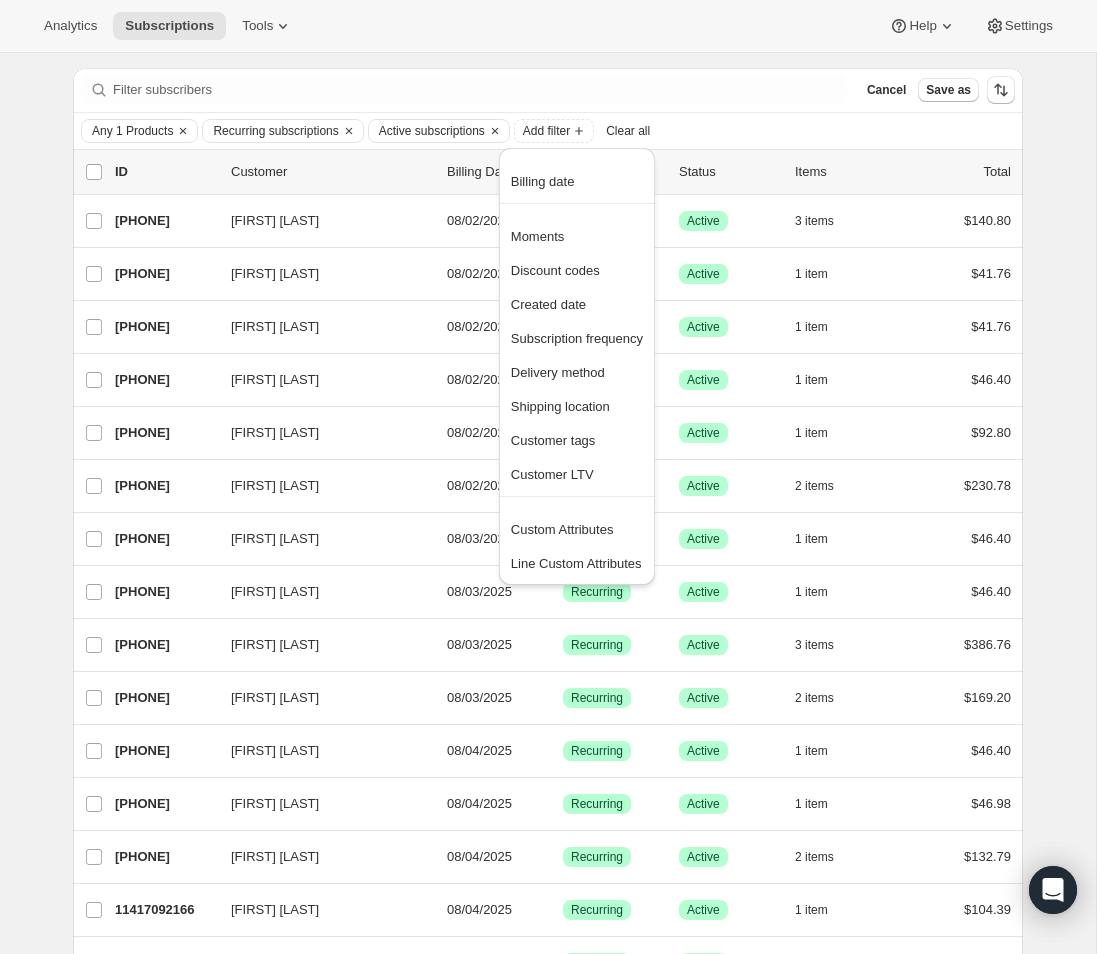 drag, startPoint x: 766, startPoint y: 132, endPoint x: 705, endPoint y: 123, distance: 61.66036 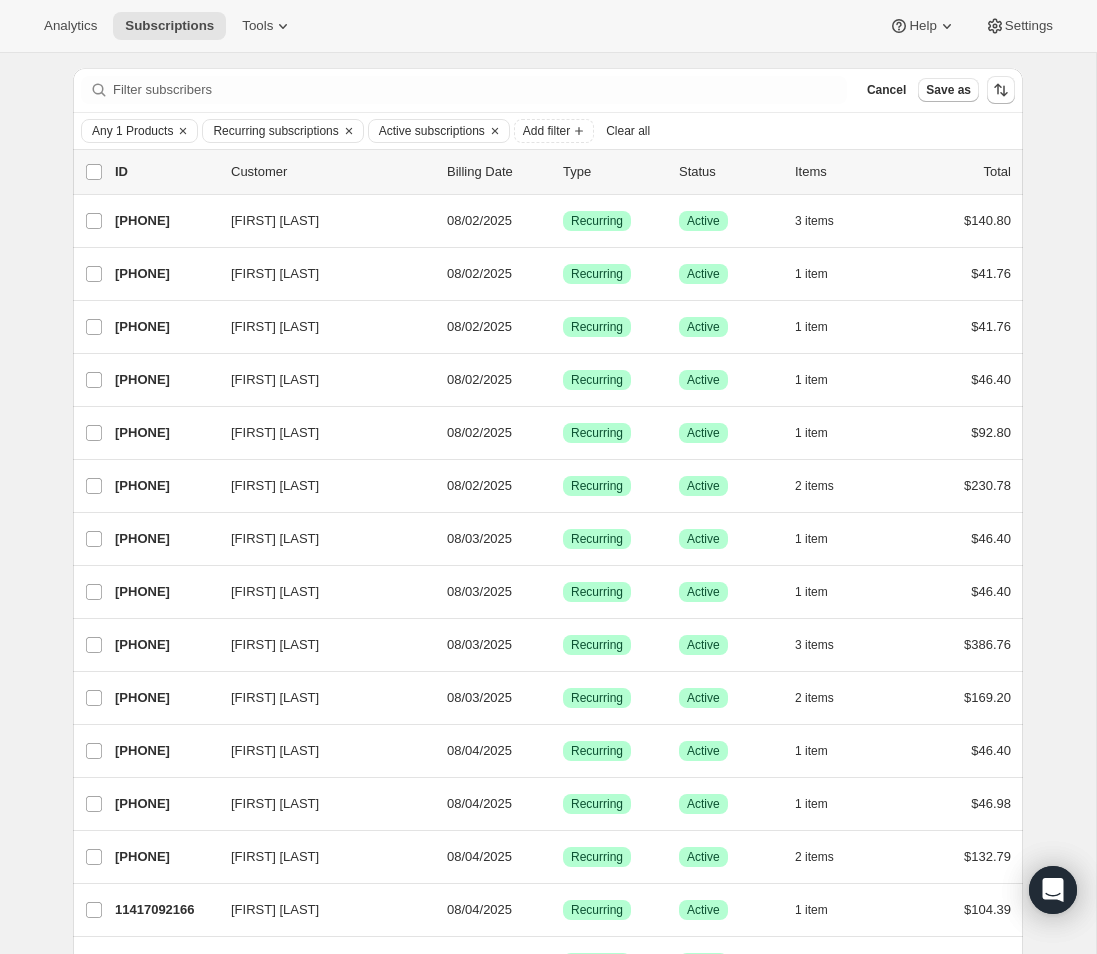 drag, startPoint x: 654, startPoint y: 130, endPoint x: 606, endPoint y: 134, distance: 48.166378 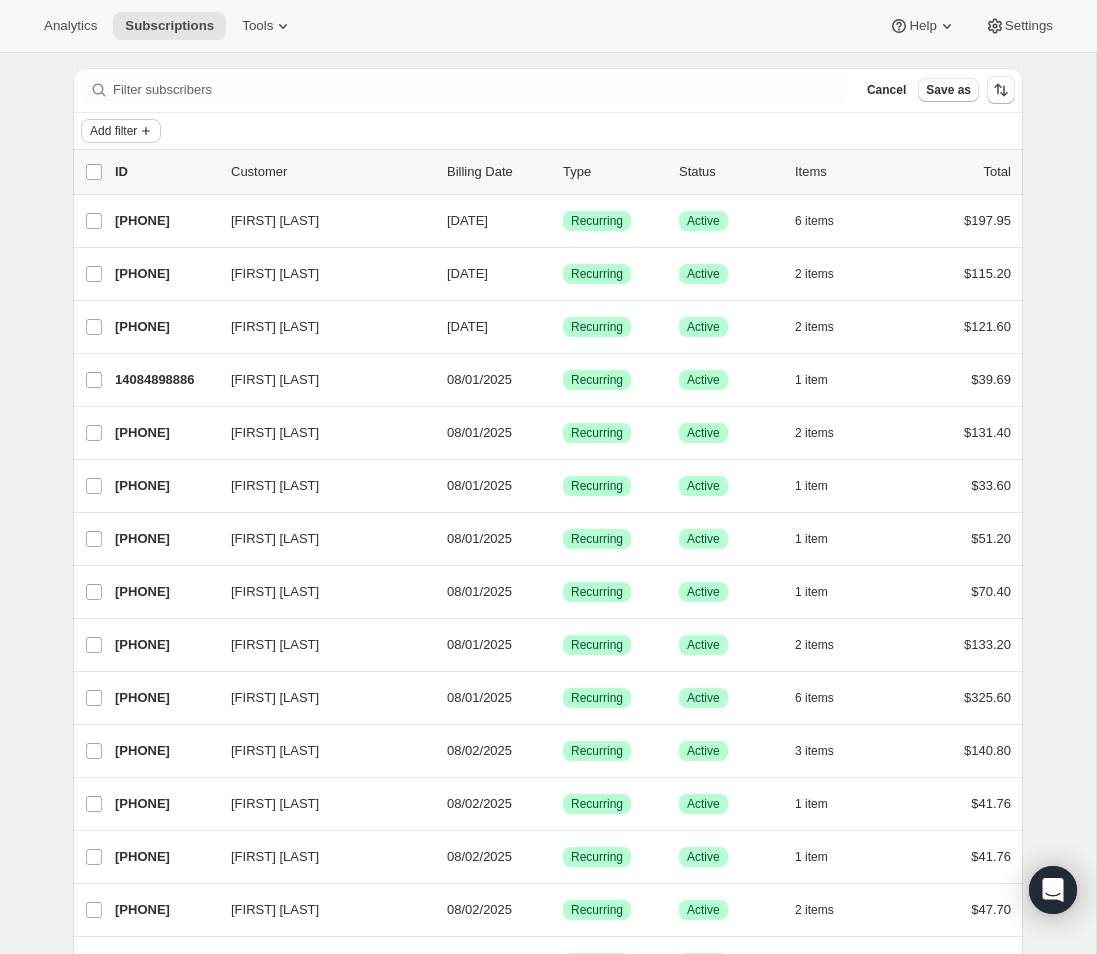 click on "Add filter" at bounding box center [113, 131] 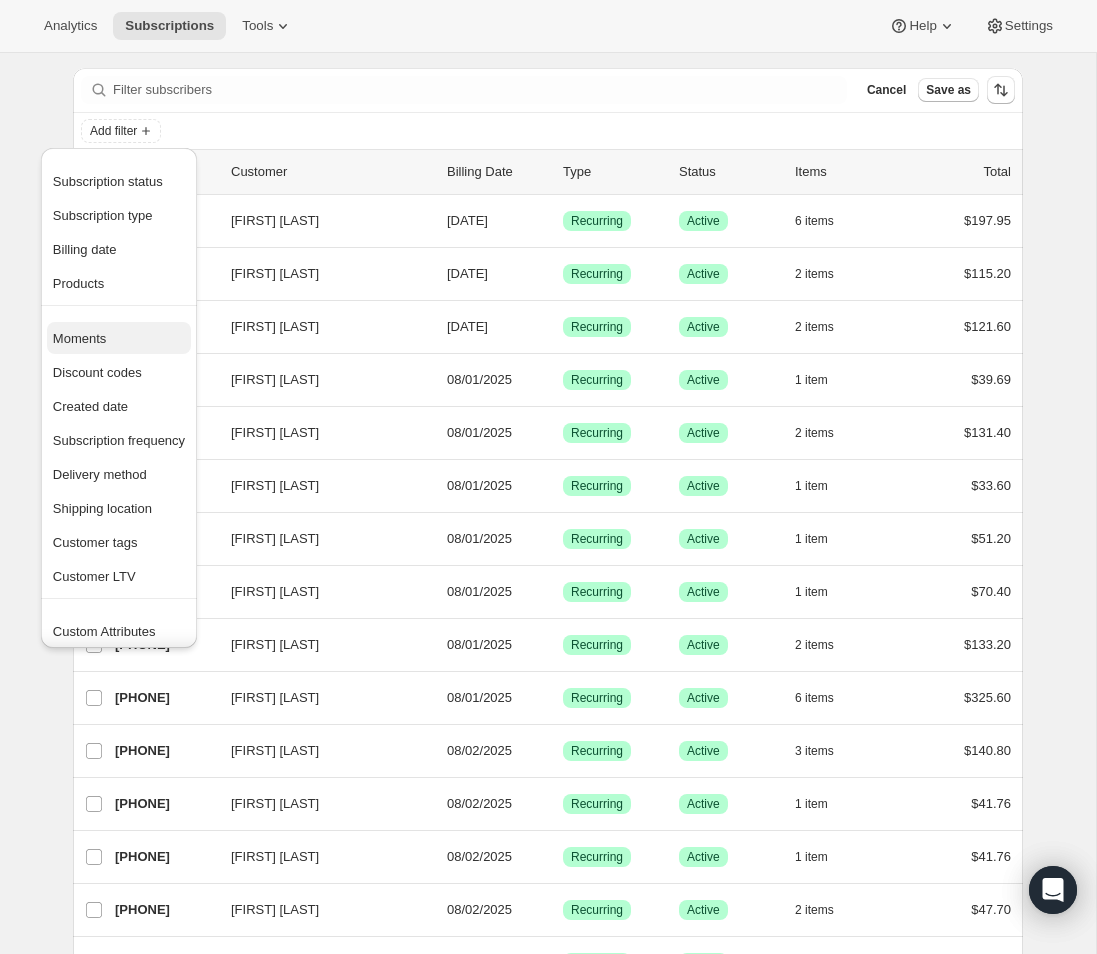 scroll, scrollTop: 0, scrollLeft: 0, axis: both 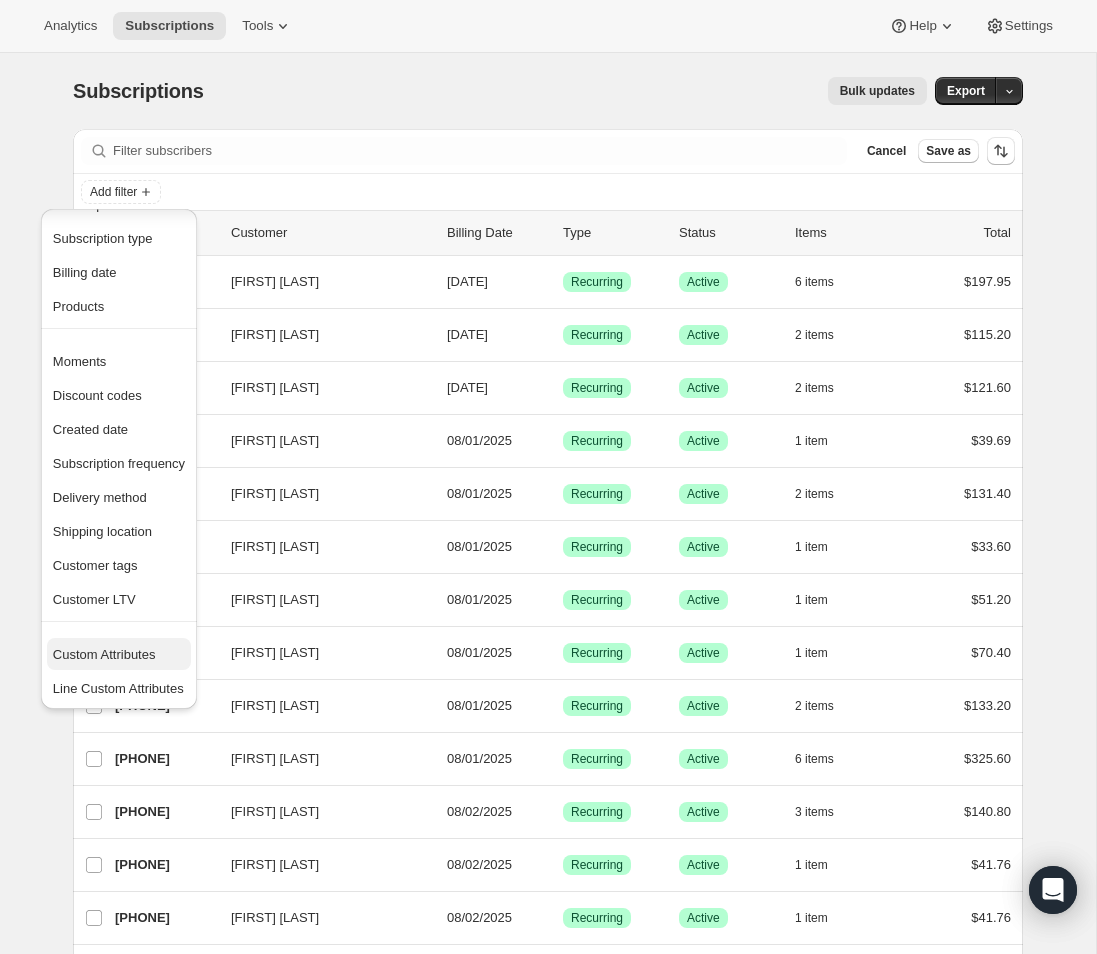 click on "Custom Attributes" at bounding box center (104, 654) 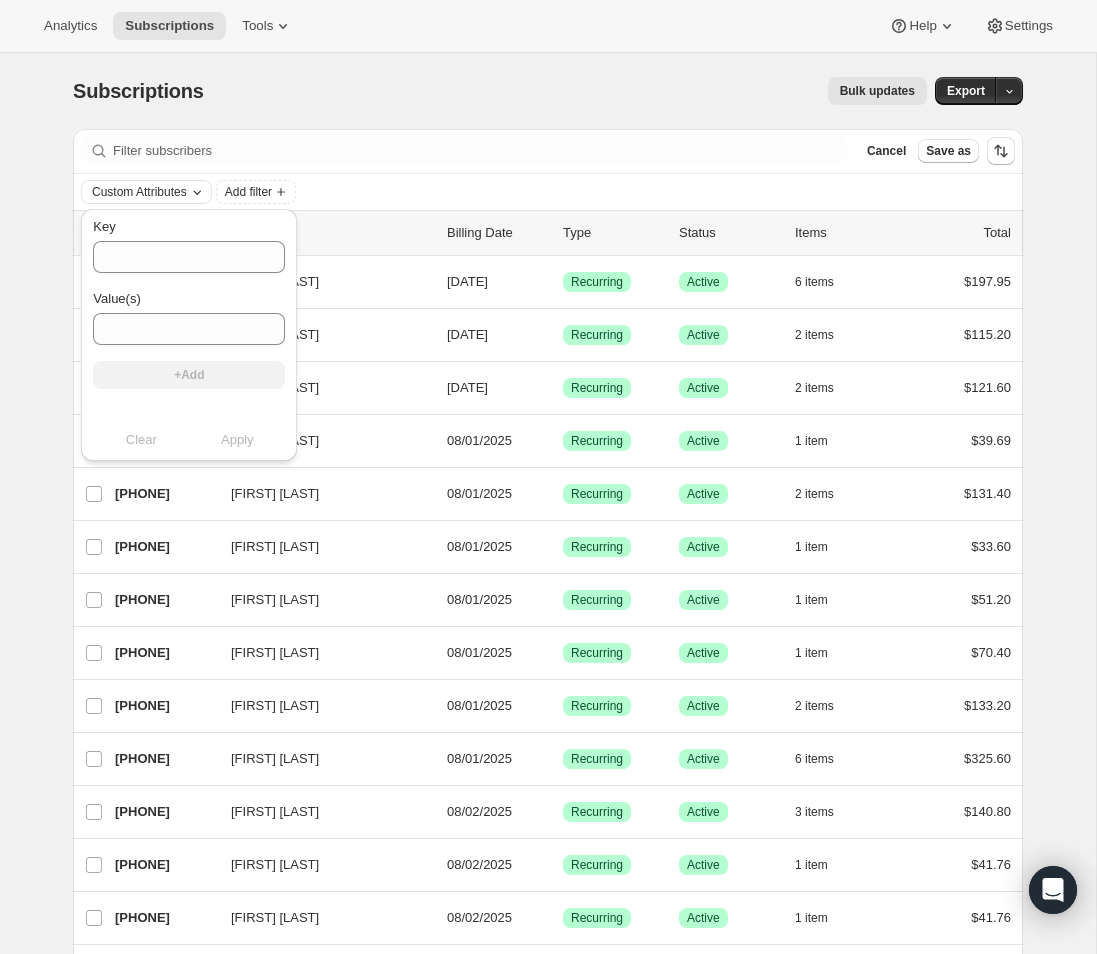 click 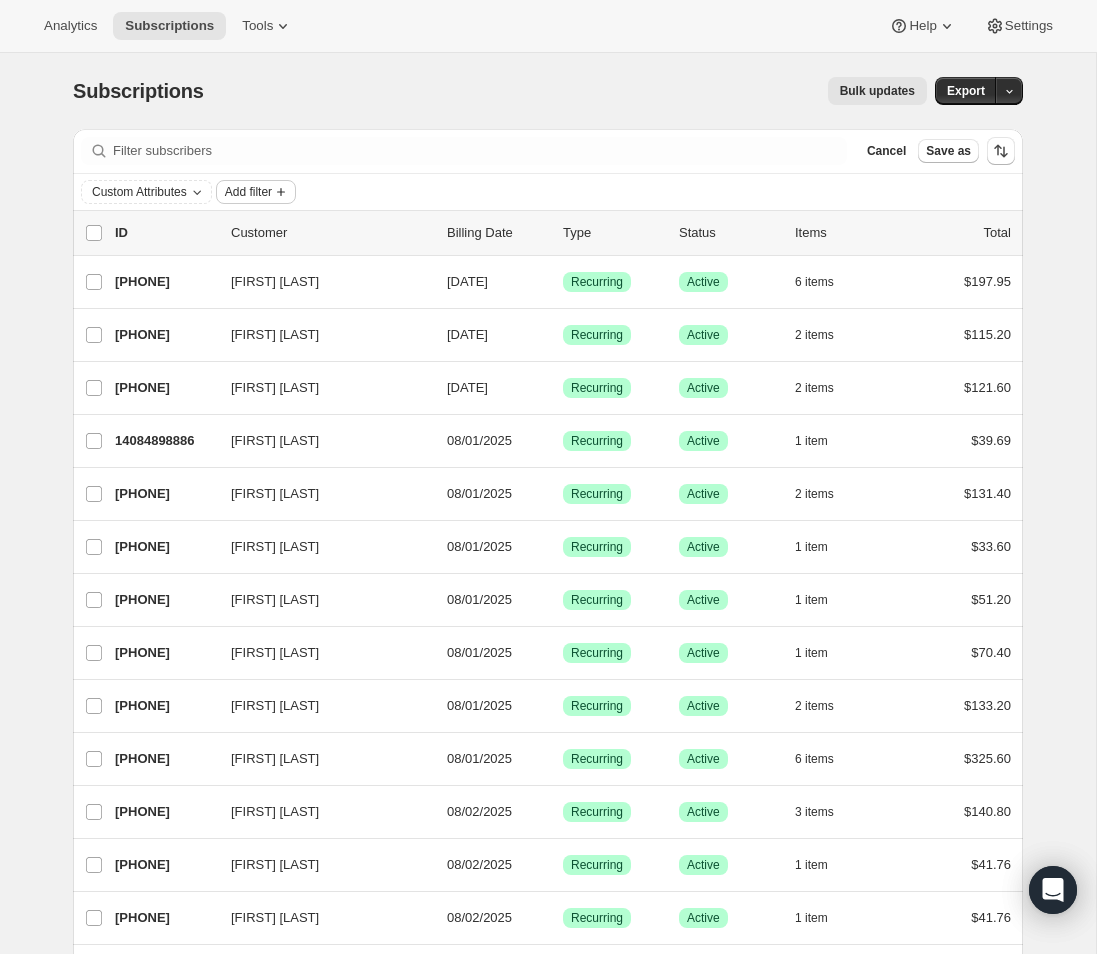 click on "Add filter" at bounding box center (248, 192) 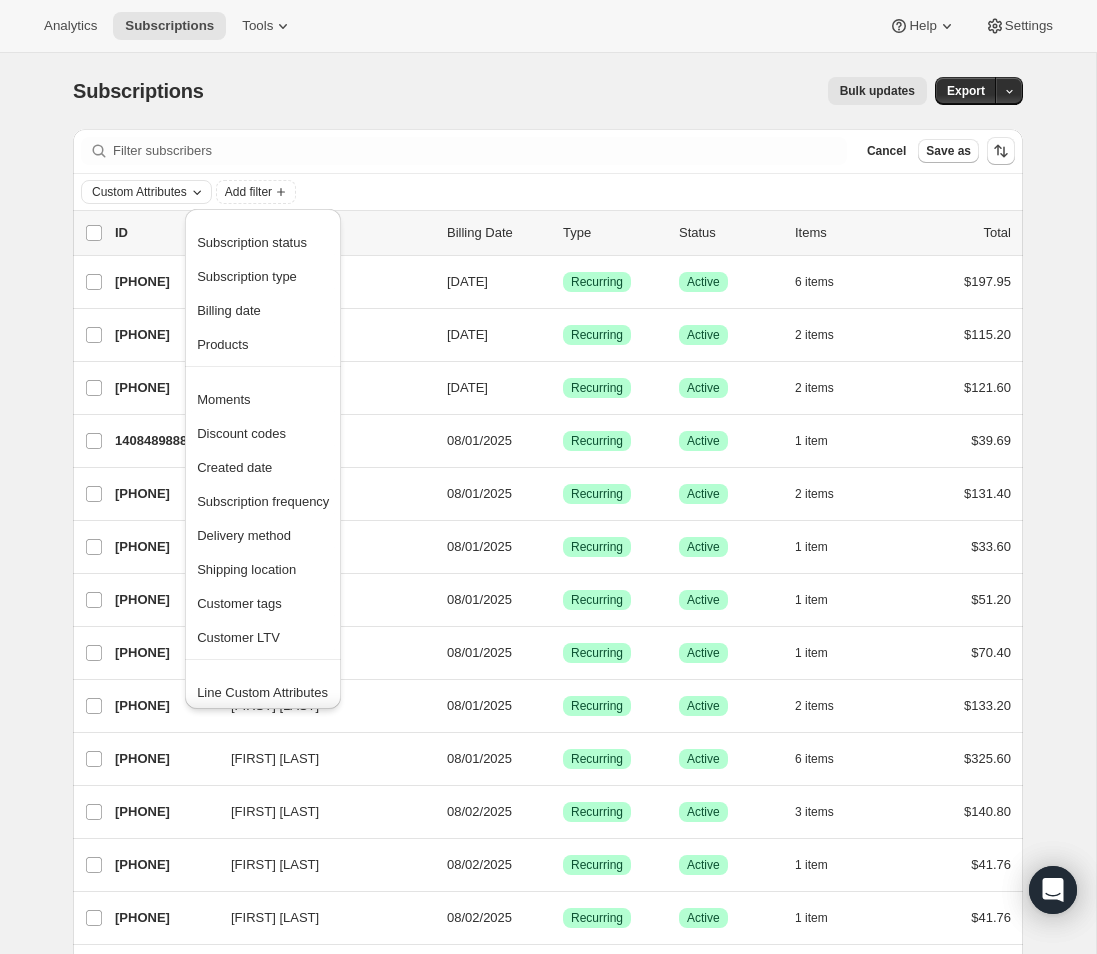 click on "Custom Attributes" at bounding box center (139, 192) 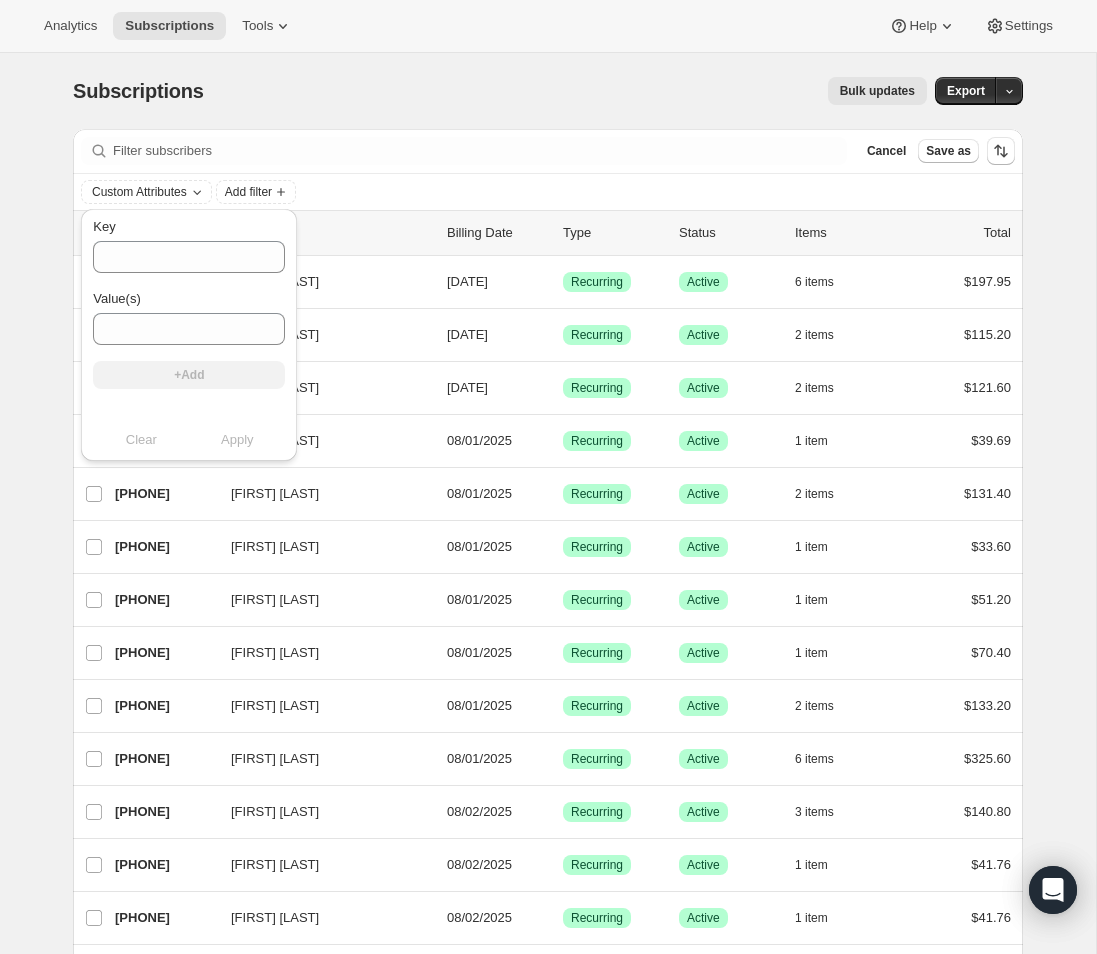 click on "Clear Apply" at bounding box center [189, 440] 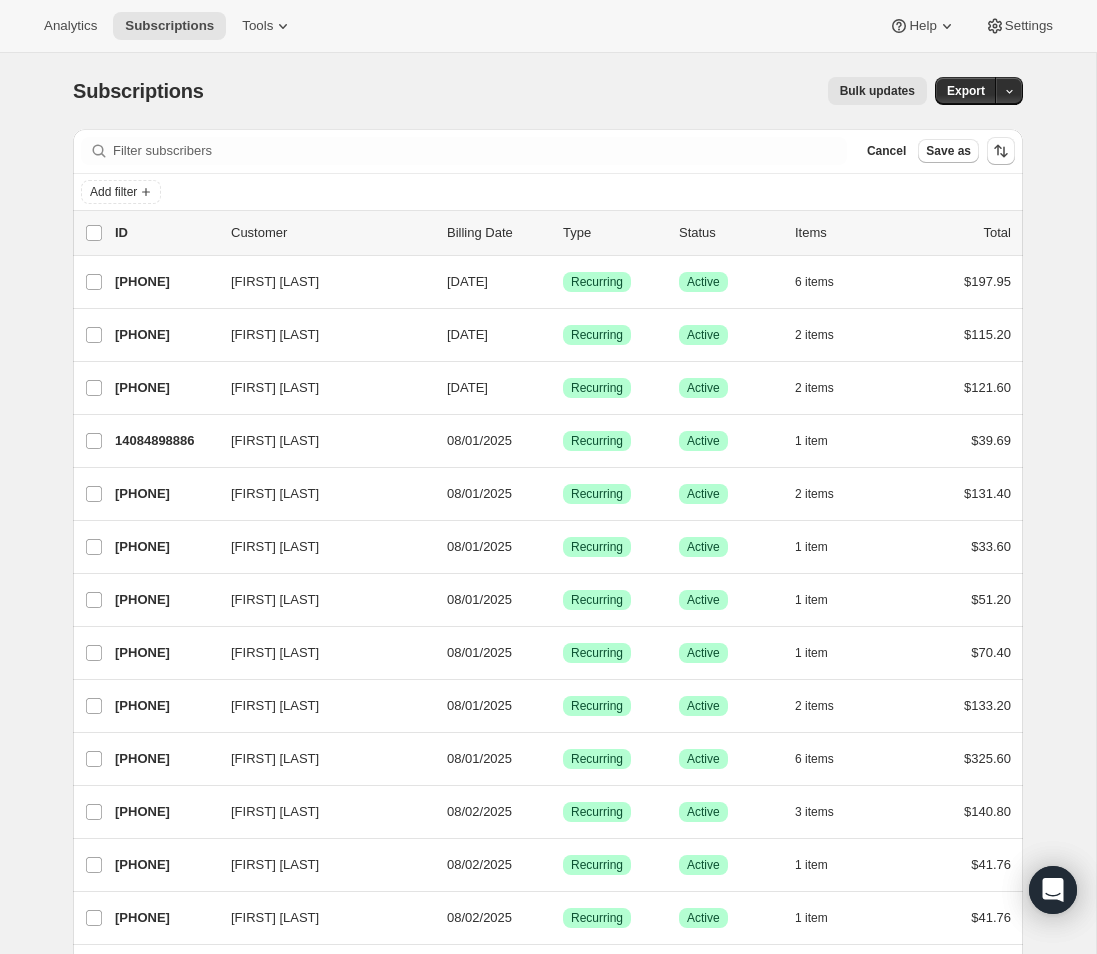 click on "Add filter" at bounding box center (548, 192) 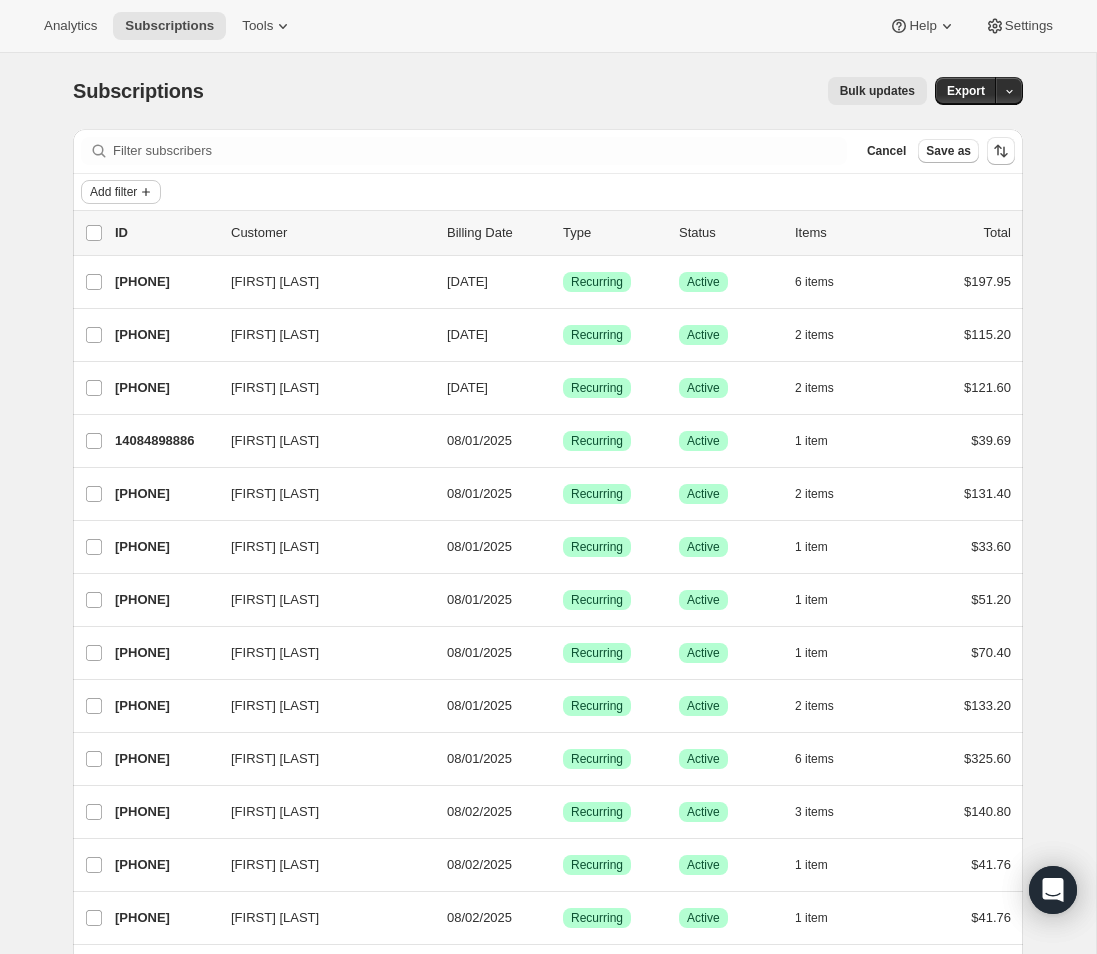 click on "Add filter" at bounding box center (113, 192) 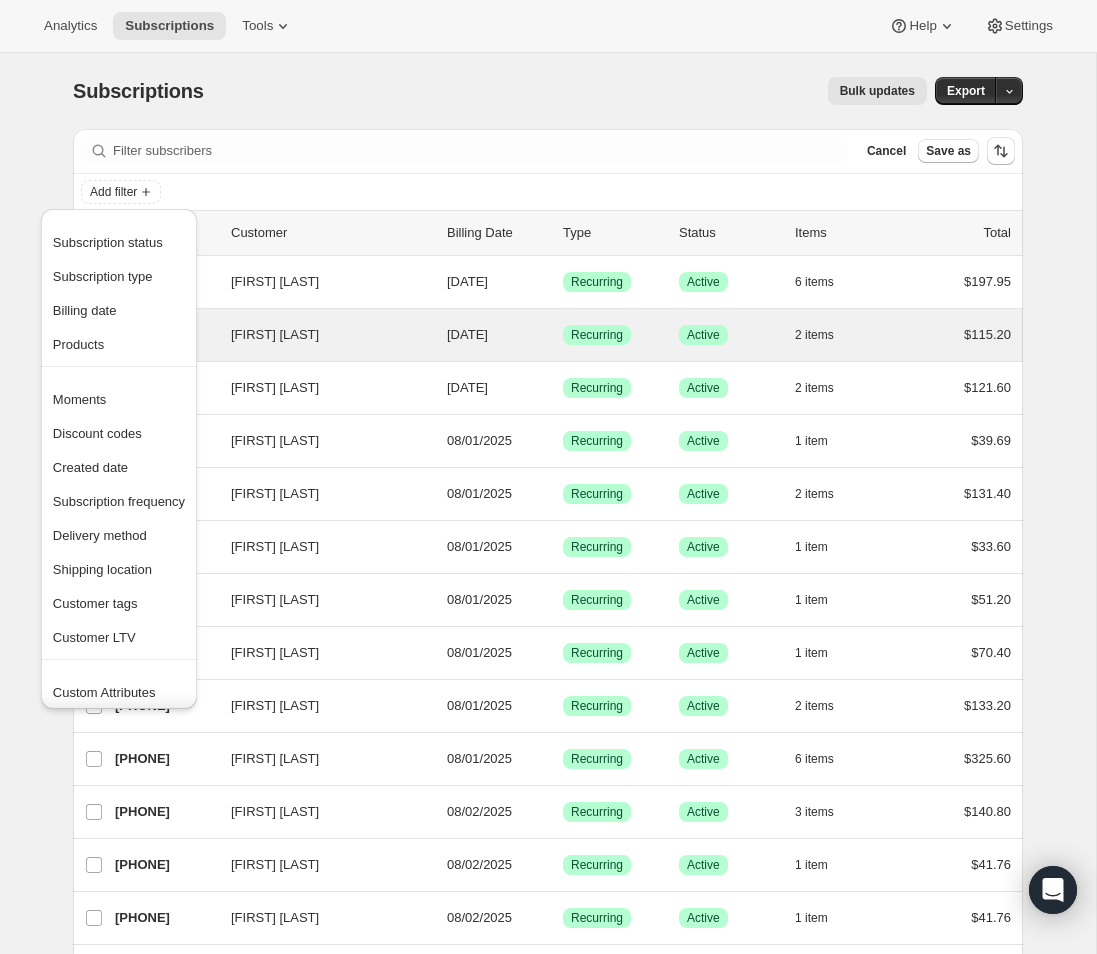 click on "Products" at bounding box center (78, 344) 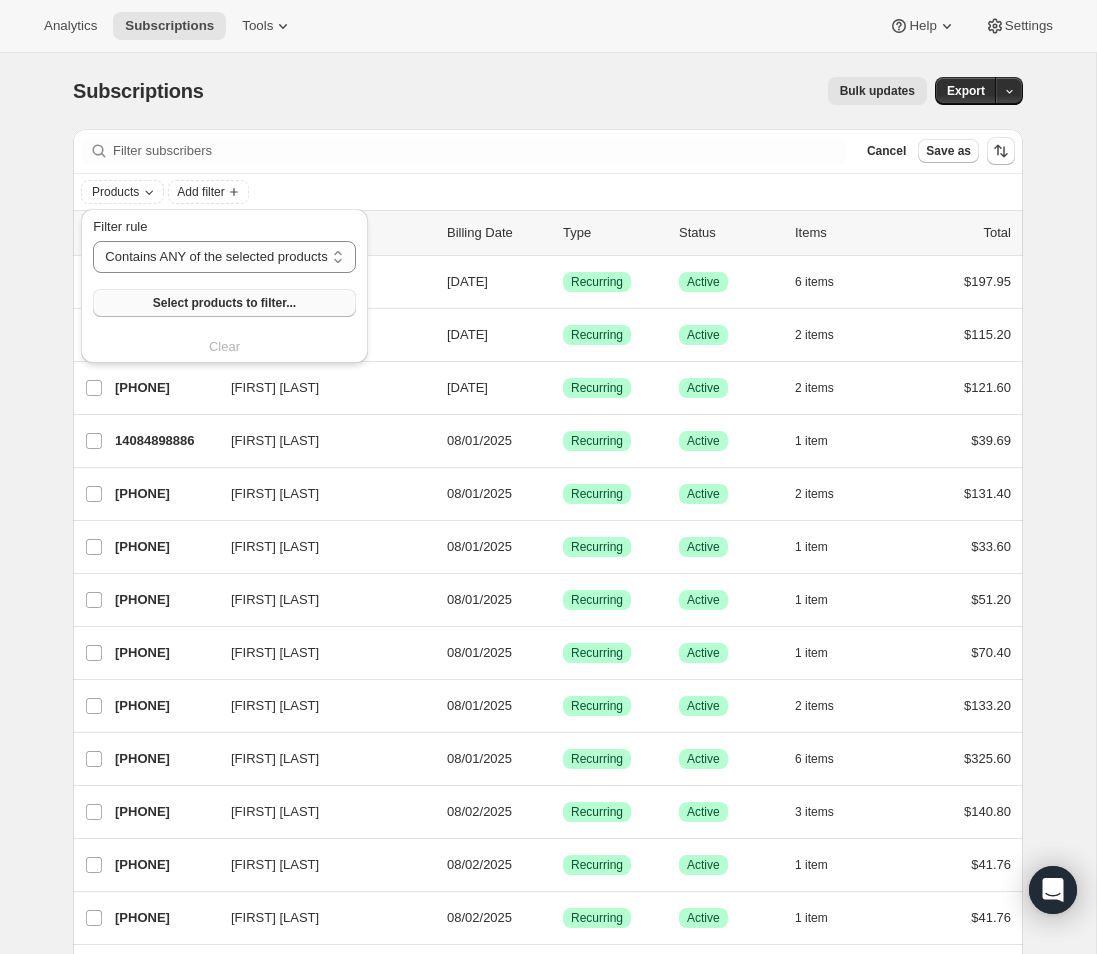 click on "Select products to filter..." at bounding box center (224, 303) 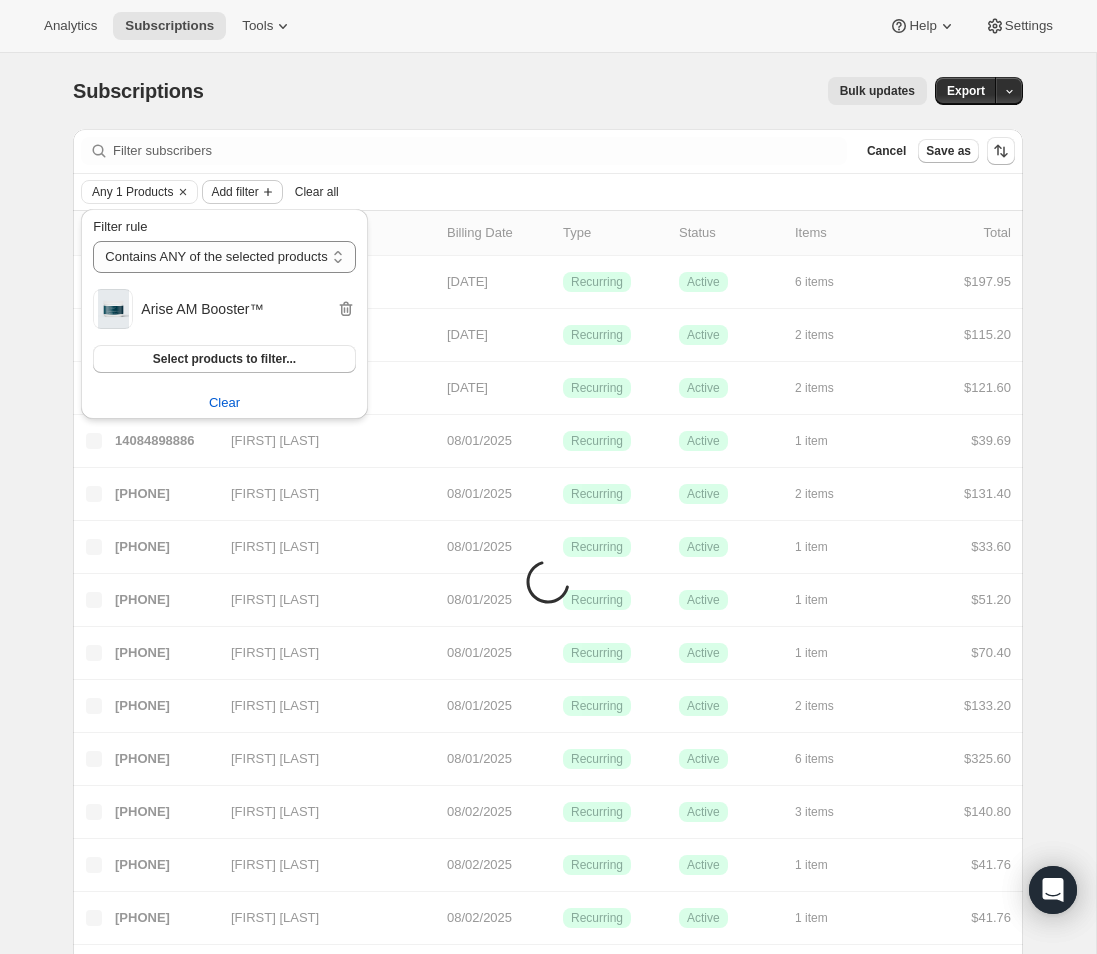 click on "Add filter" at bounding box center (234, 192) 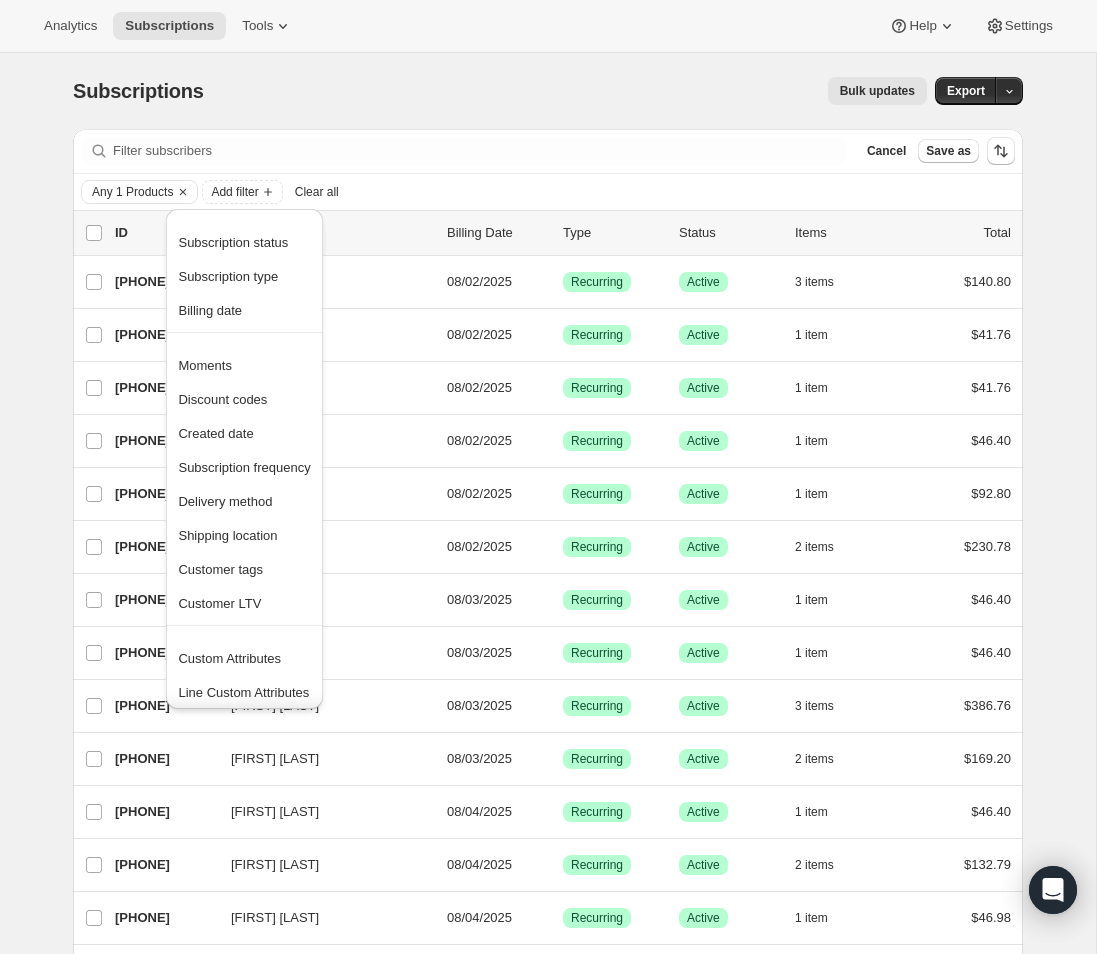 click on "Subscription status Subscription type Billing date" at bounding box center (244, 279) 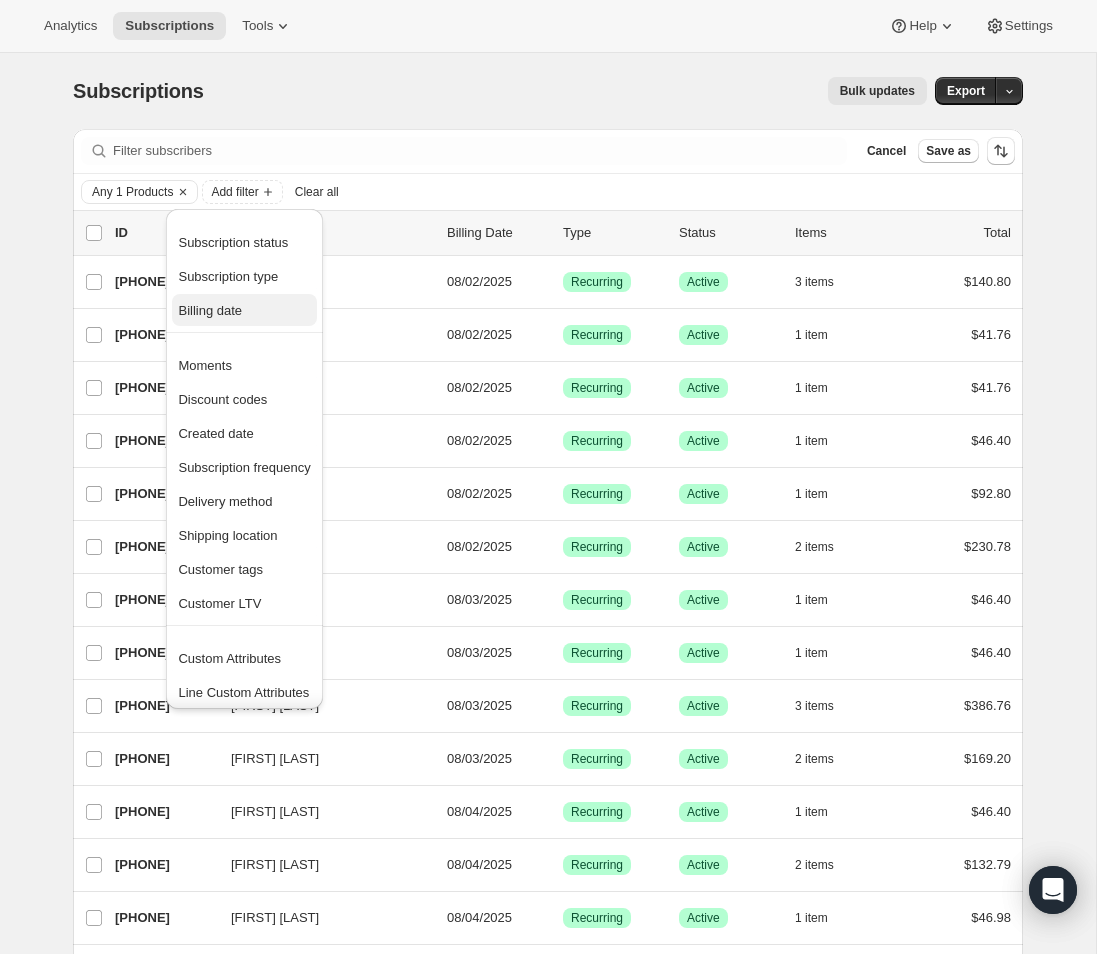 click on "Billing date" at bounding box center [210, 310] 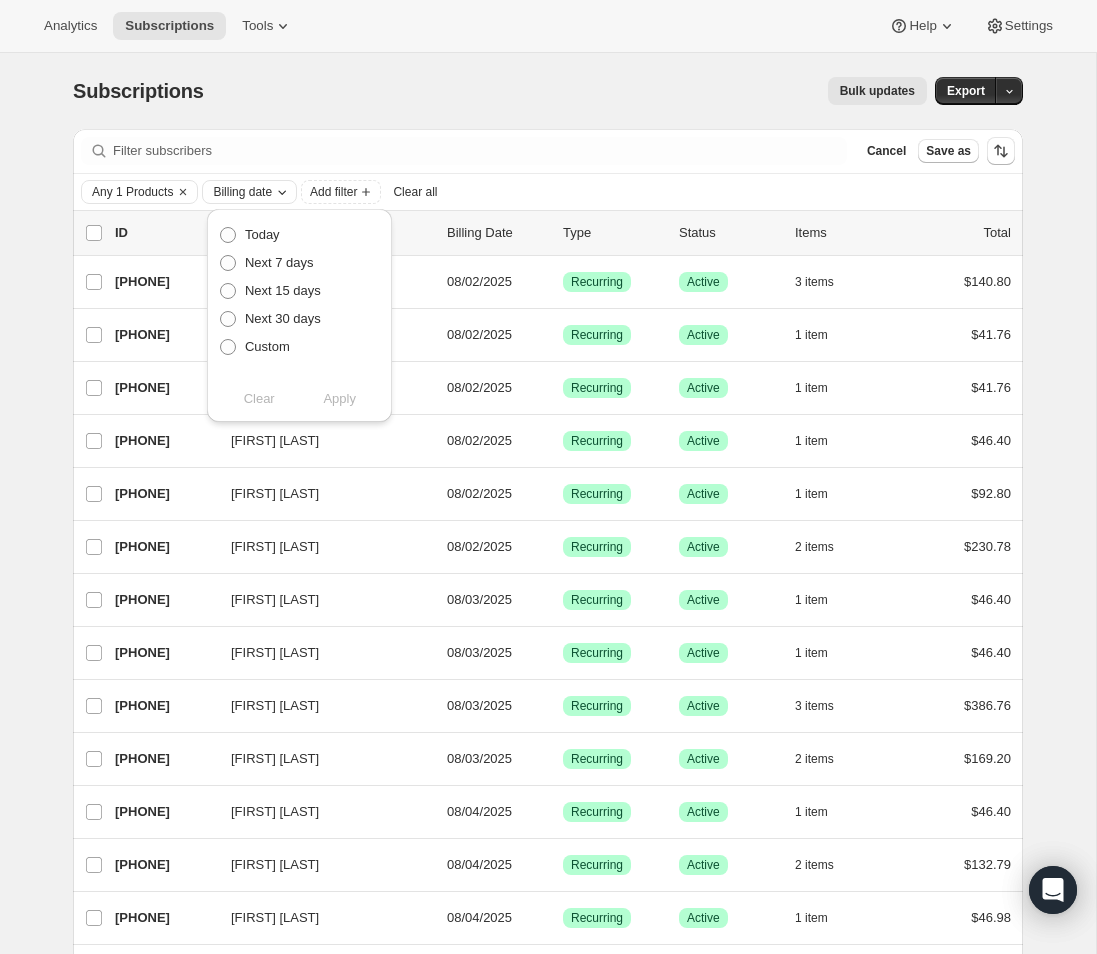 click 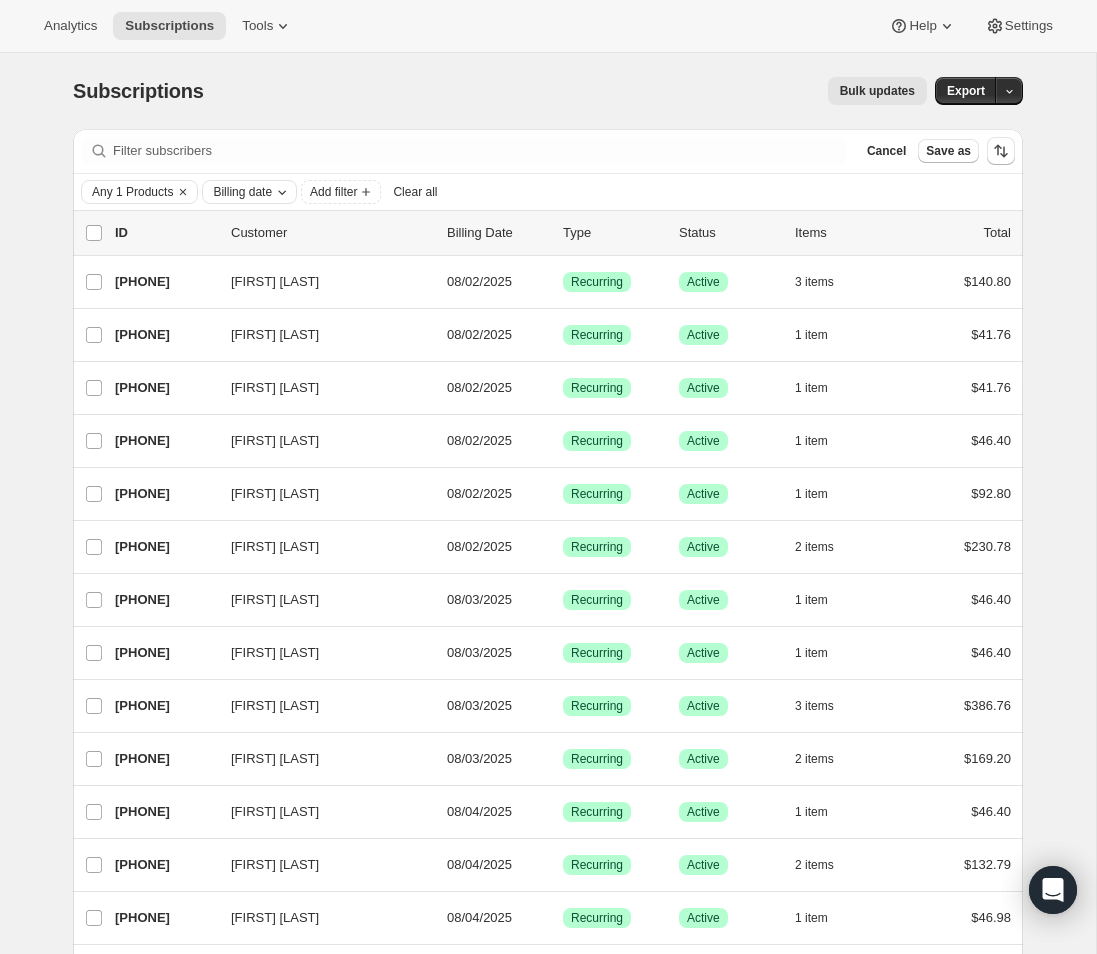 click 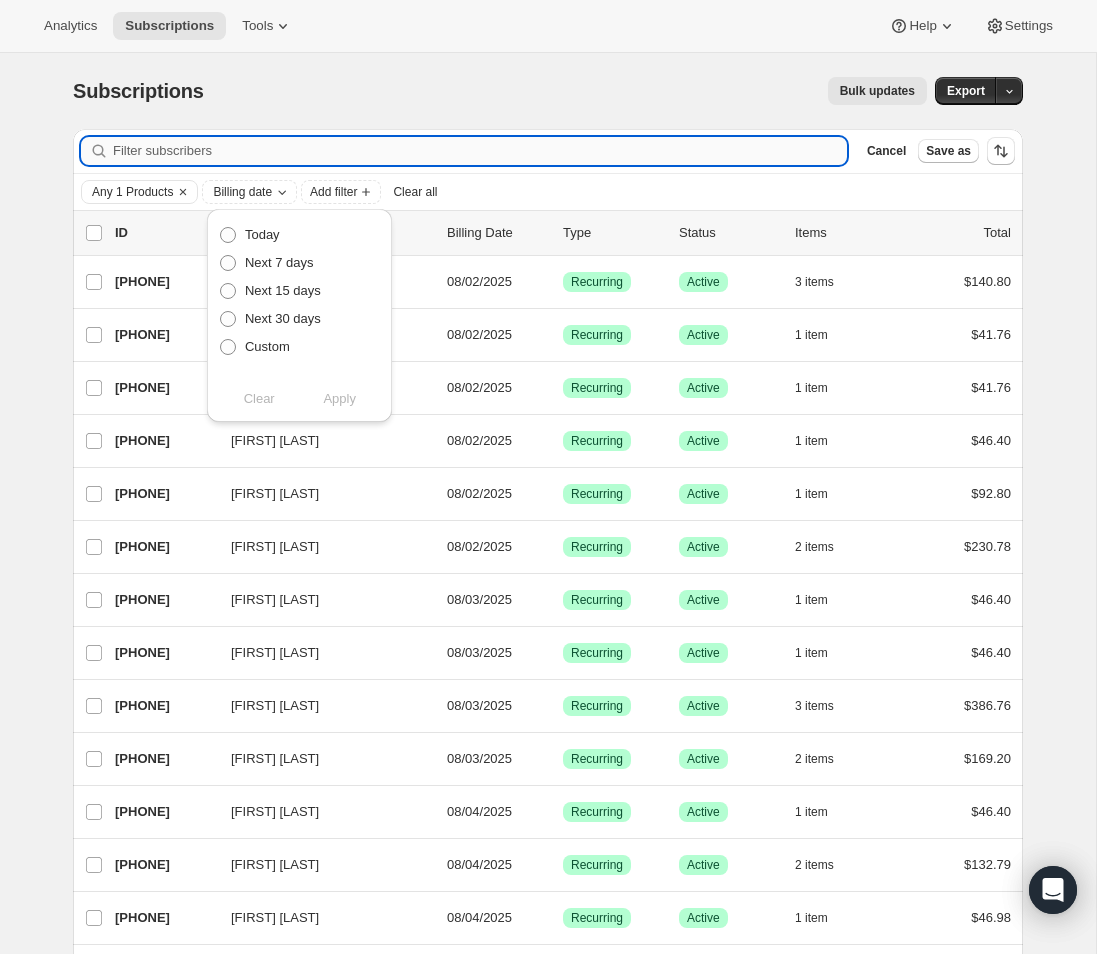 click on "Filter subscribers" at bounding box center [480, 151] 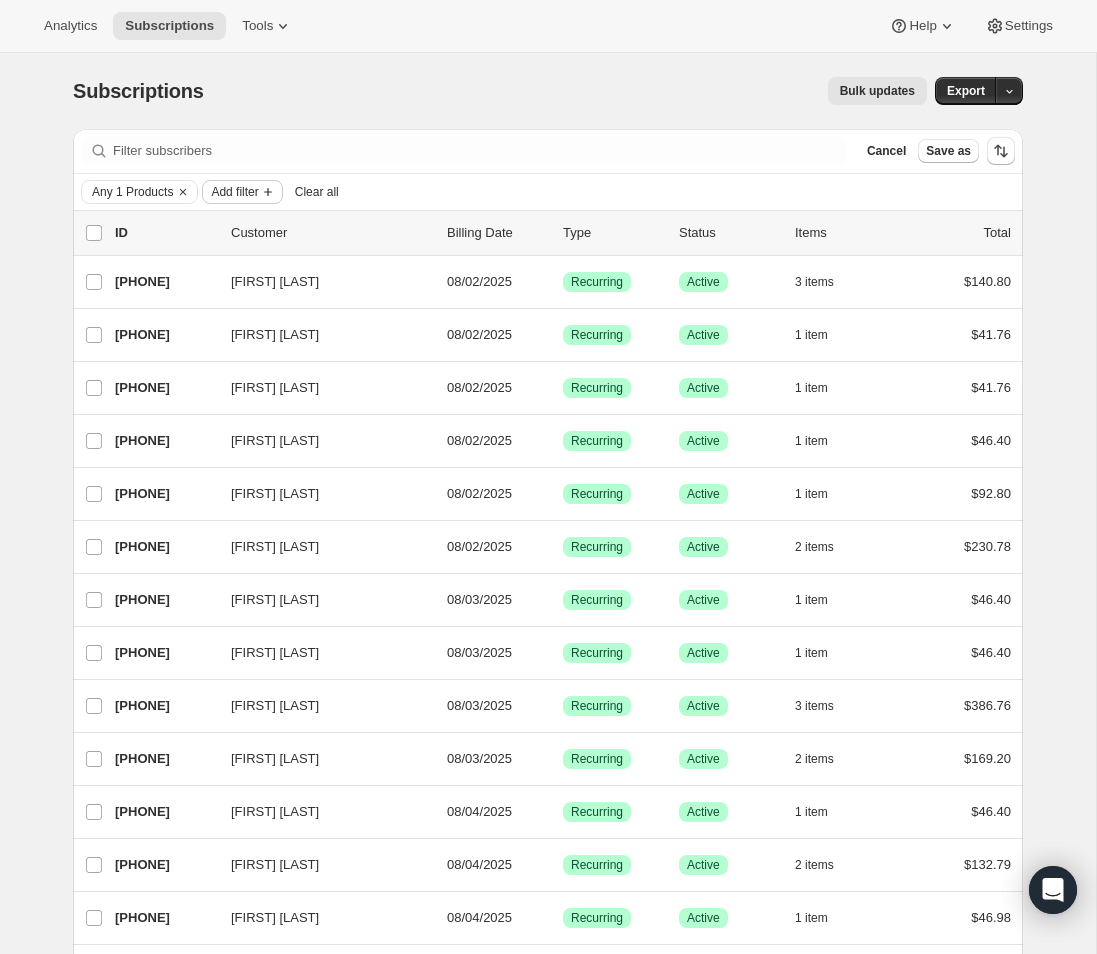 click on "Add filter" at bounding box center [234, 192] 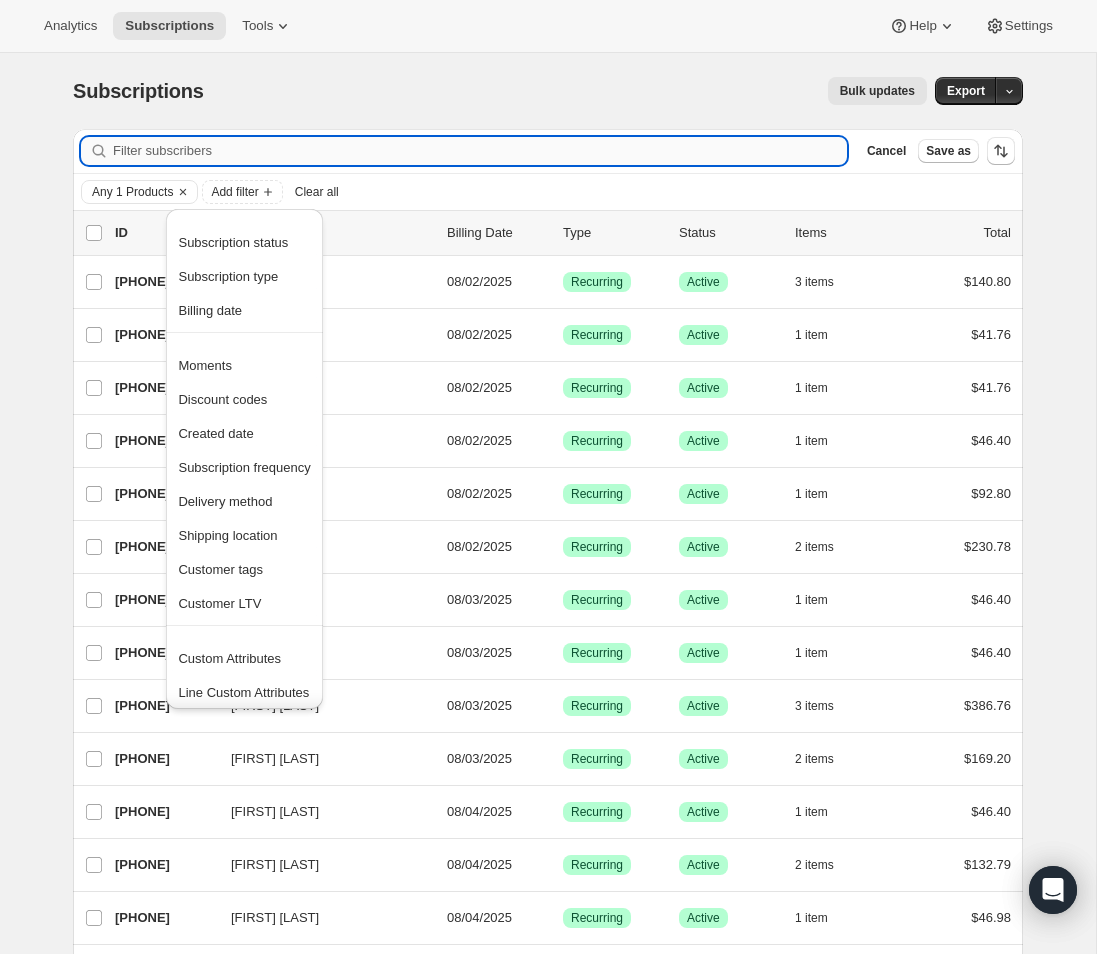 click on "Filter subscribers" at bounding box center (480, 151) 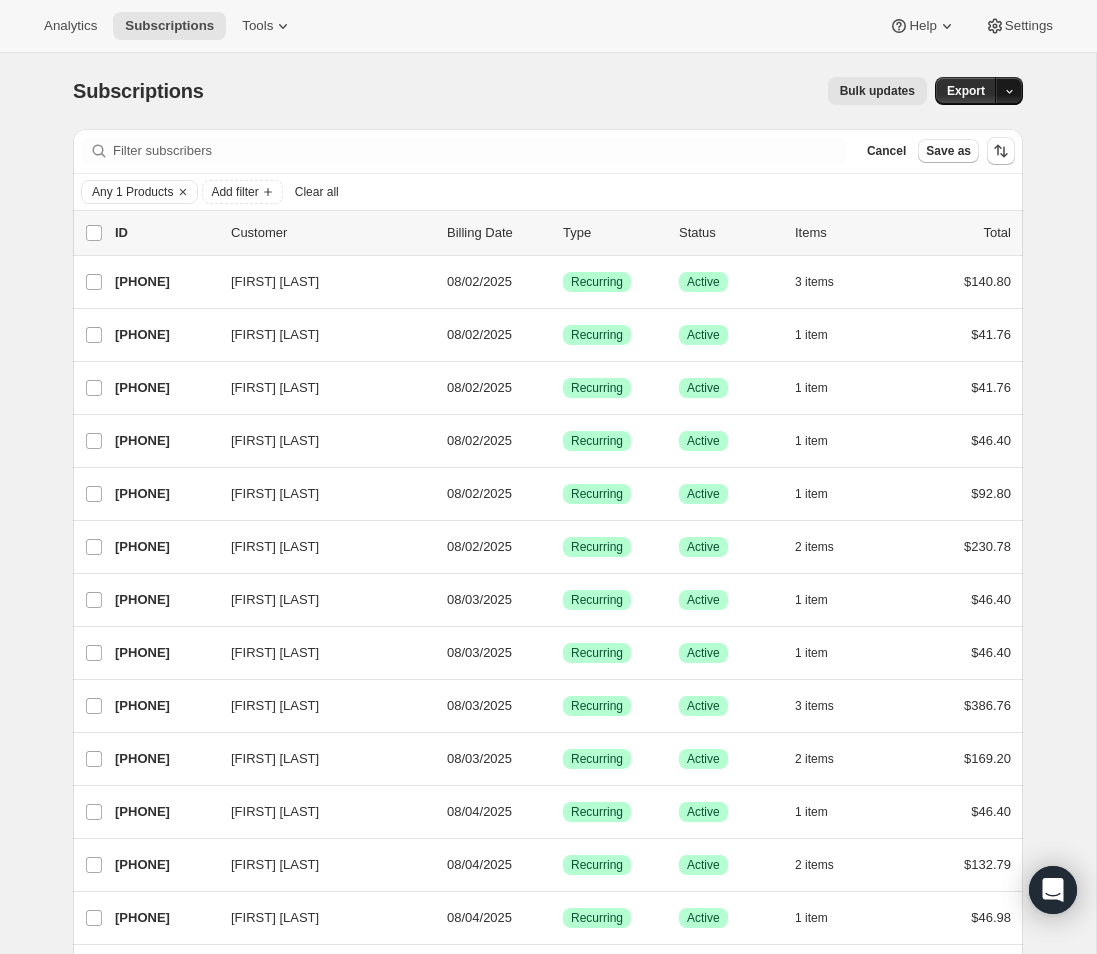 click 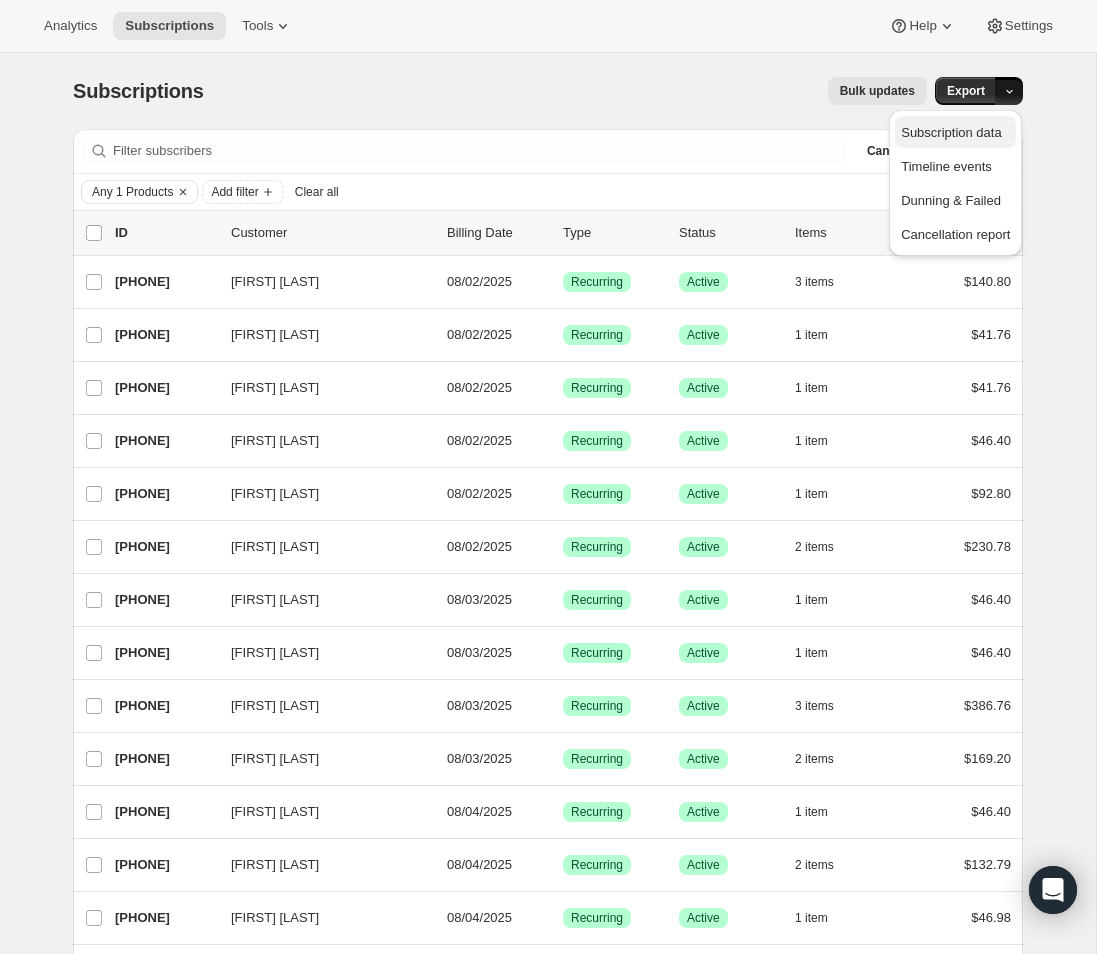 click on "Subscription data" at bounding box center (951, 132) 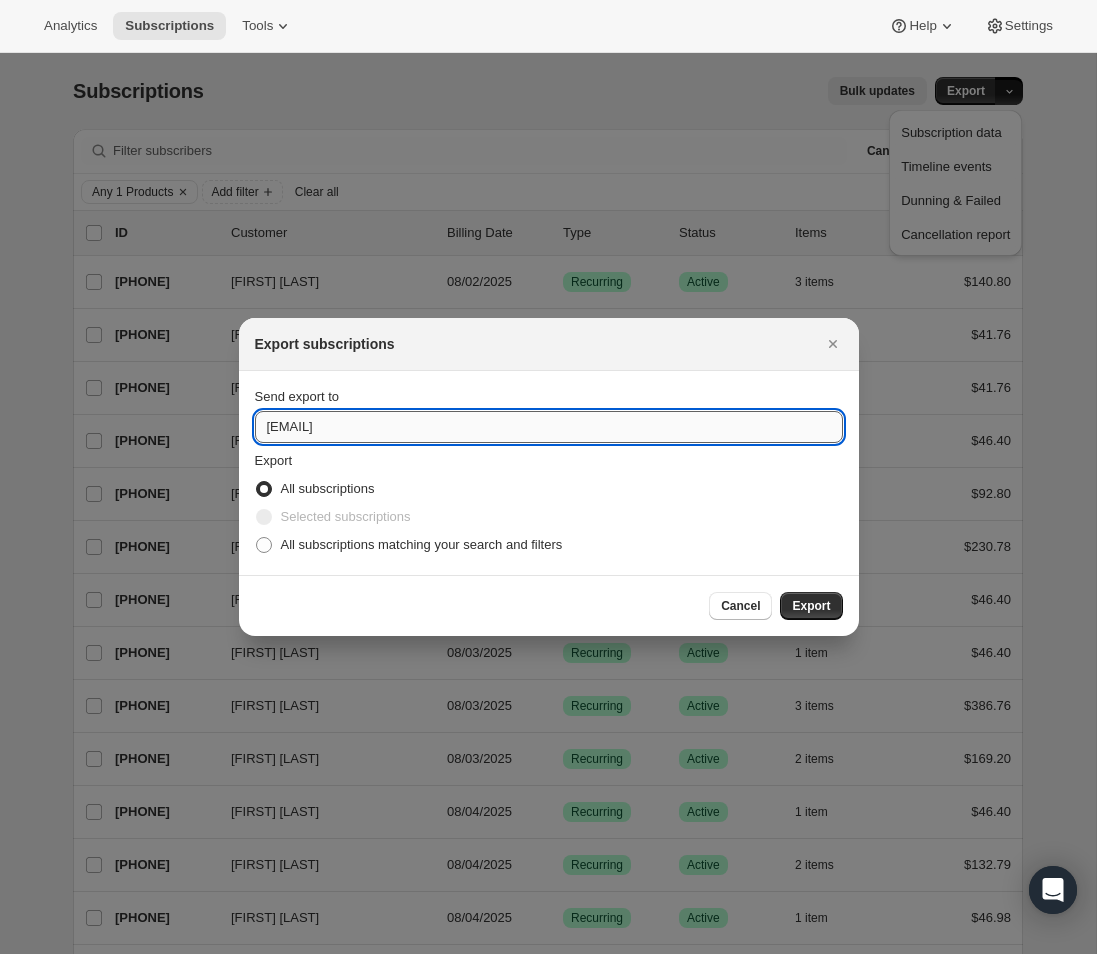 drag, startPoint x: 460, startPoint y: 425, endPoint x: 256, endPoint y: 432, distance: 204.12006 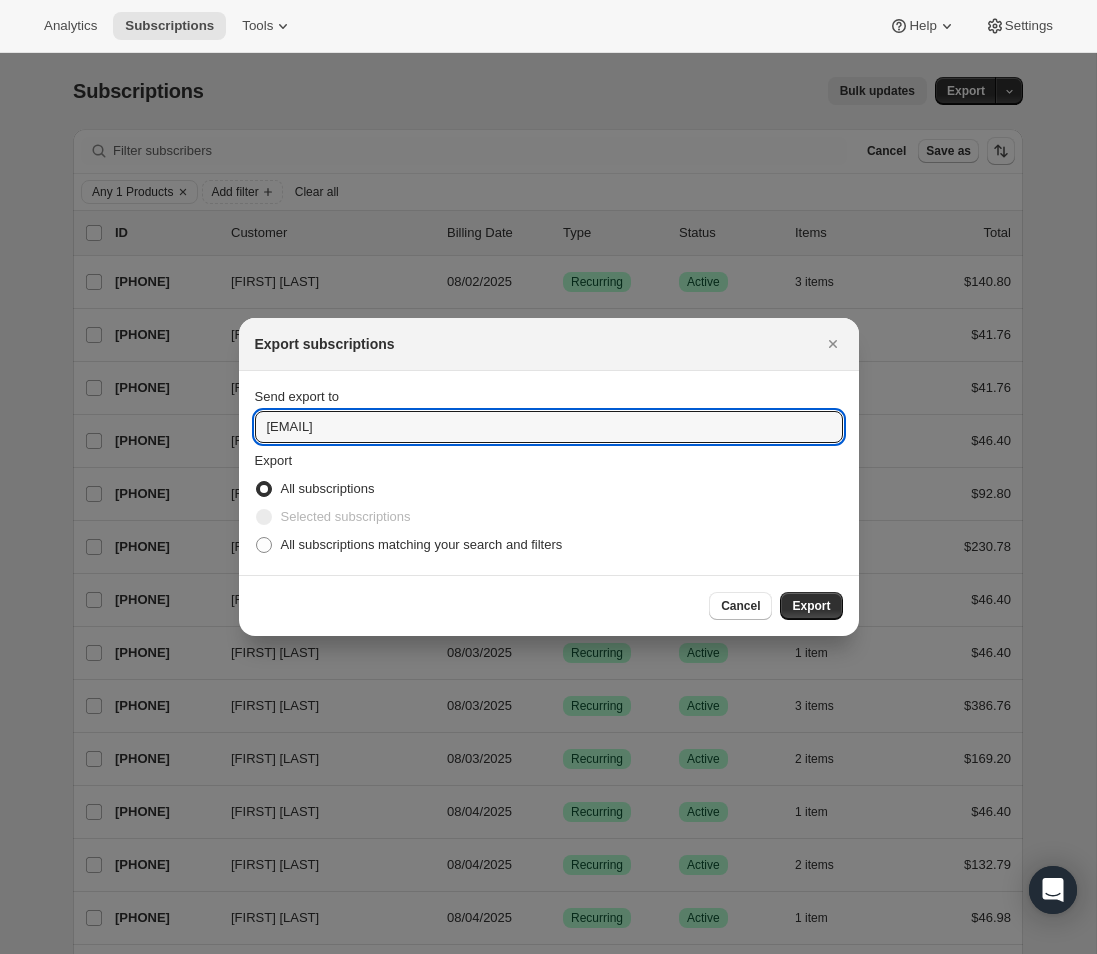 type on "melaniek@alchemycode.com" 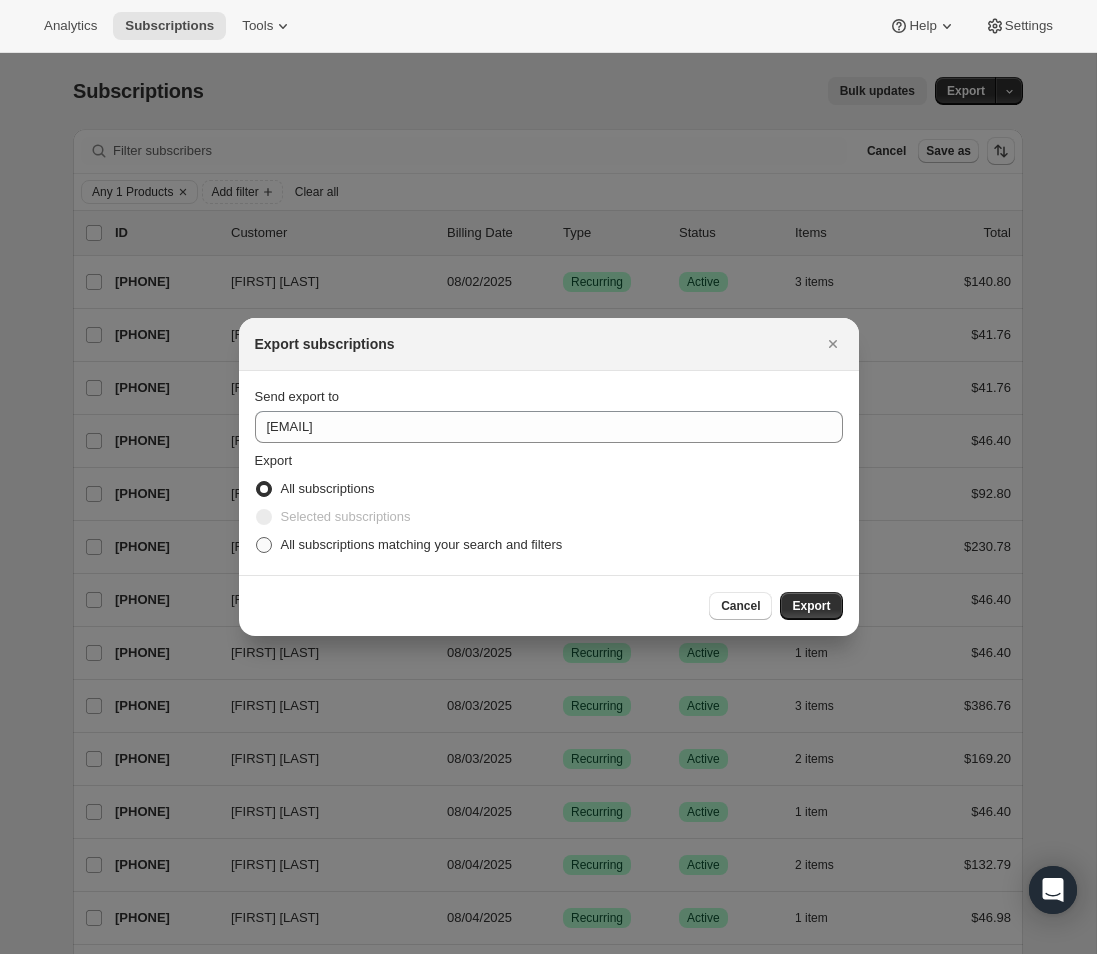 click on "All subscriptions matching your search and filters" at bounding box center [422, 544] 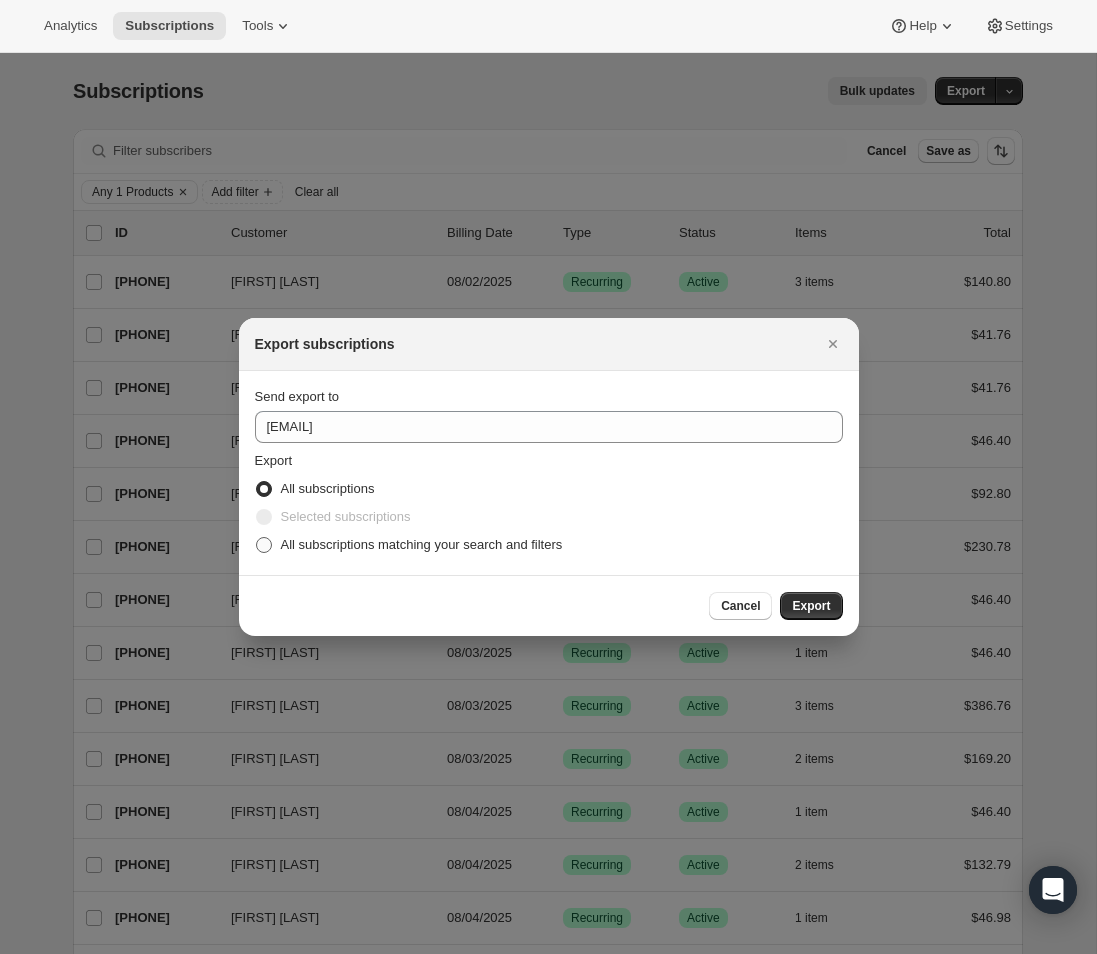radio on "true" 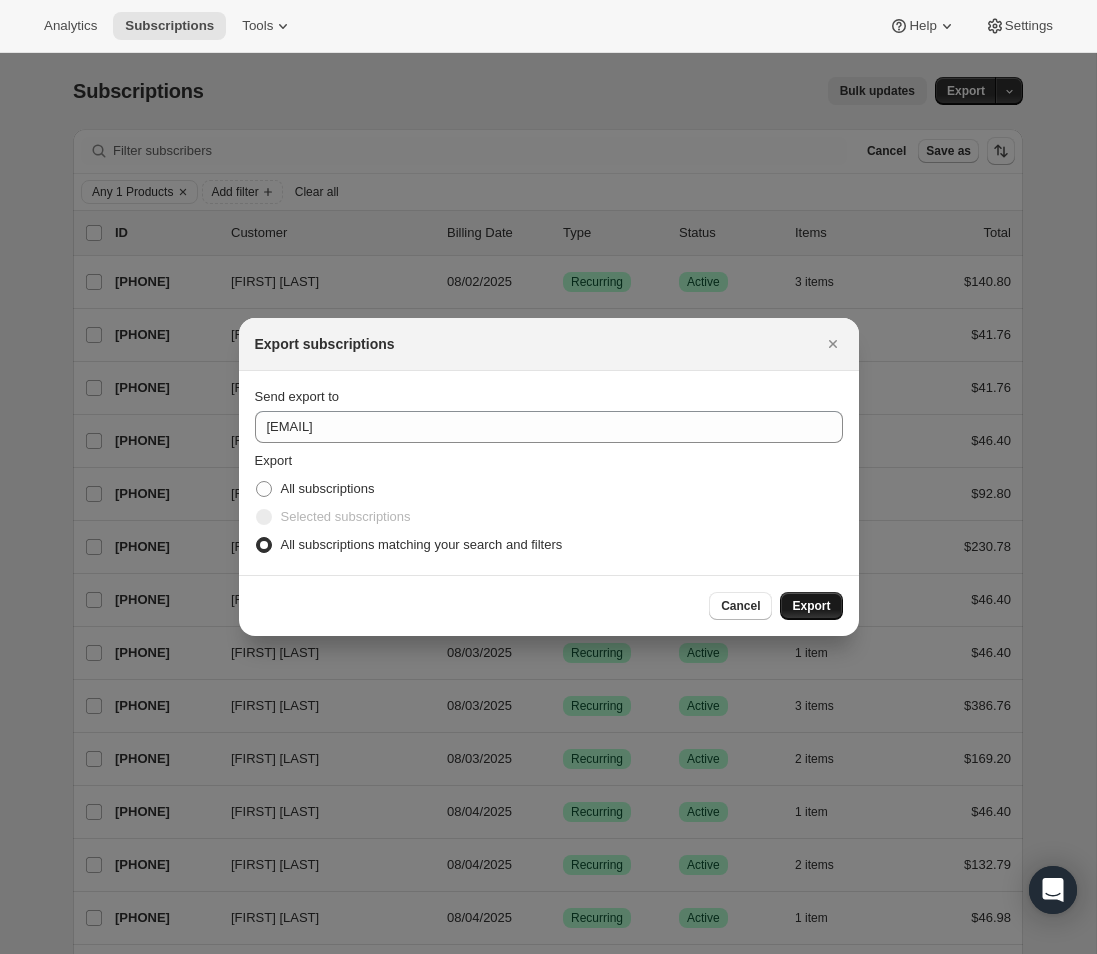 click on "Export" at bounding box center (811, 606) 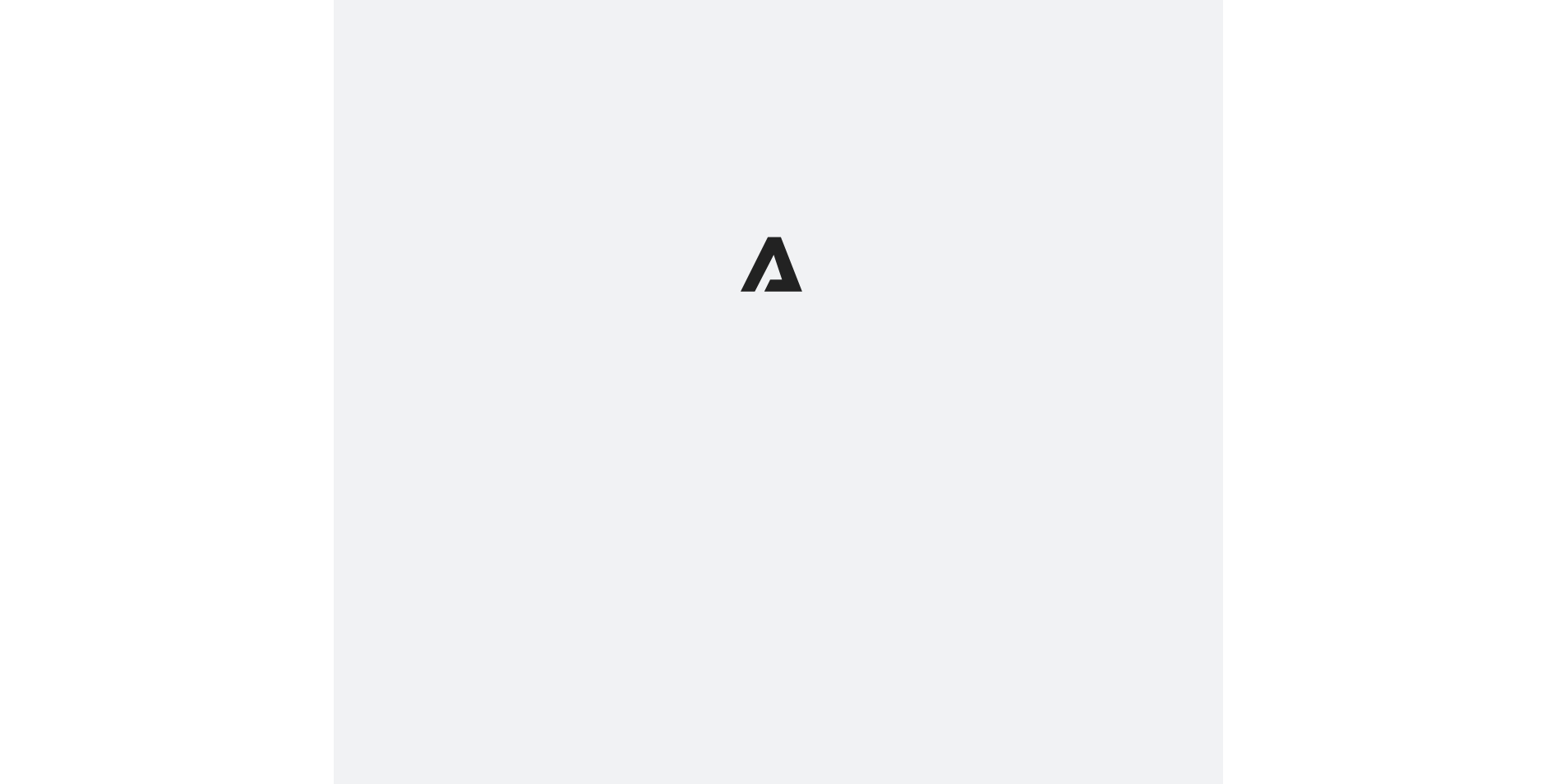 scroll, scrollTop: 0, scrollLeft: 0, axis: both 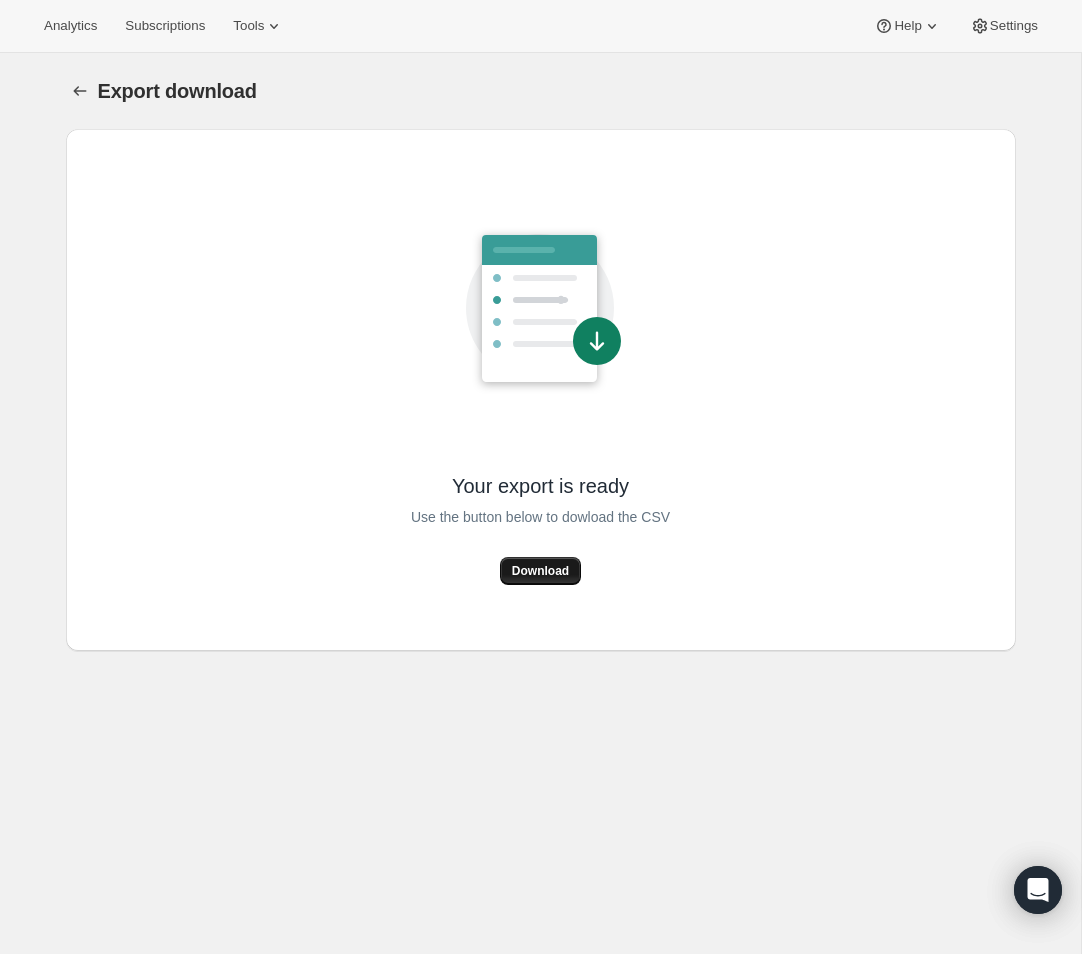 click on "Download" at bounding box center (540, 571) 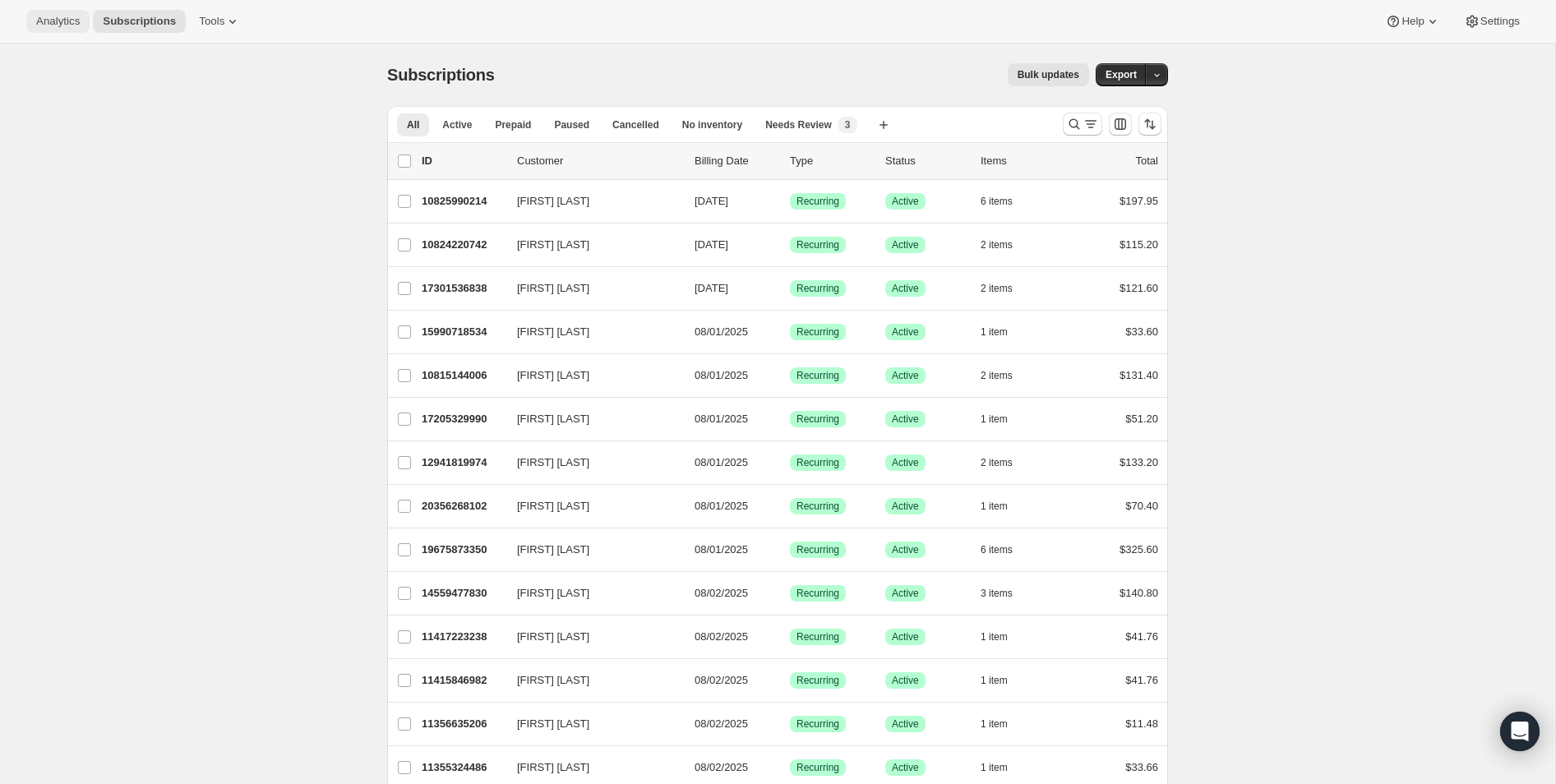 click on "Analytics" at bounding box center (58, 21) 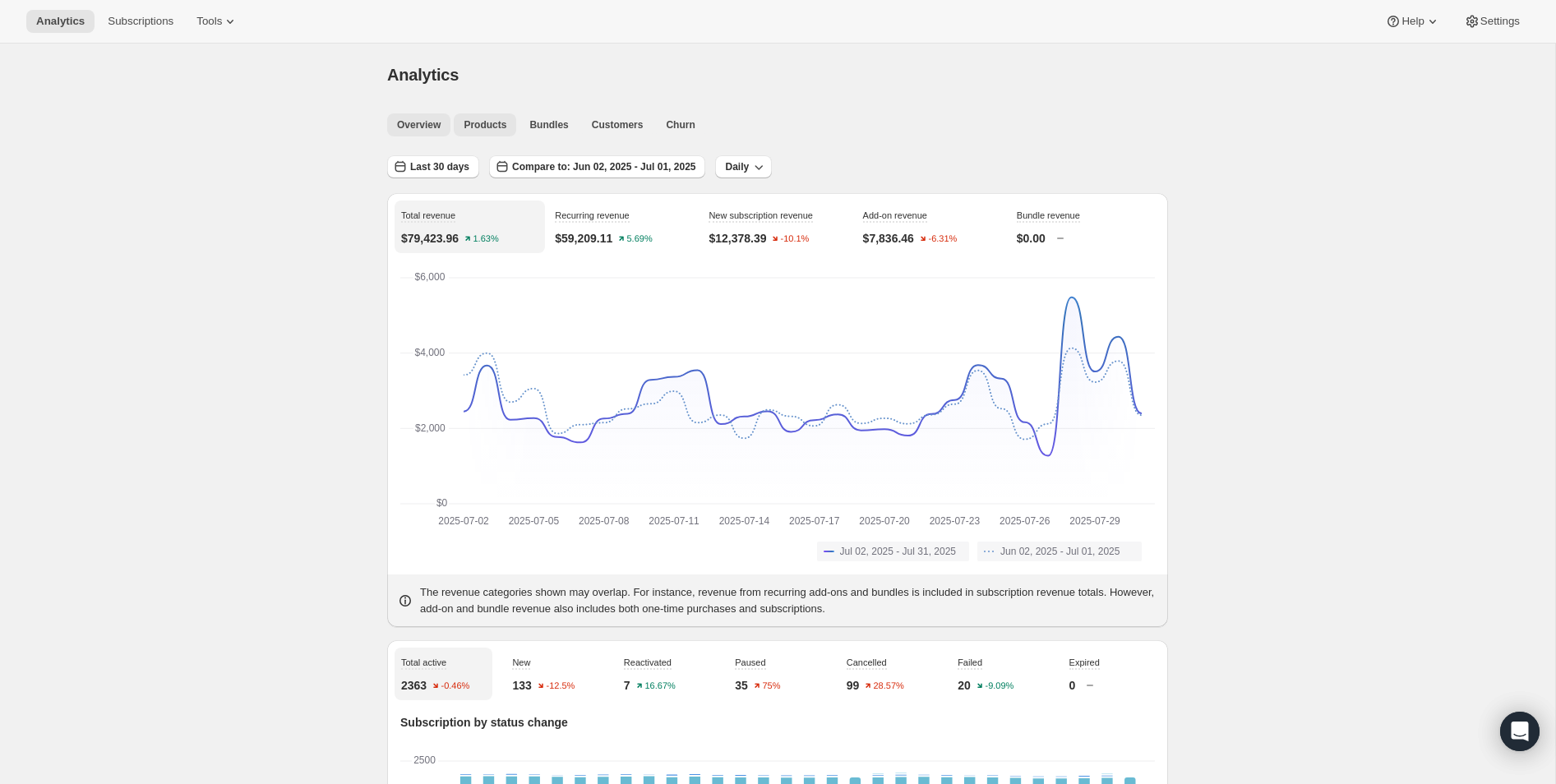 click on "Products" at bounding box center [485, 125] 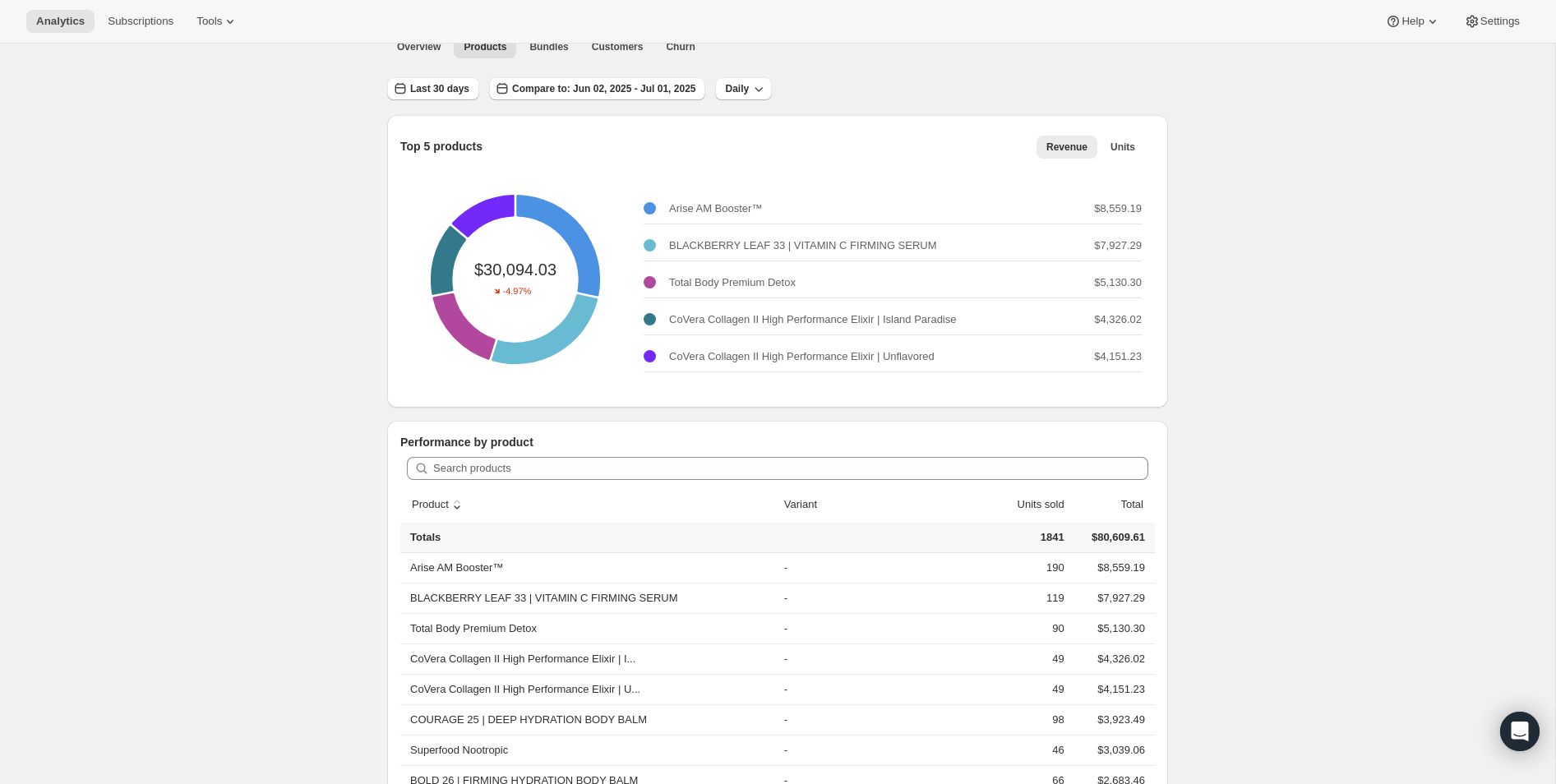 scroll, scrollTop: 80, scrollLeft: 0, axis: vertical 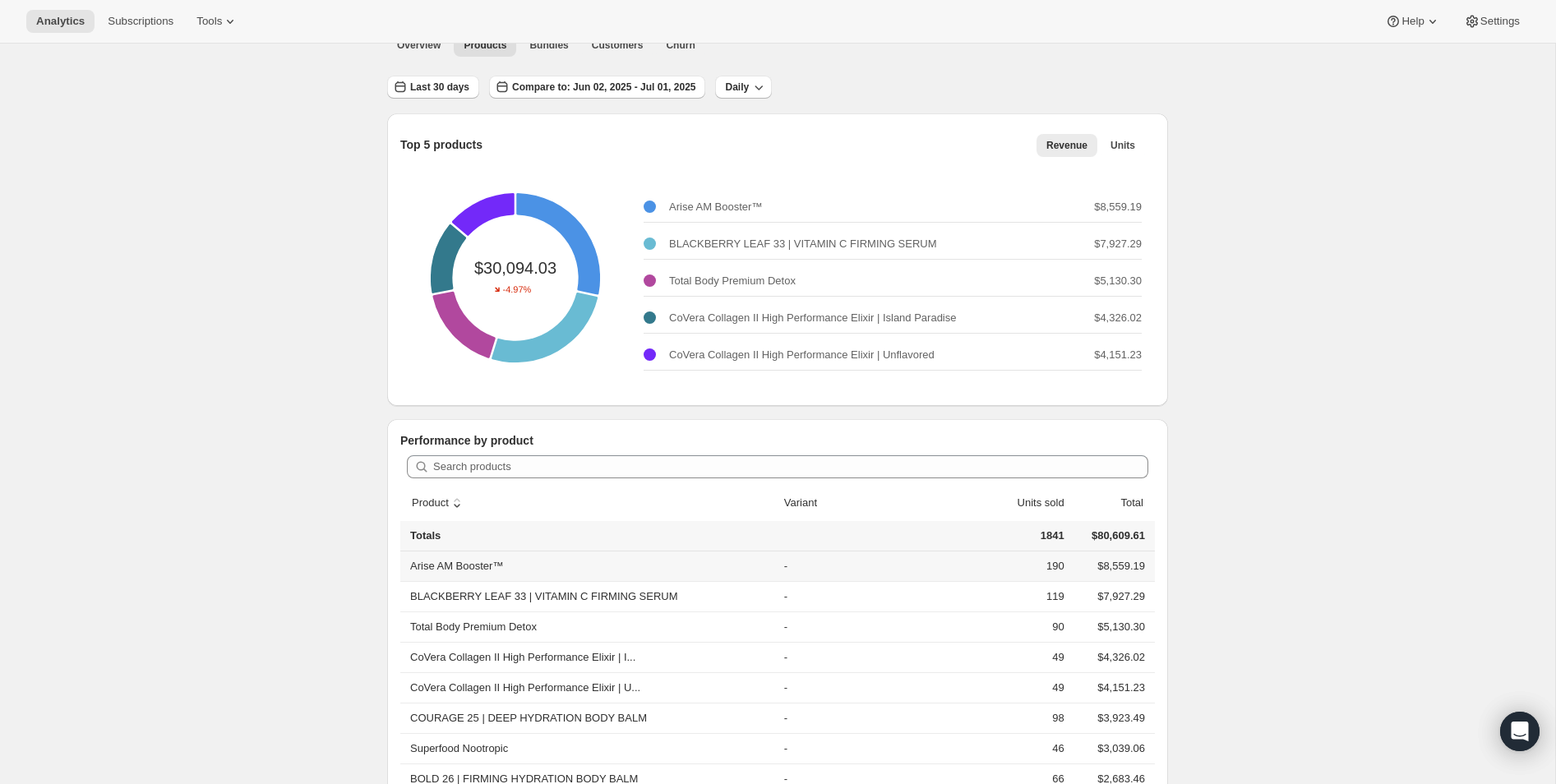 click on "Arise AM Booster™" at bounding box center [589, 566] 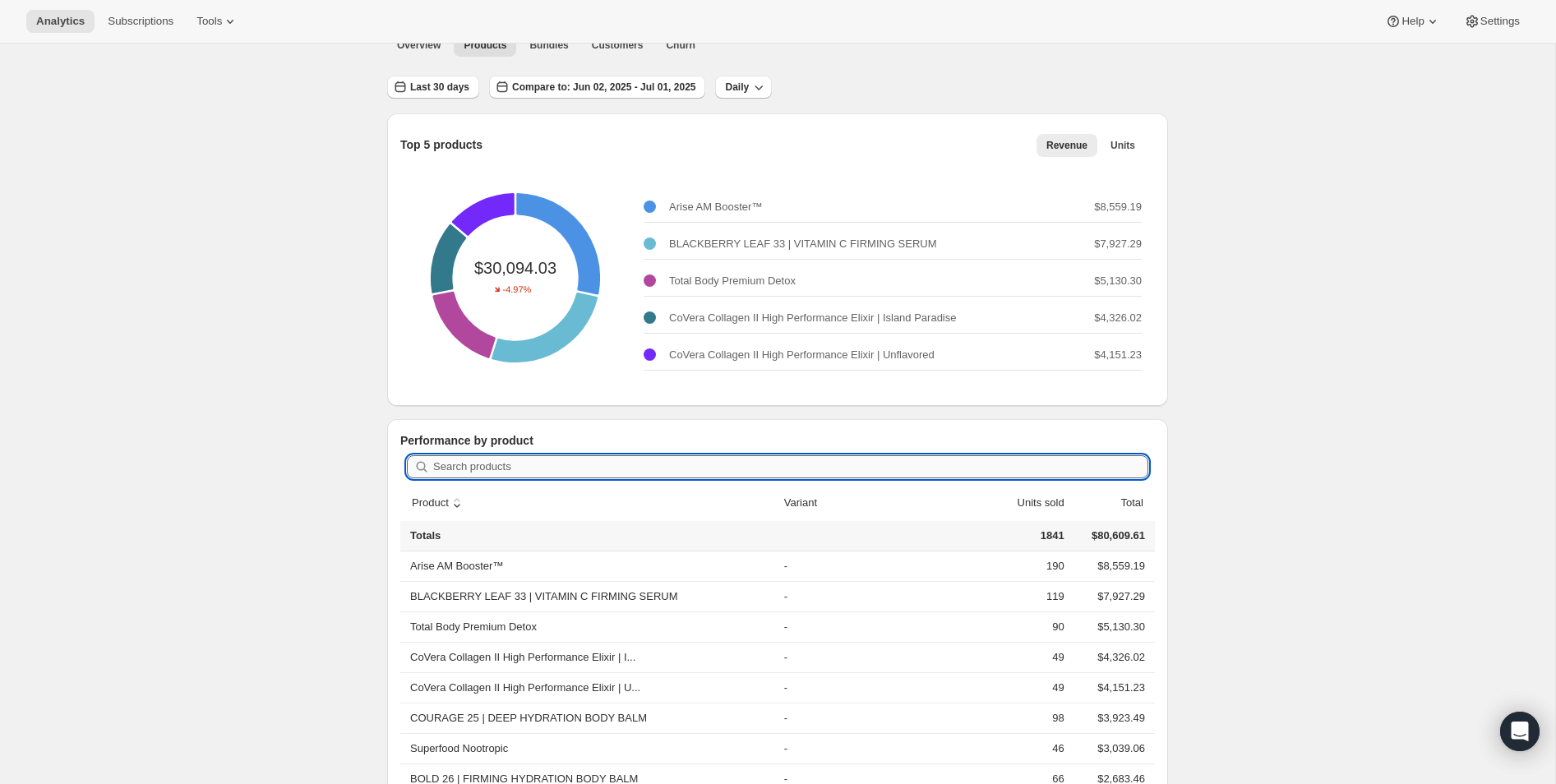 click on "Search products" at bounding box center (791, 467) 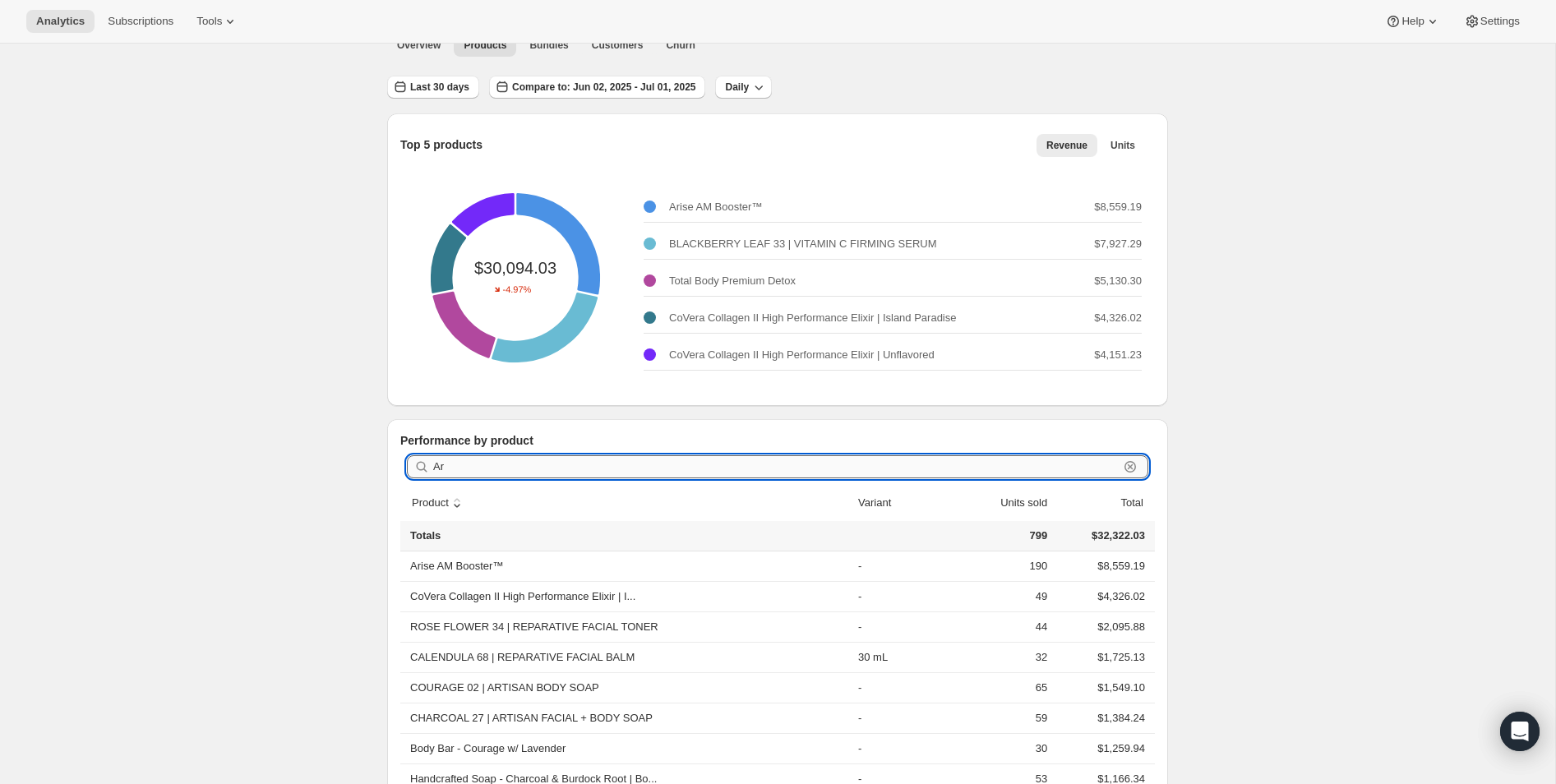 scroll, scrollTop: 44, scrollLeft: 0, axis: vertical 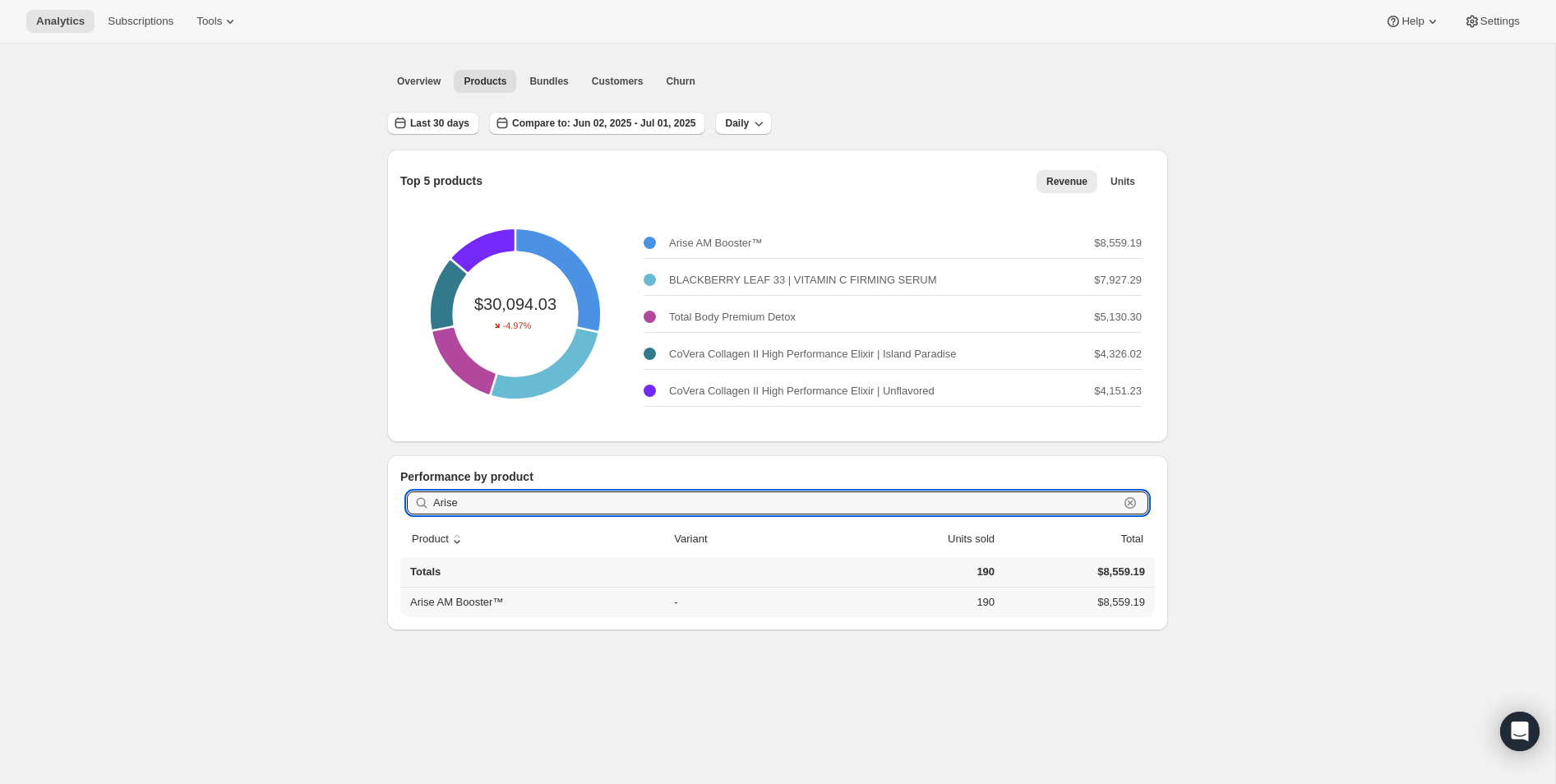 type on "Arise" 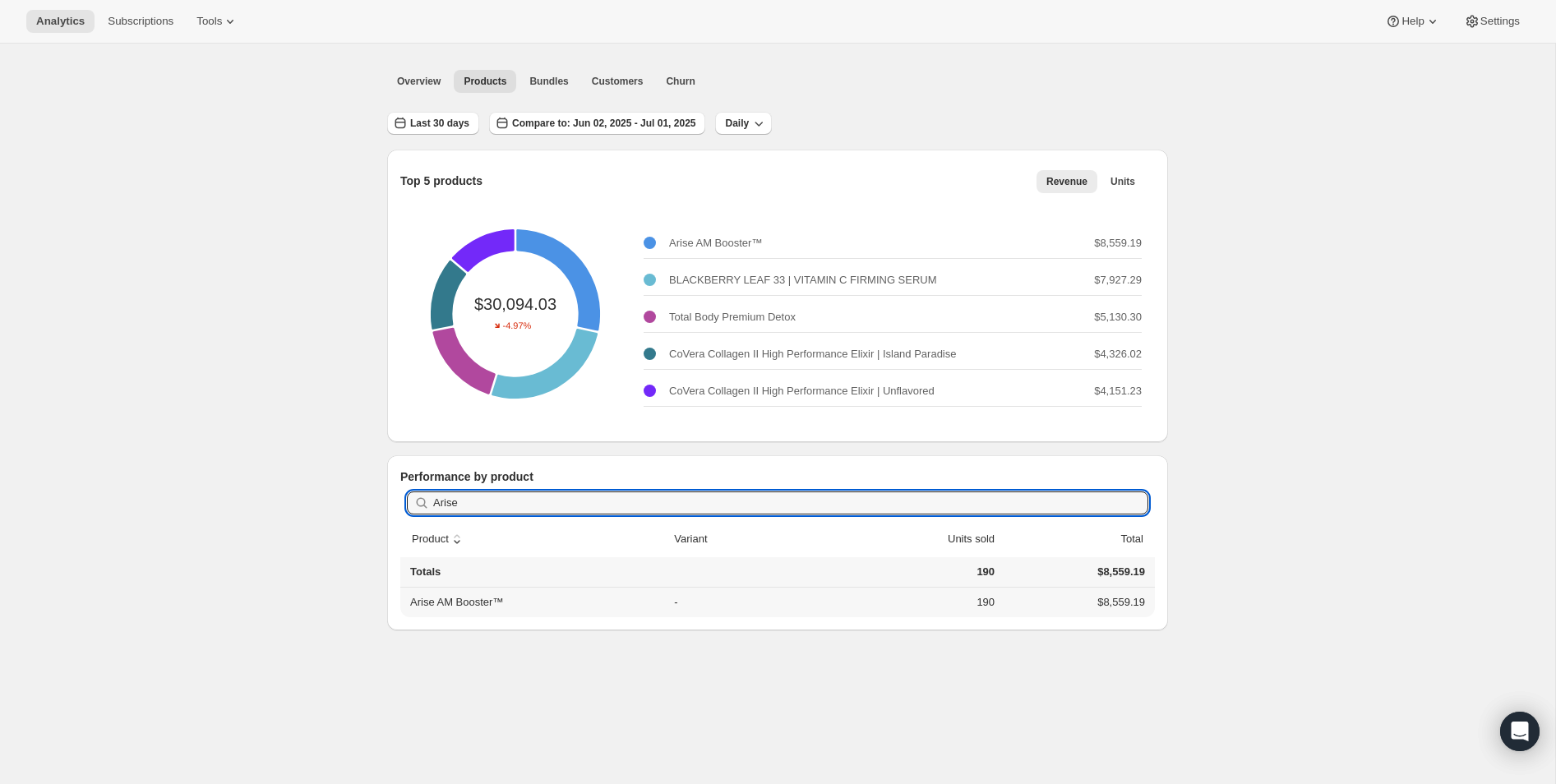 click on "190" at bounding box center [908, 602] 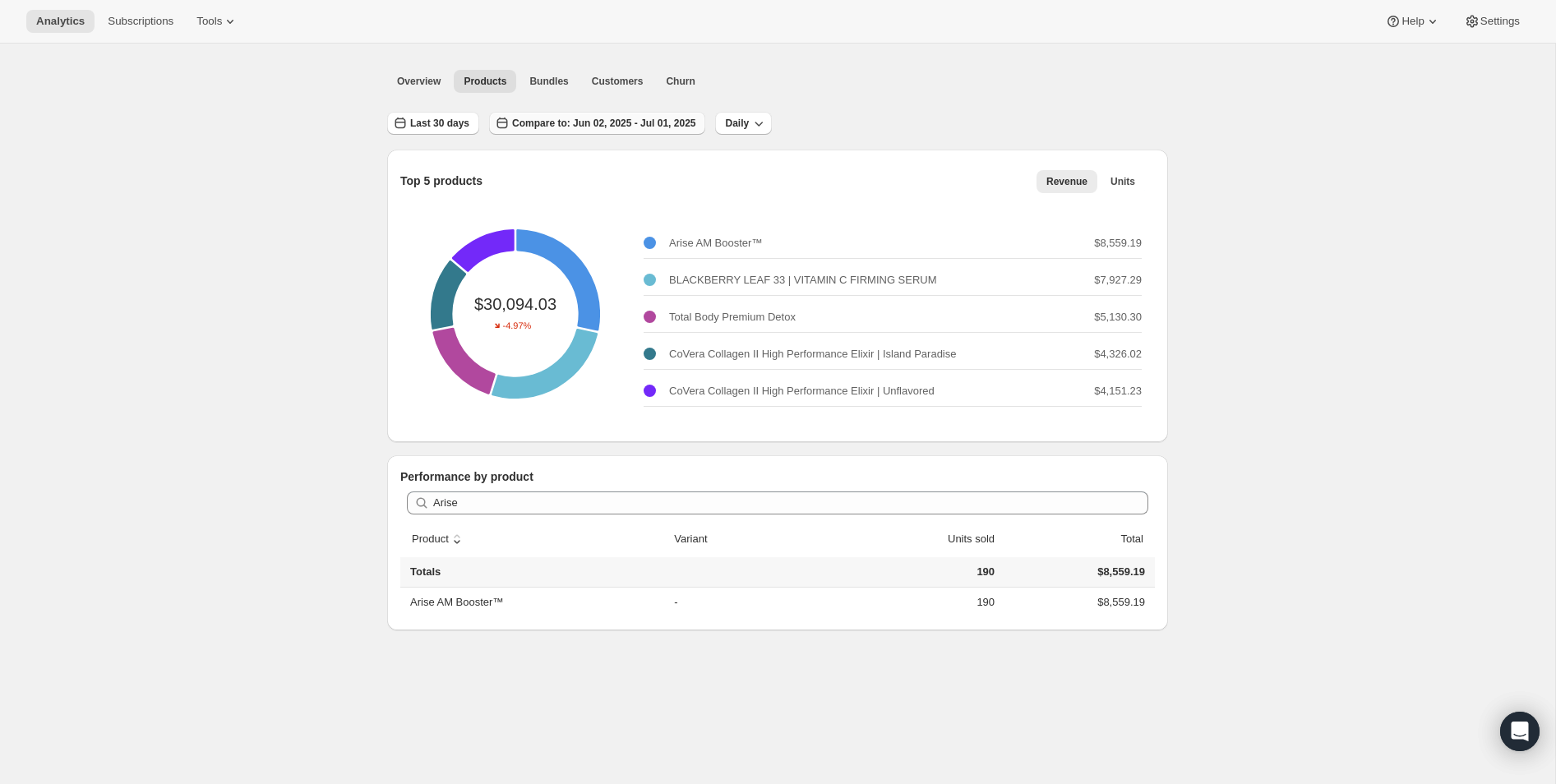 click on "Compare to: Jun 02, 2025 - Jul 01, 2025" at bounding box center (603, 123) 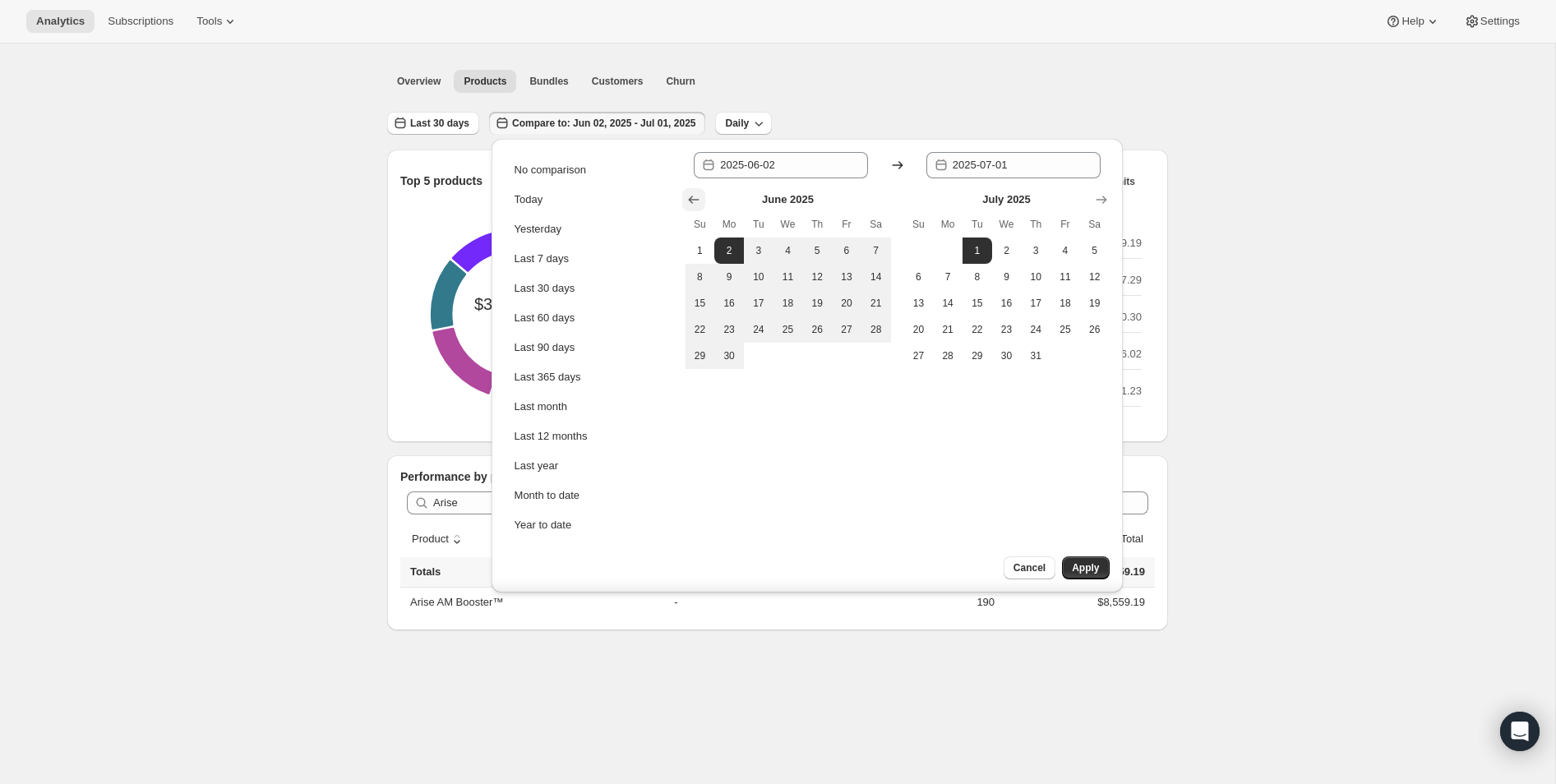 click 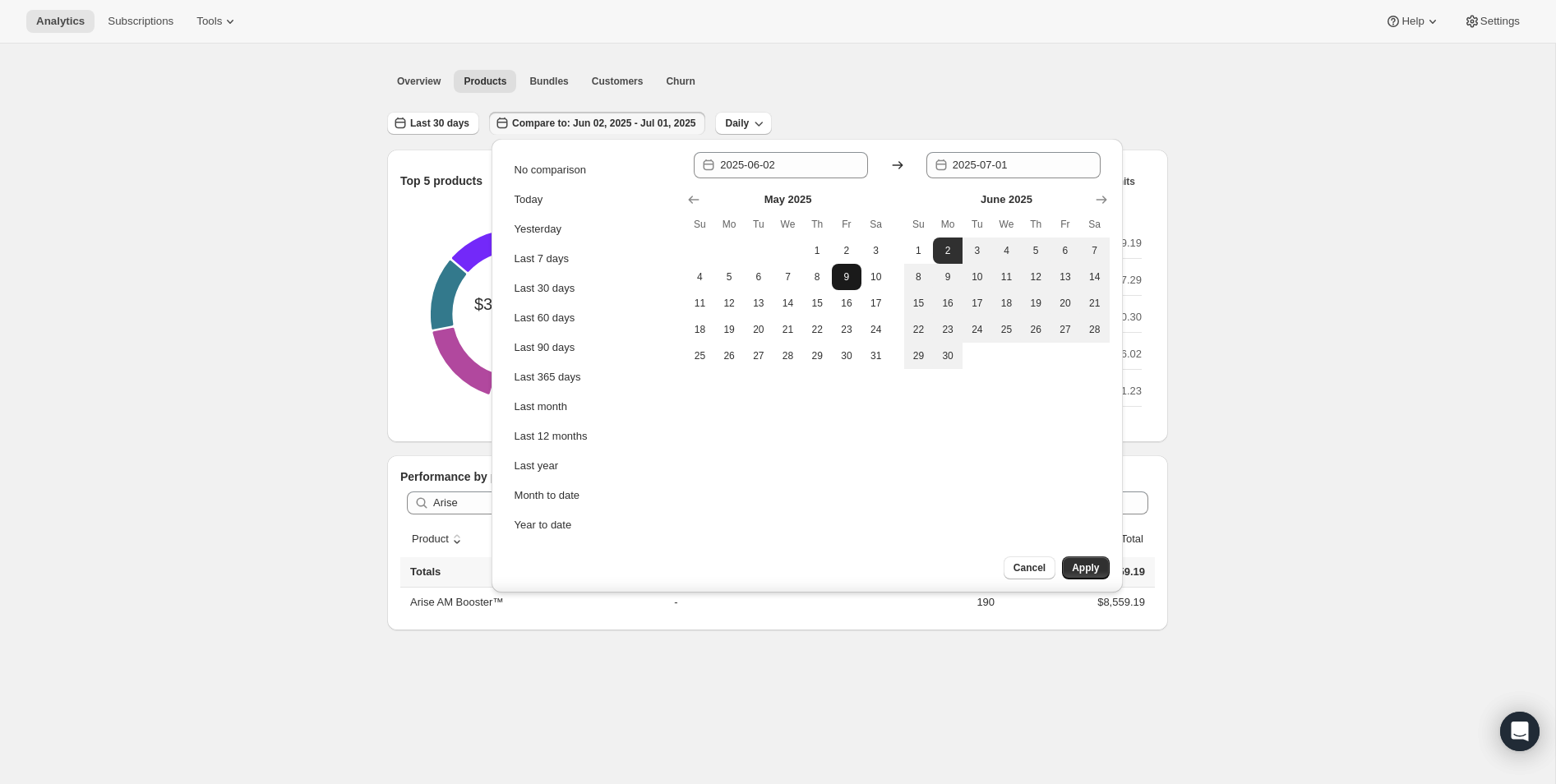 drag, startPoint x: 808, startPoint y: 249, endPoint x: 833, endPoint y: 277, distance: 37.536649 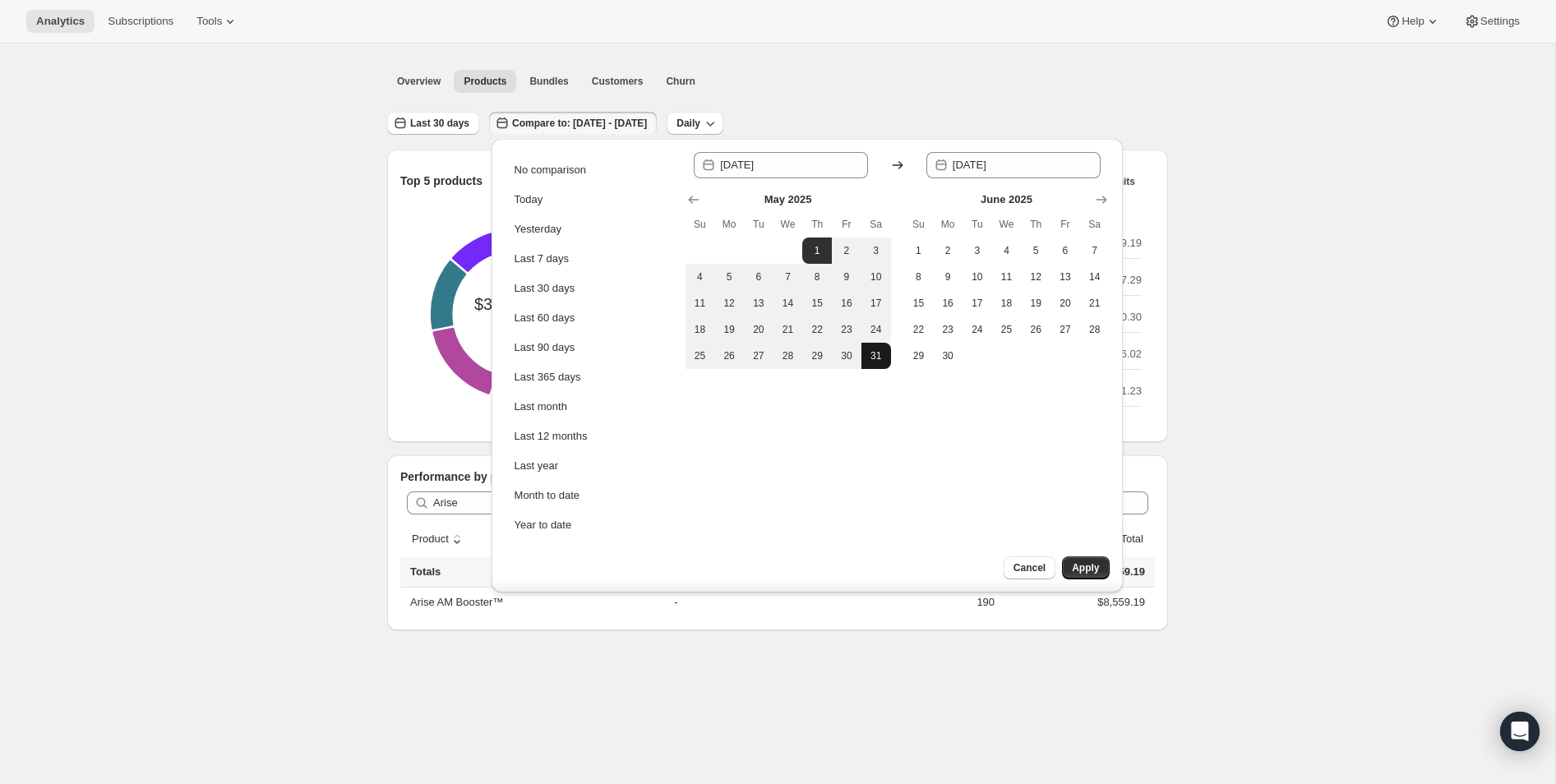 click on "31" at bounding box center (876, 356) 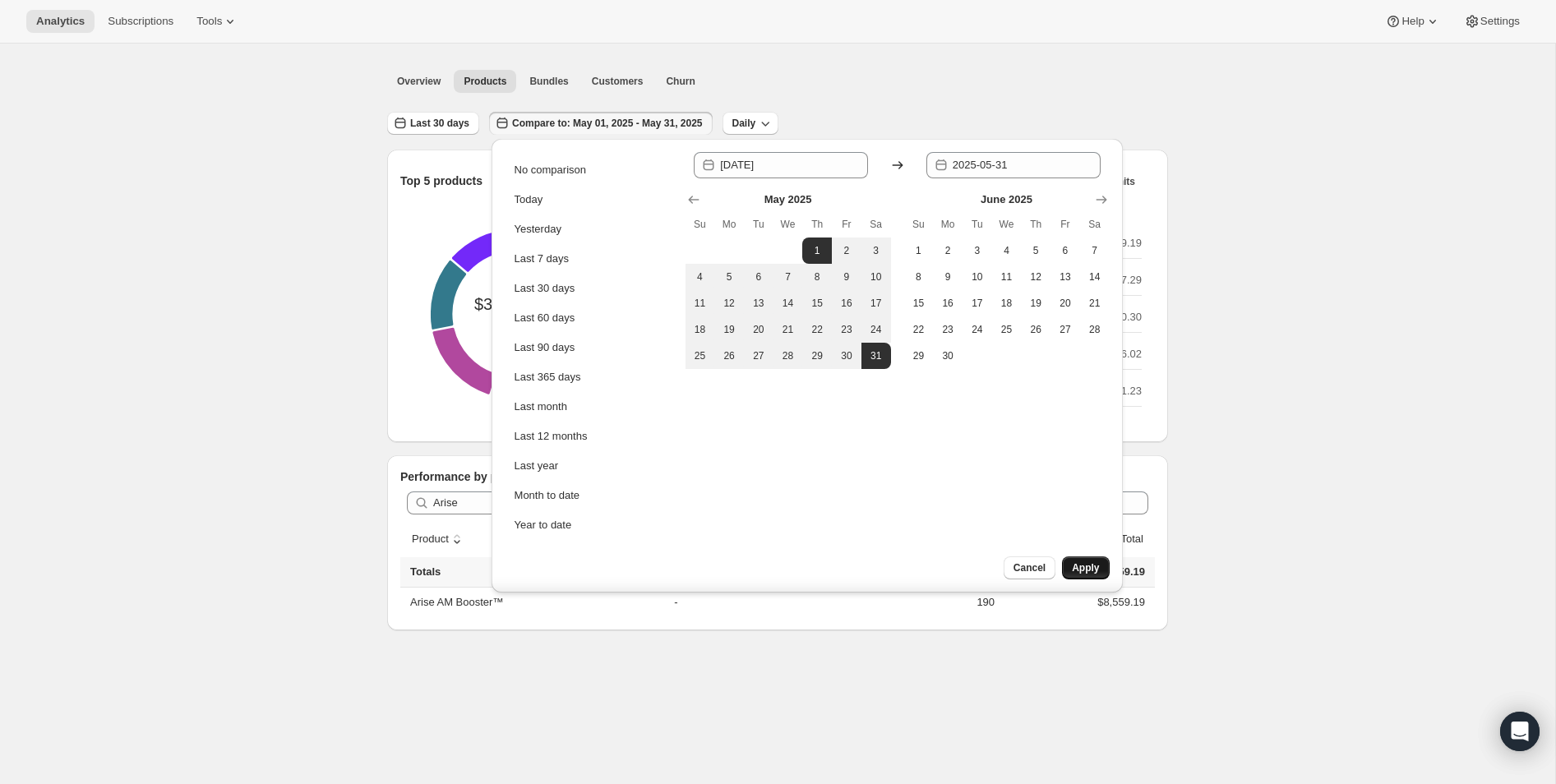 click on "Apply" at bounding box center (1085, 568) 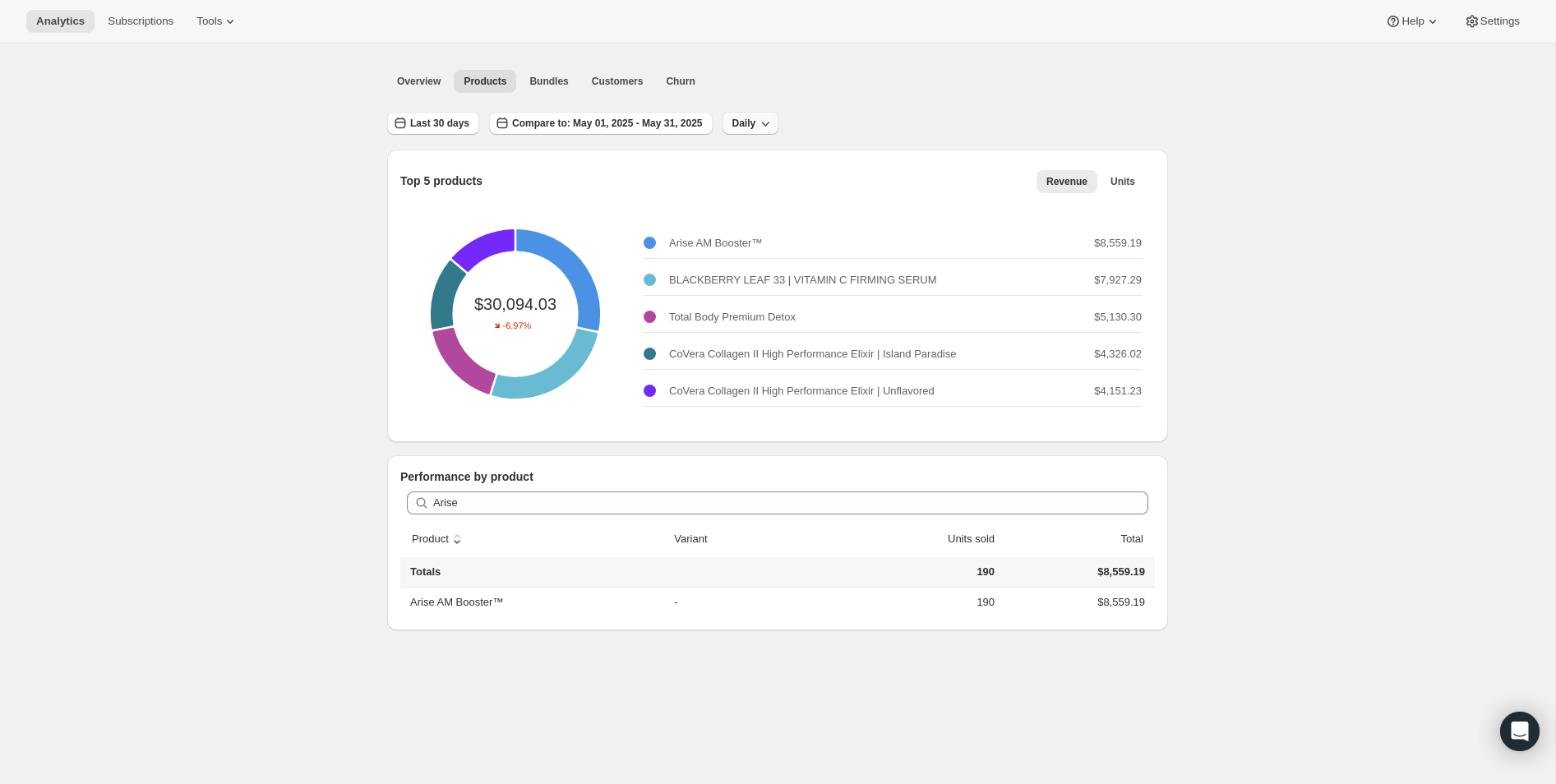 click on "Daily" at bounding box center (744, 123) 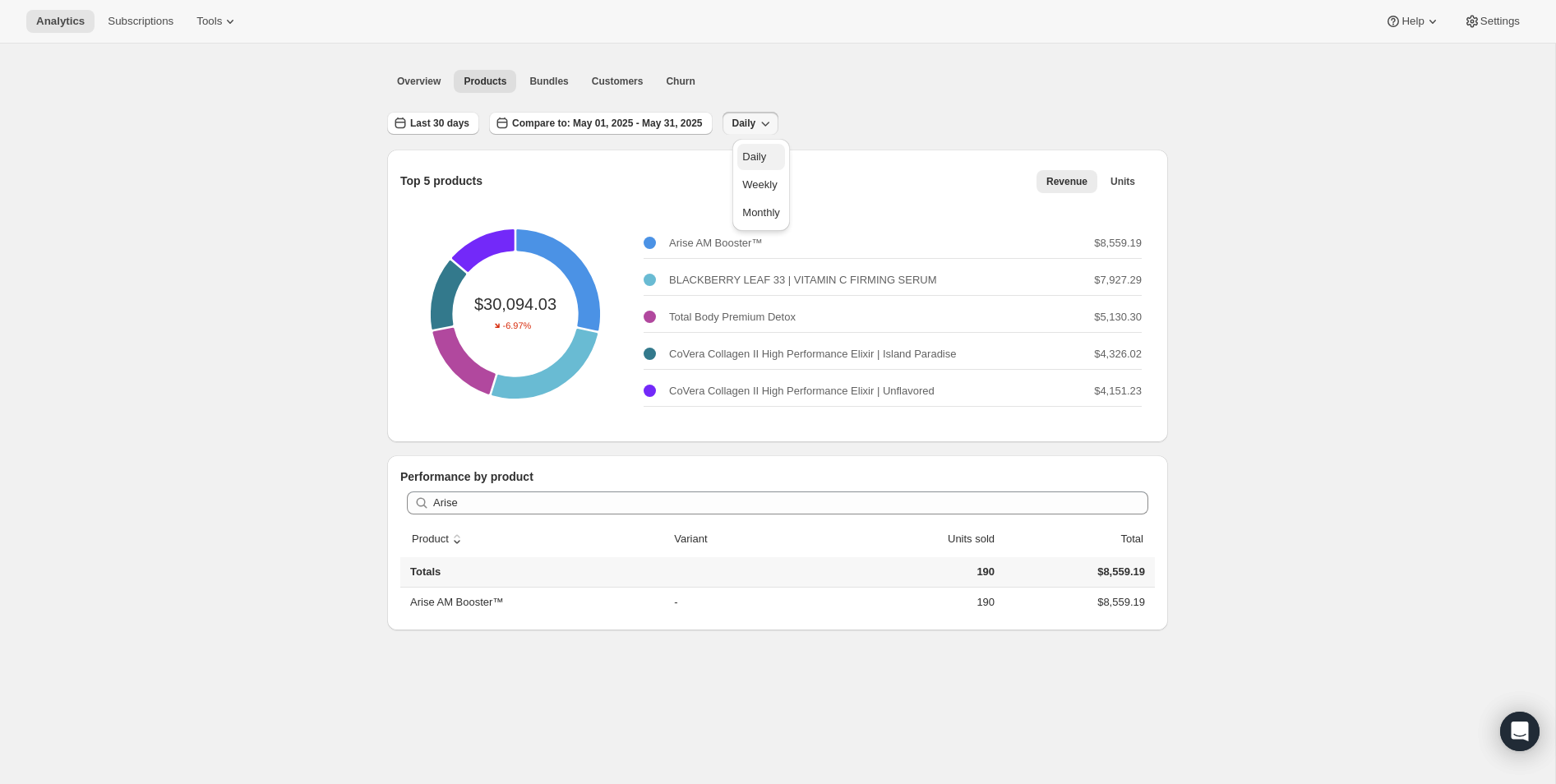 click on "Daily" at bounding box center [754, 156] 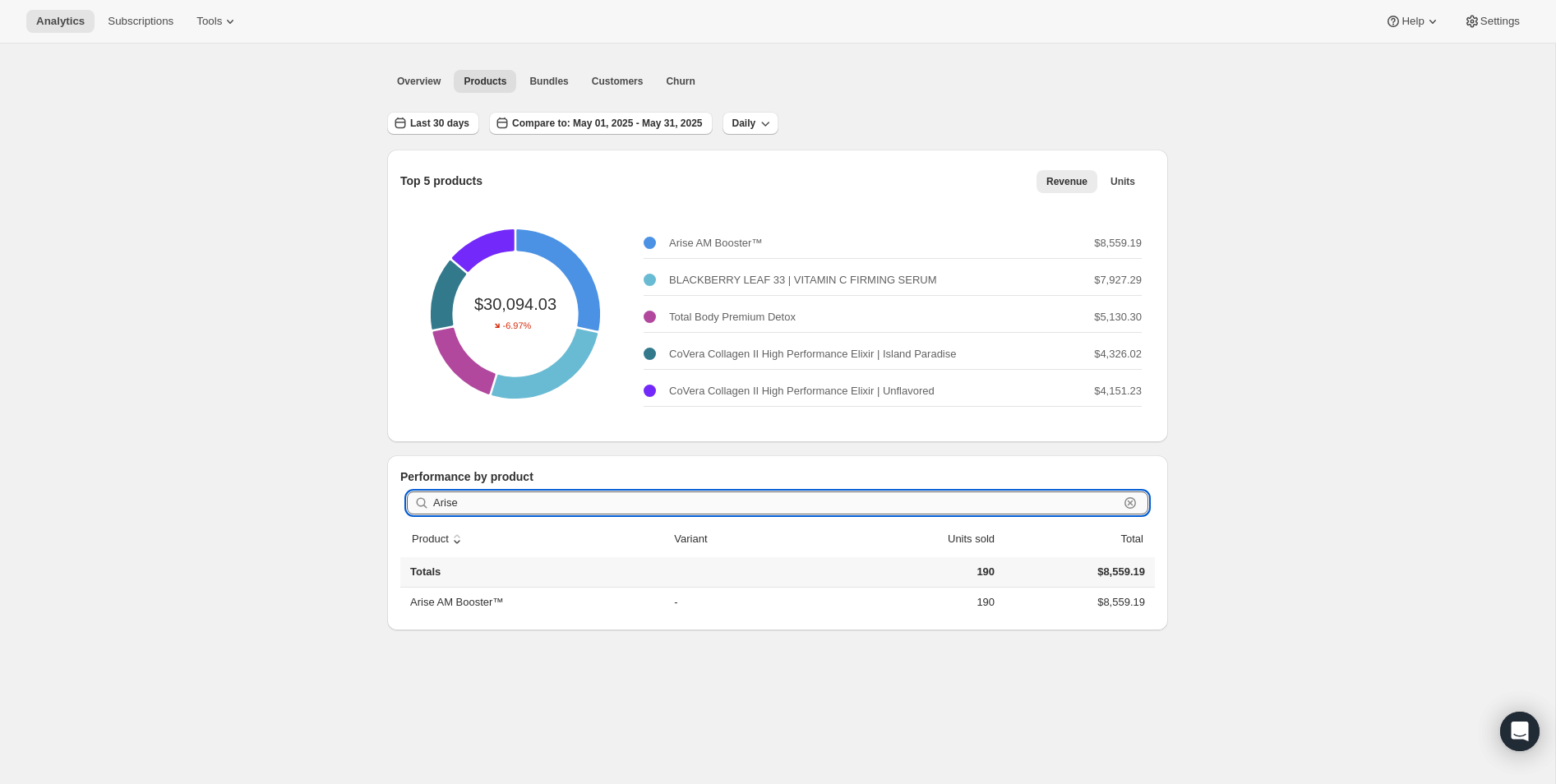 click on "Arise" at bounding box center (776, 503) 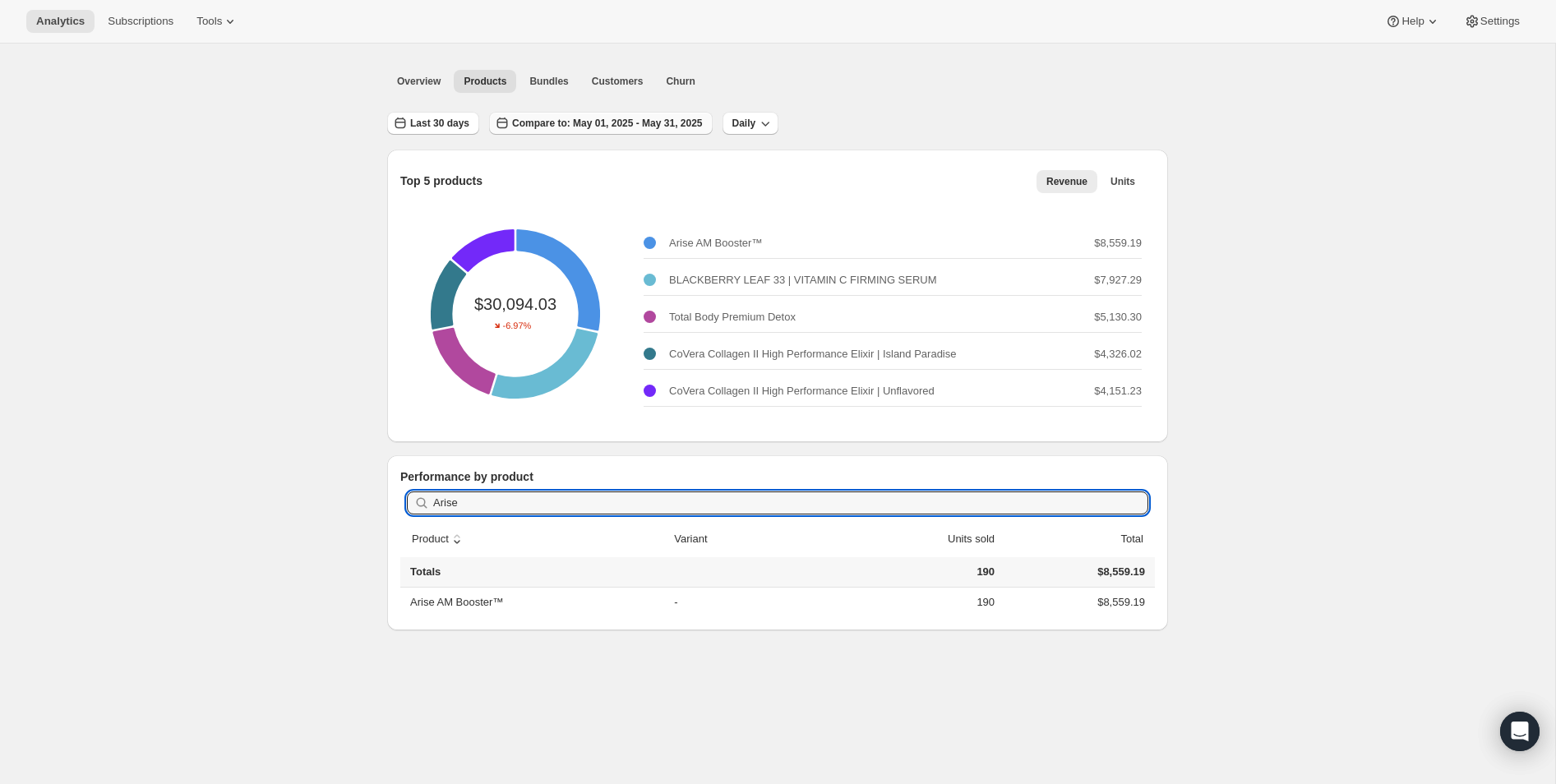 click on "Compare to: May 01, 2025 - May 31, 2025" at bounding box center [600, 123] 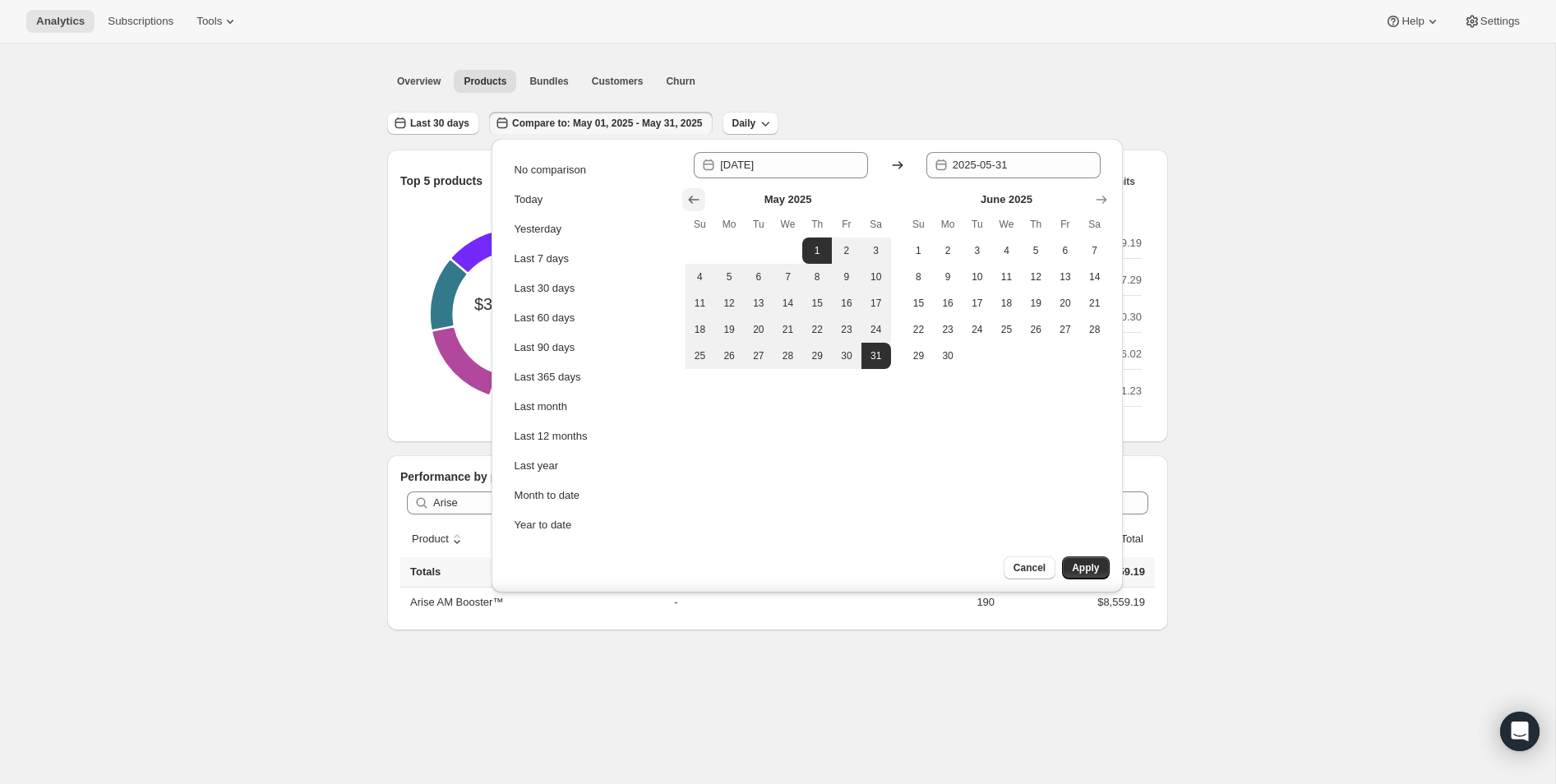 click 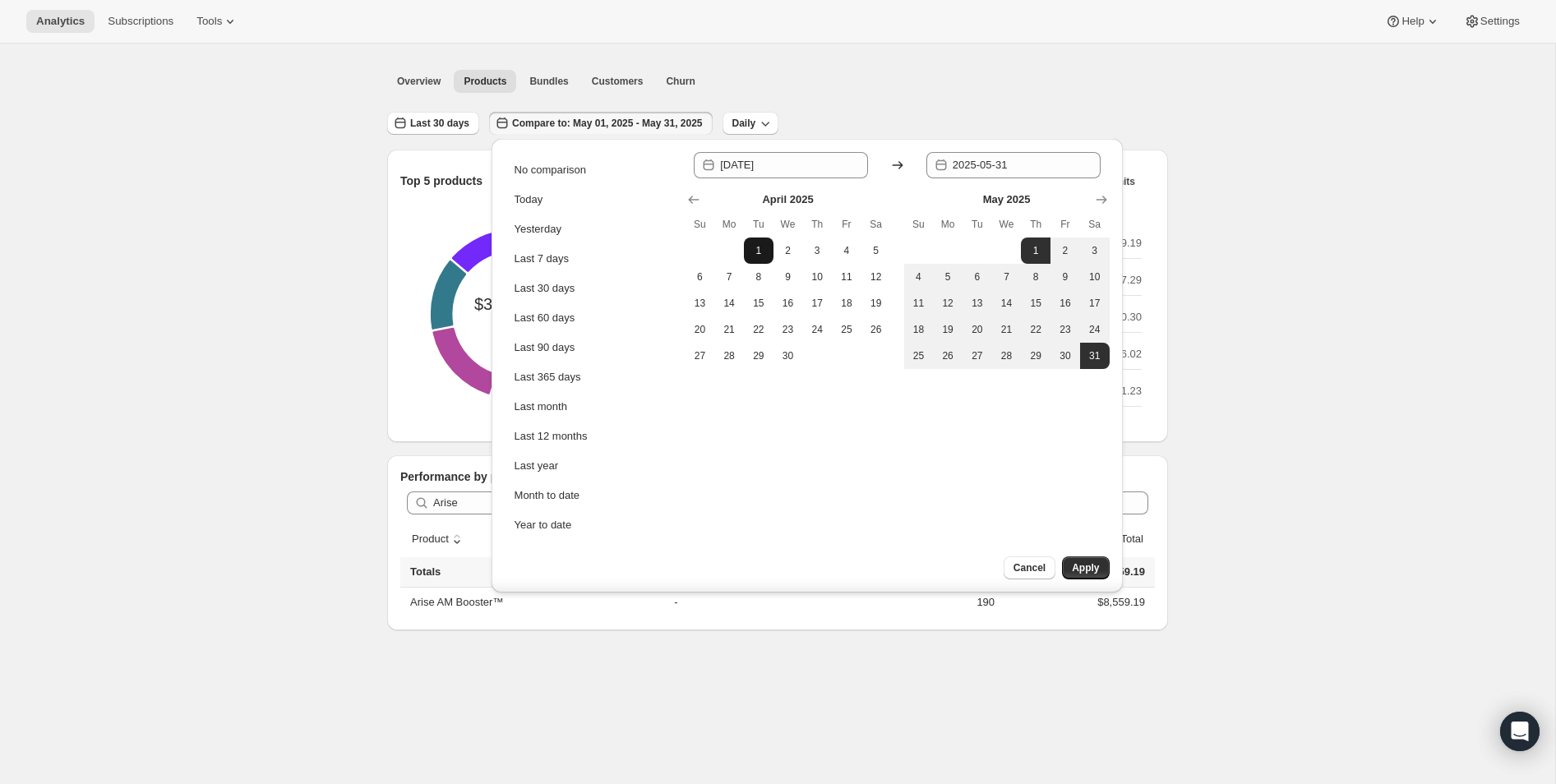 click on "1" at bounding box center [759, 251] 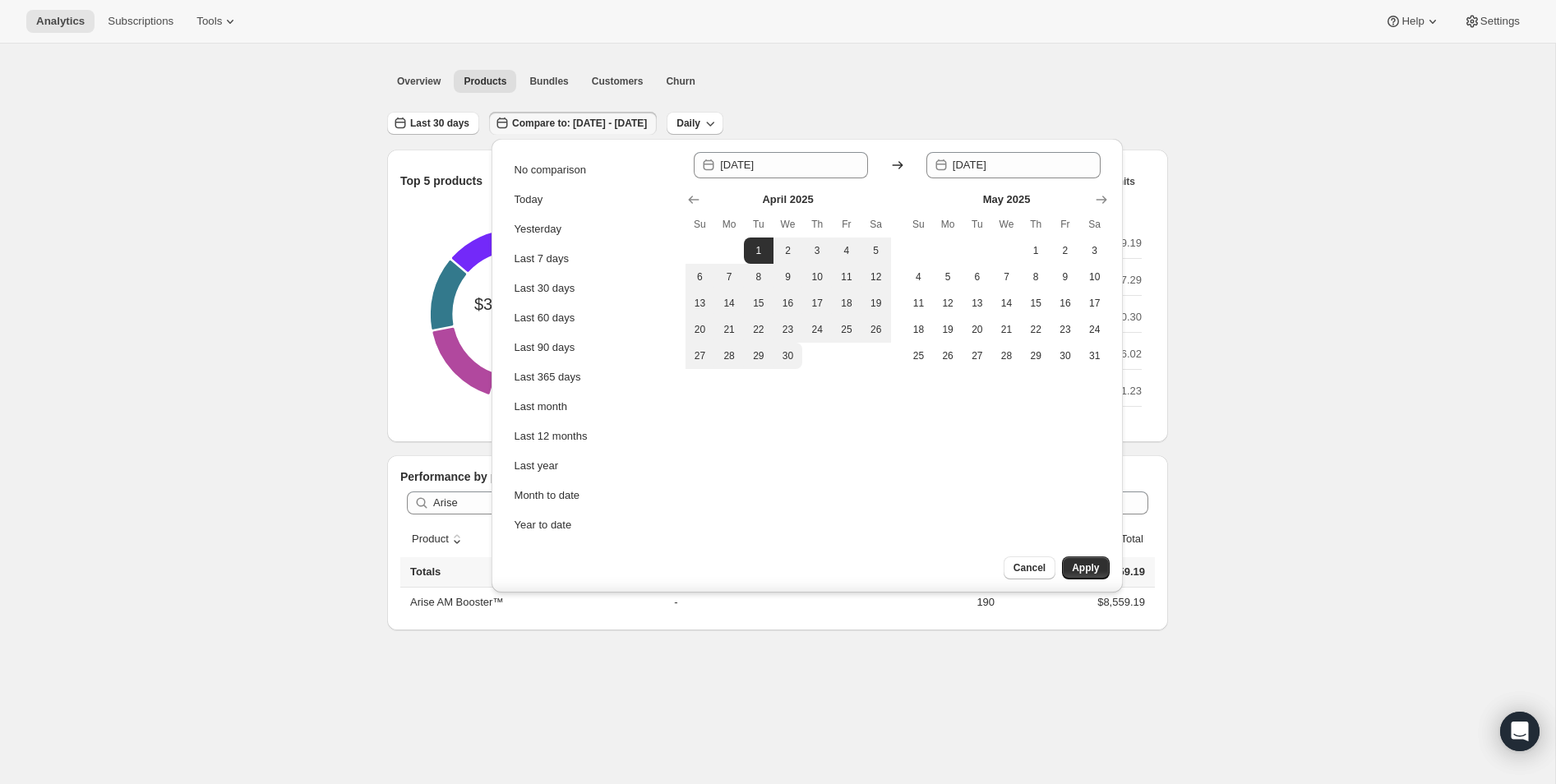 drag, startPoint x: 801, startPoint y: 355, endPoint x: 812, endPoint y: 365, distance: 14.866069 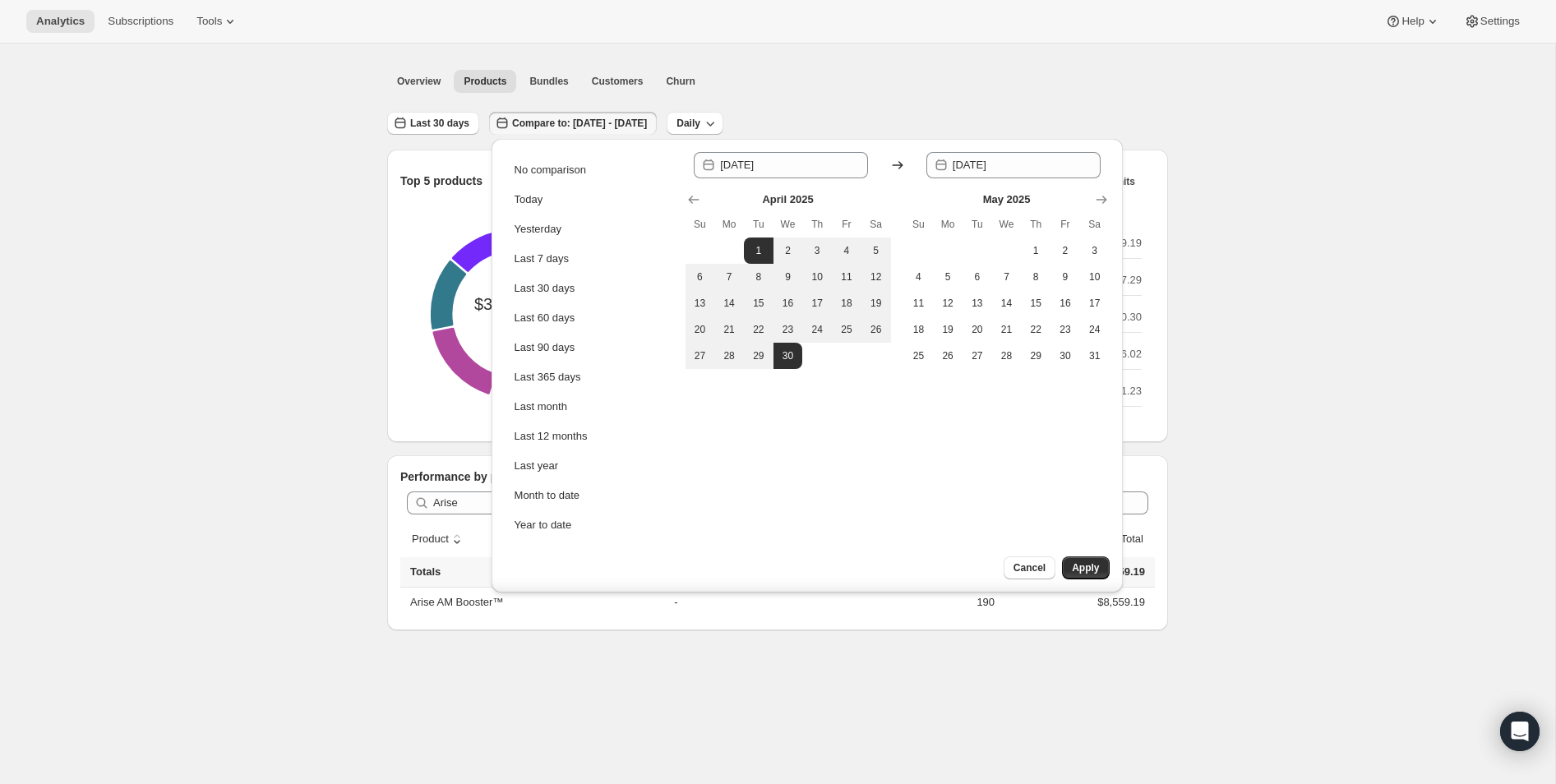 click on "Apply" at bounding box center [1085, 568] 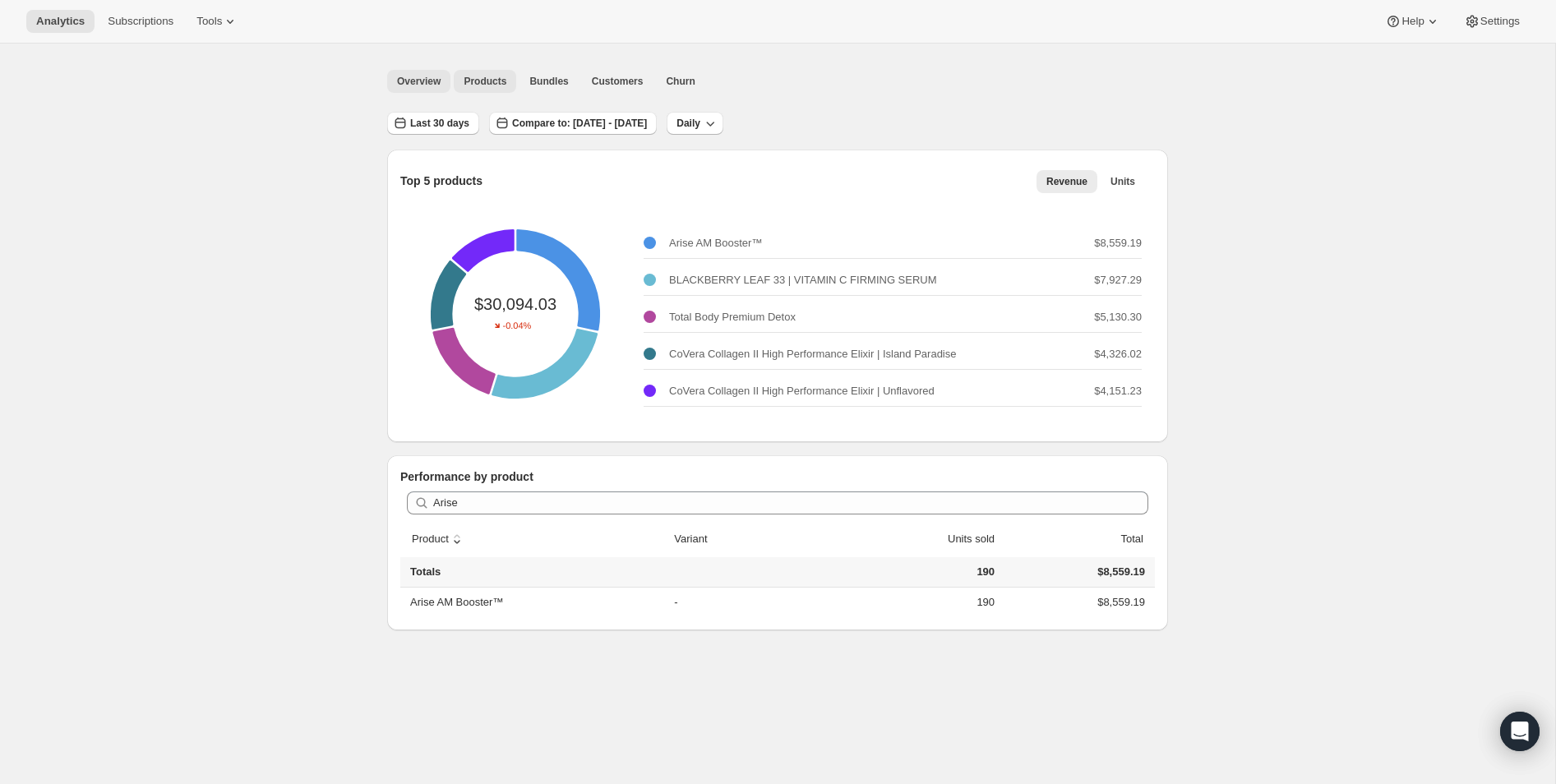 click on "Overview" at bounding box center (418, 81) 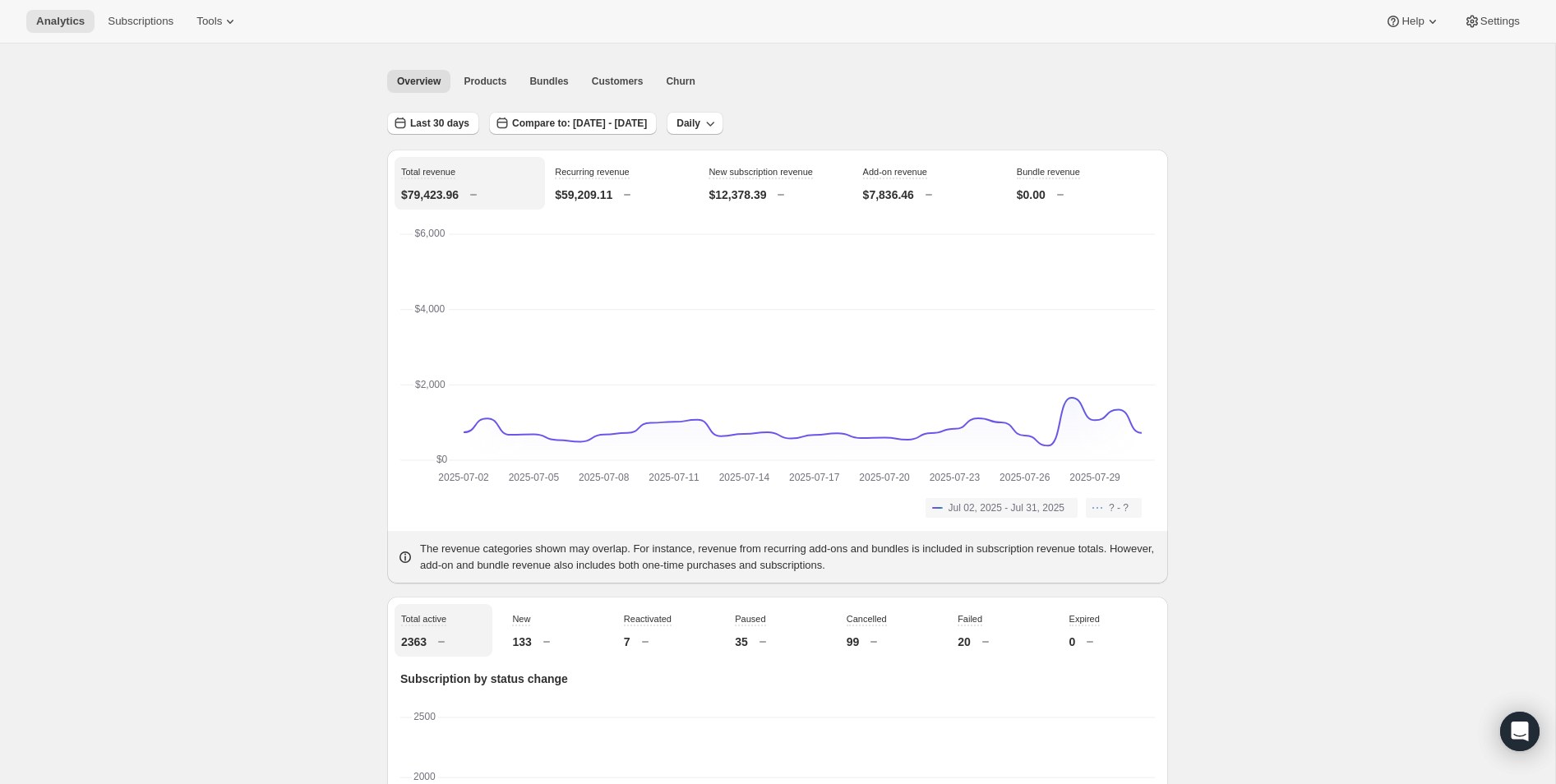 scroll, scrollTop: 0, scrollLeft: 0, axis: both 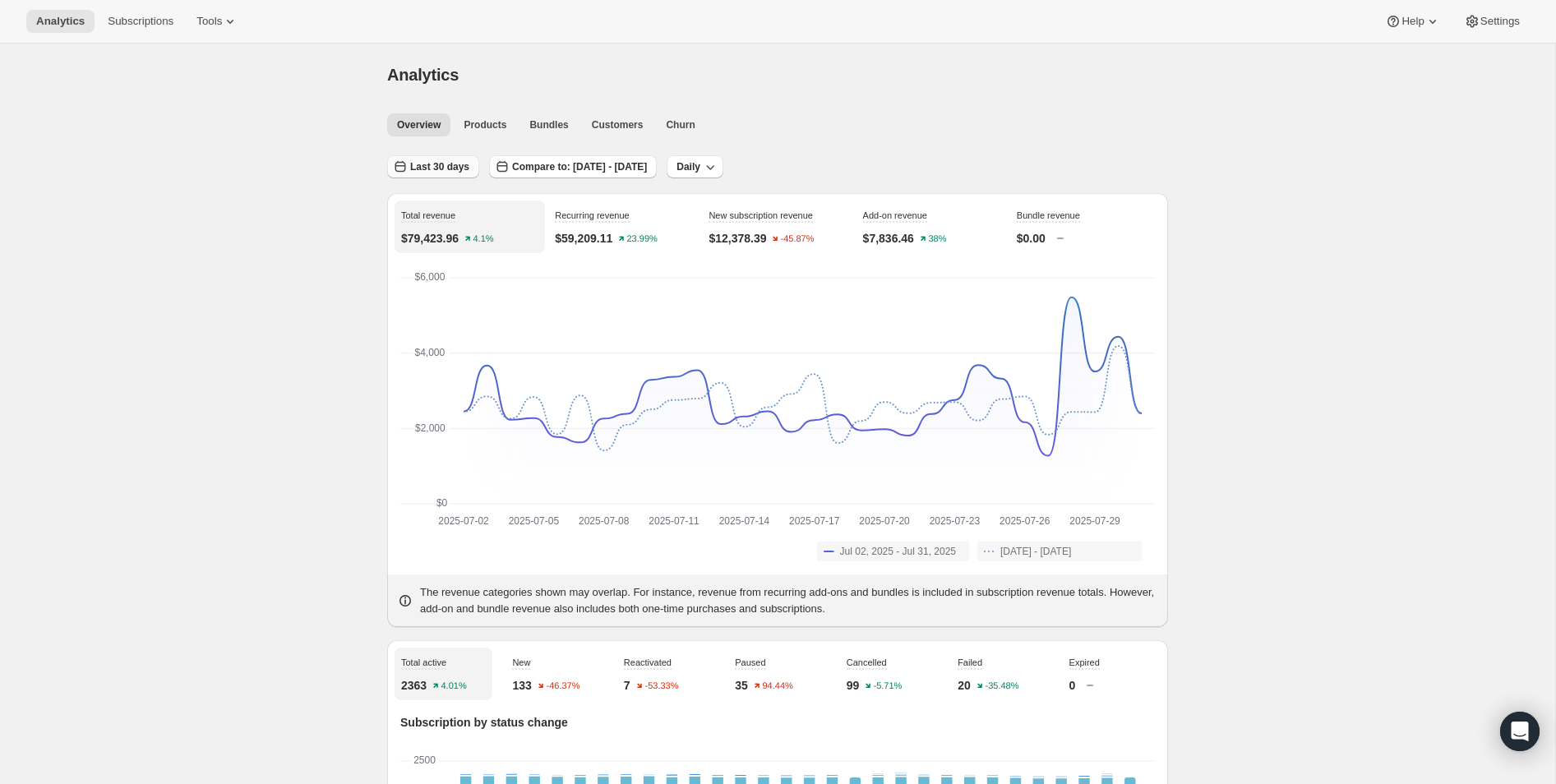 click on "Last 30 days" at bounding box center [440, 167] 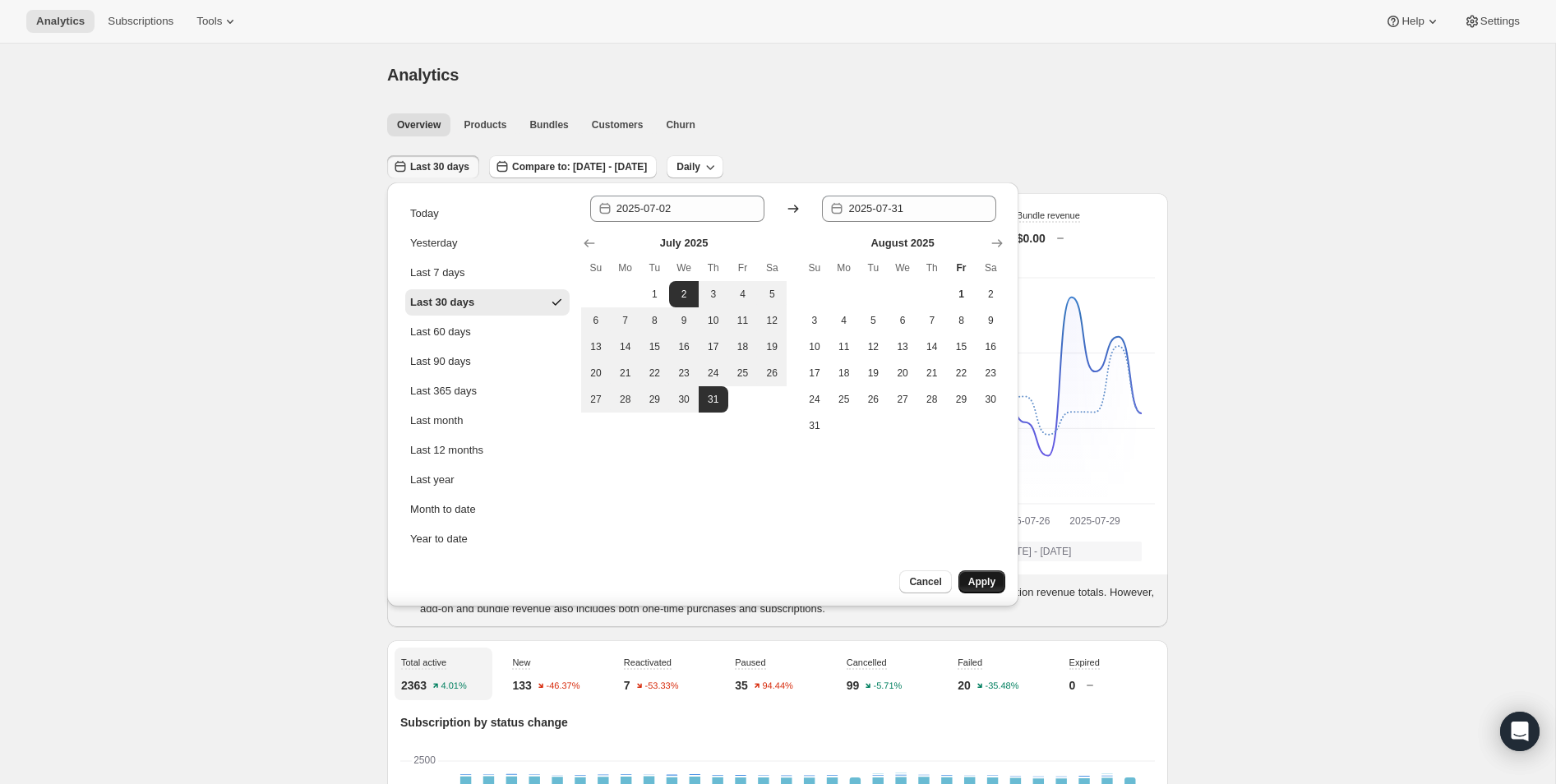click on "Apply" at bounding box center (981, 582) 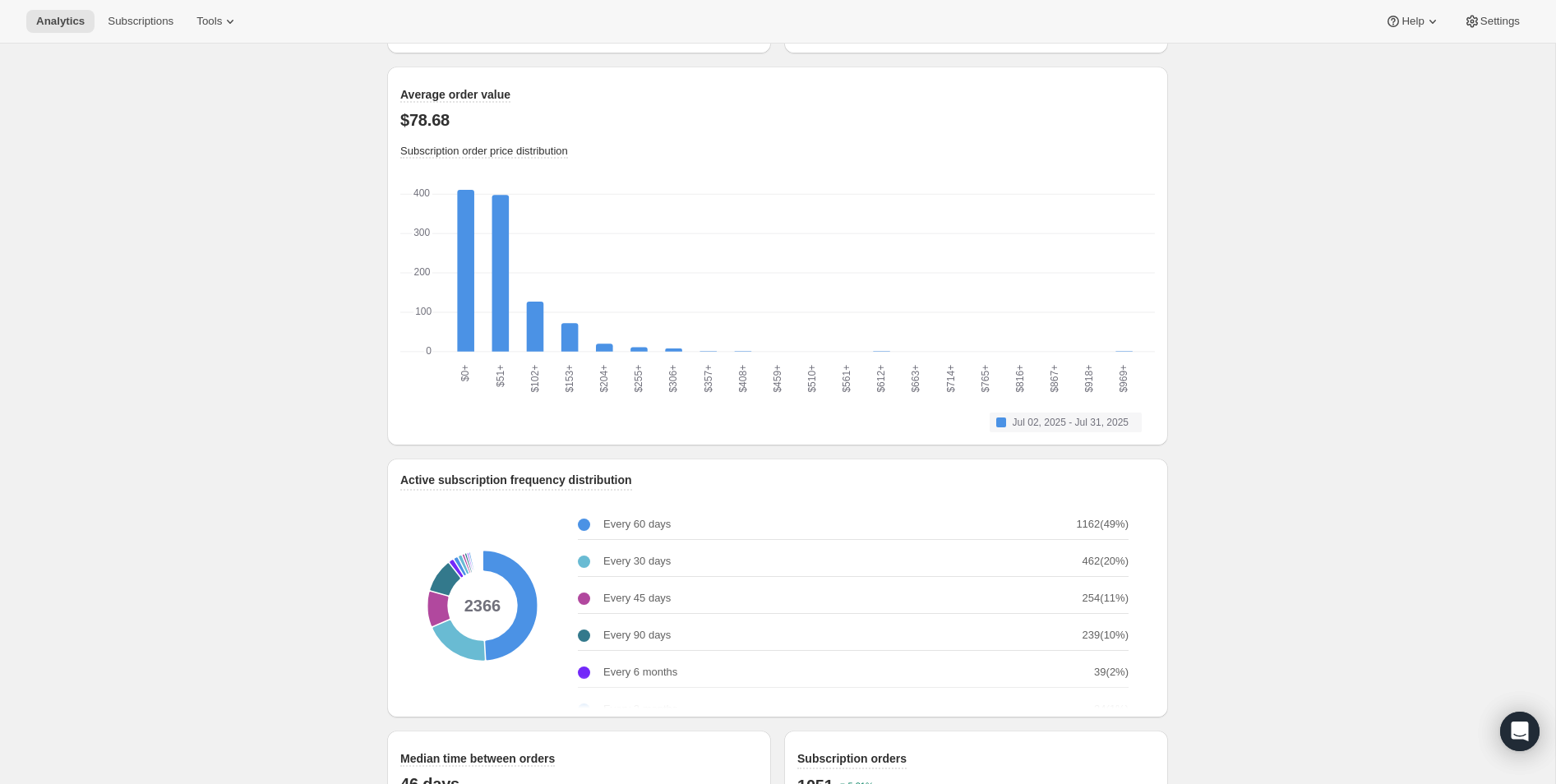 scroll, scrollTop: 1716, scrollLeft: 0, axis: vertical 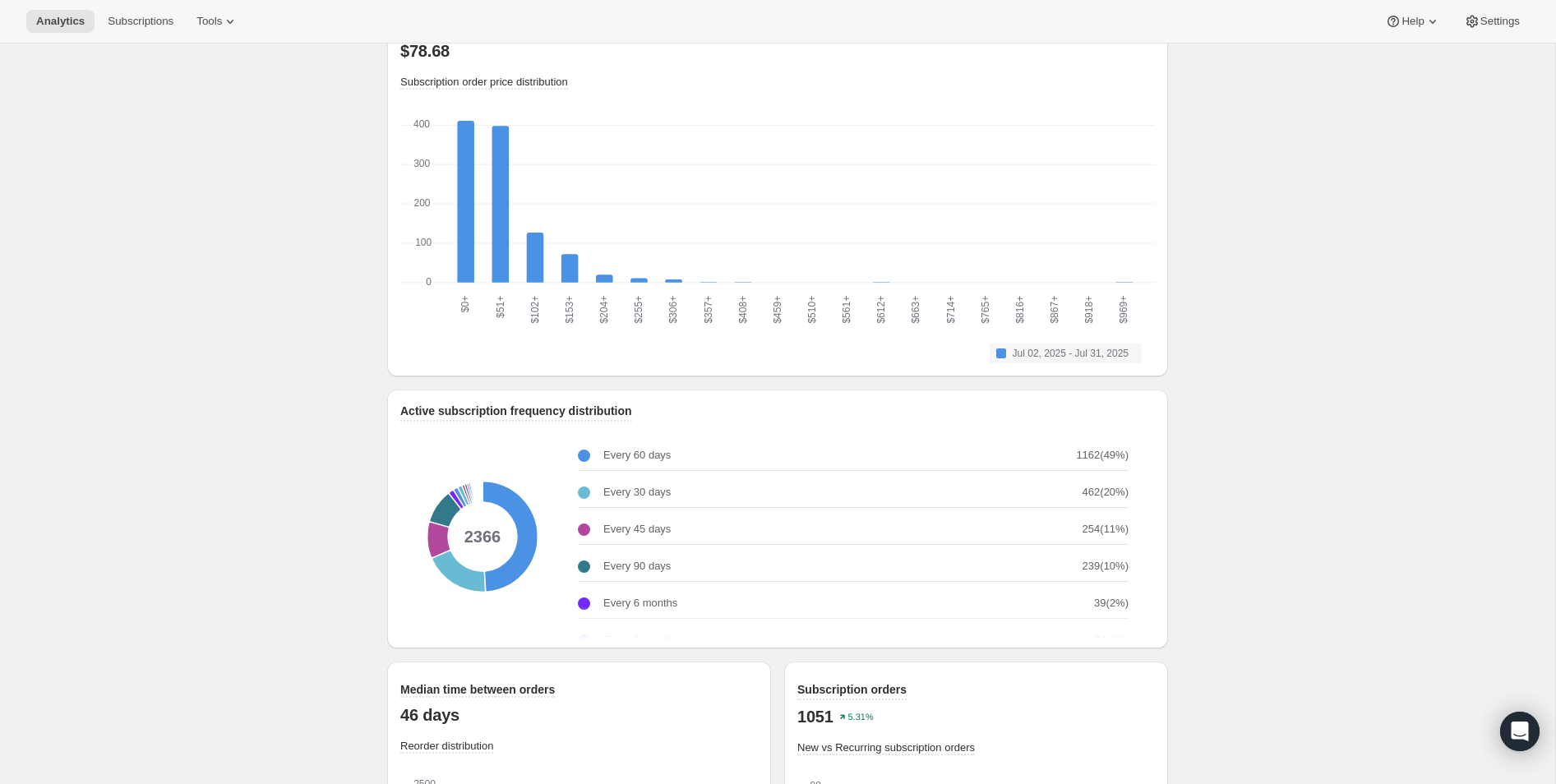 click on "1051 5.31%" at bounding box center [976, 717] 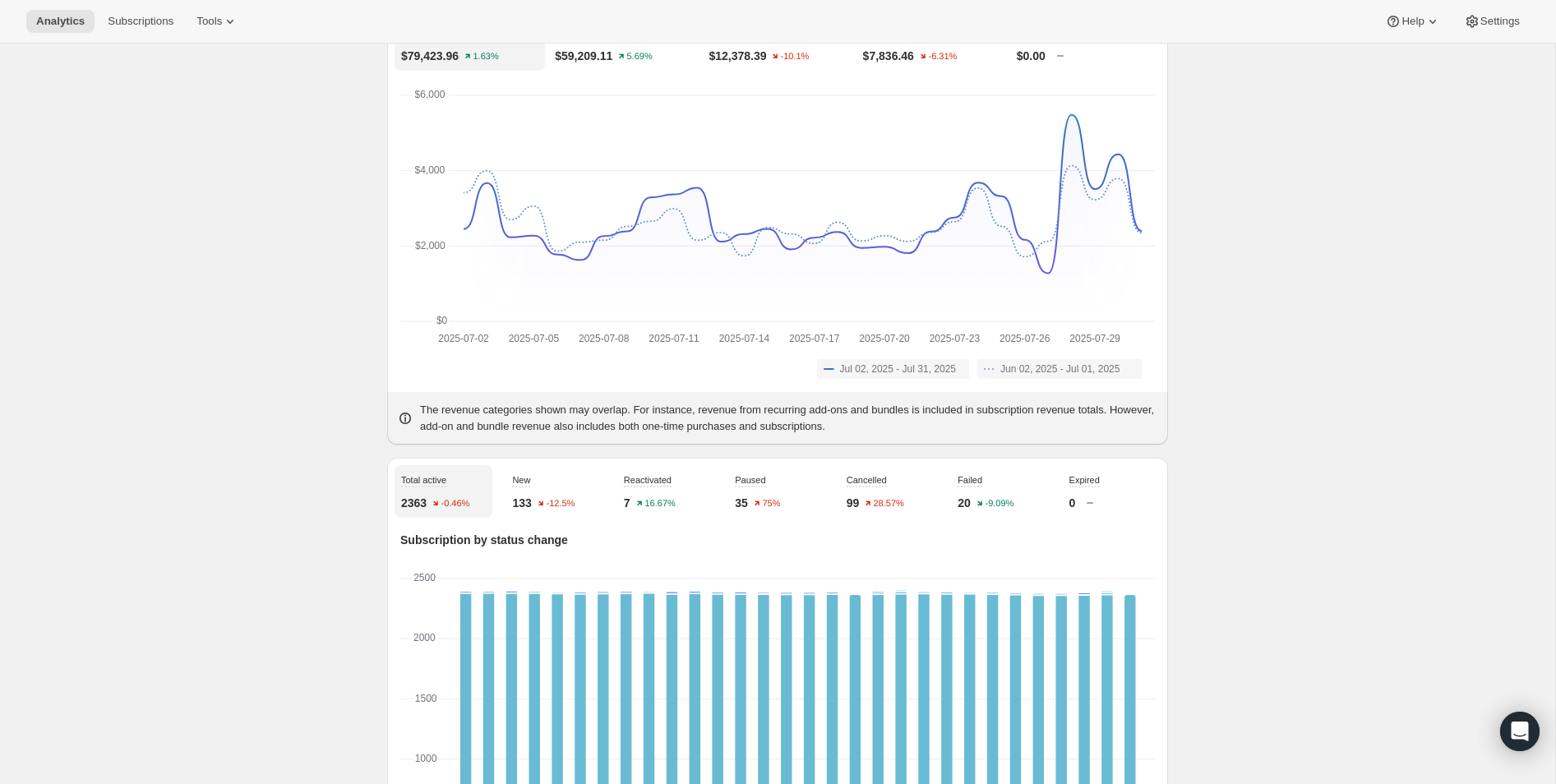 scroll, scrollTop: 0, scrollLeft: 0, axis: both 